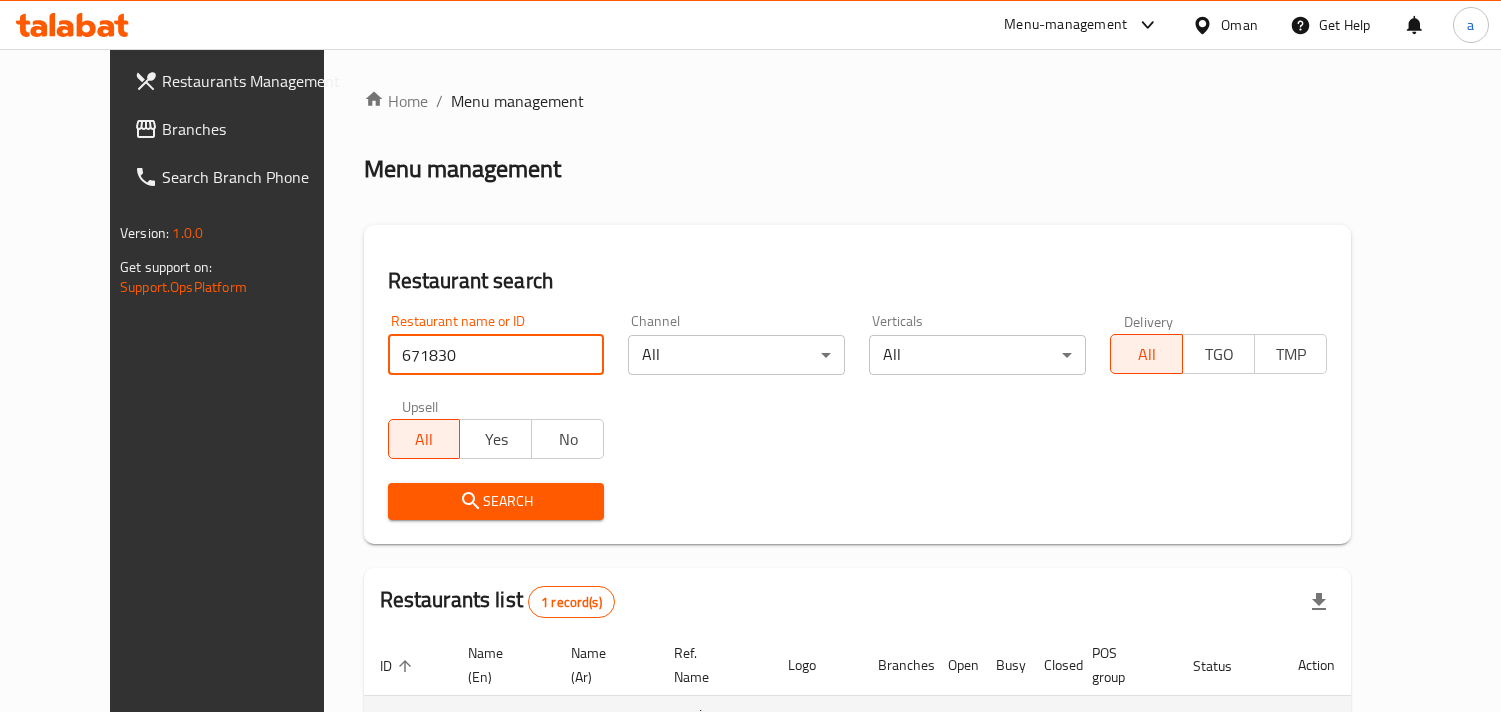 scroll, scrollTop: 163, scrollLeft: 0, axis: vertical 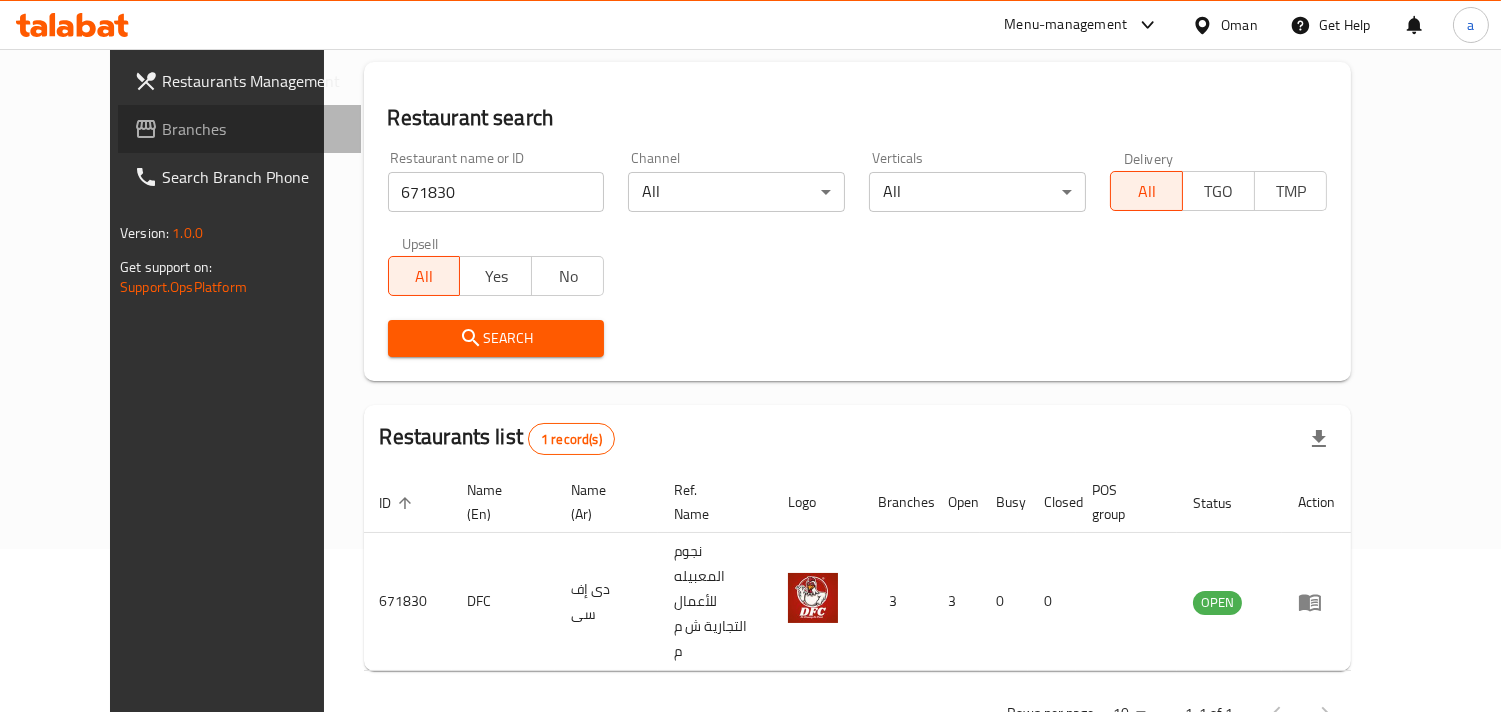 click on "Branches" at bounding box center (253, 129) 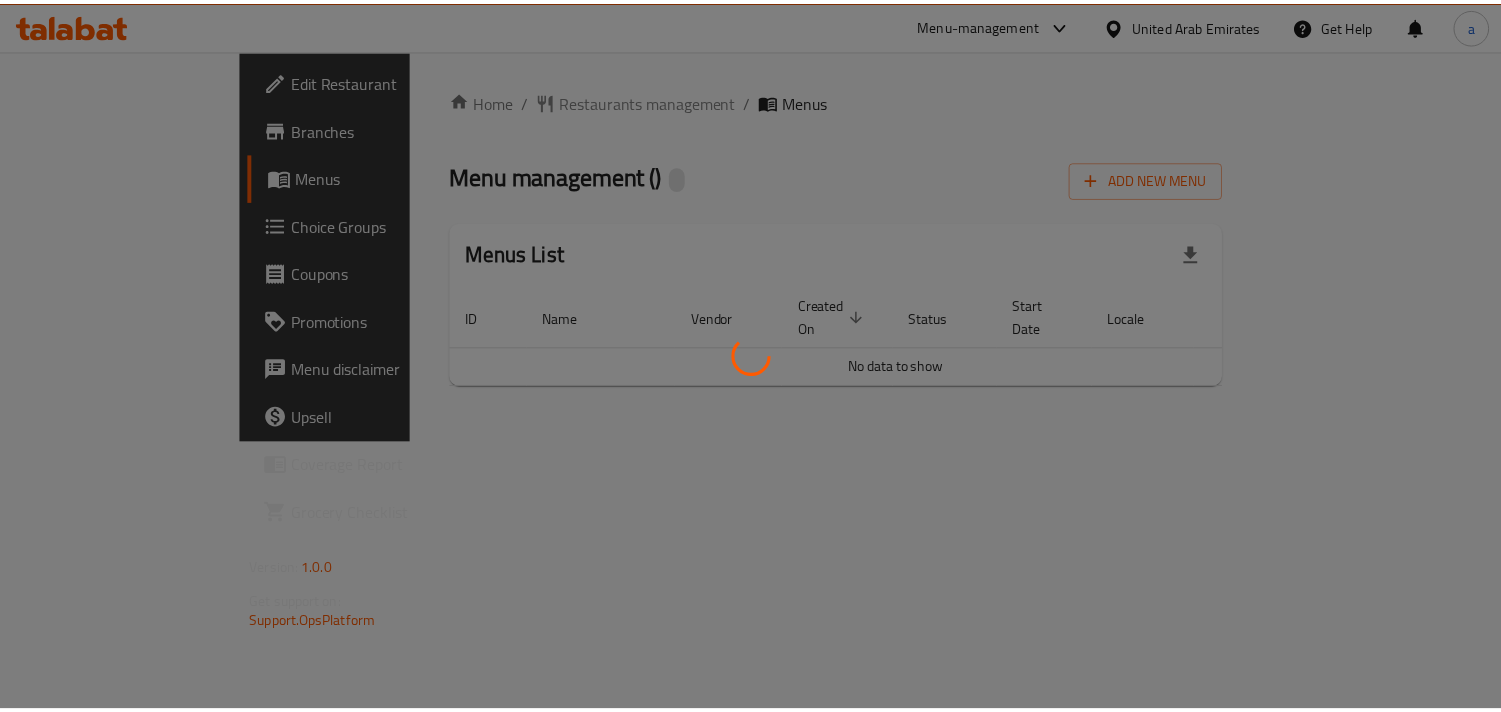 scroll, scrollTop: 0, scrollLeft: 0, axis: both 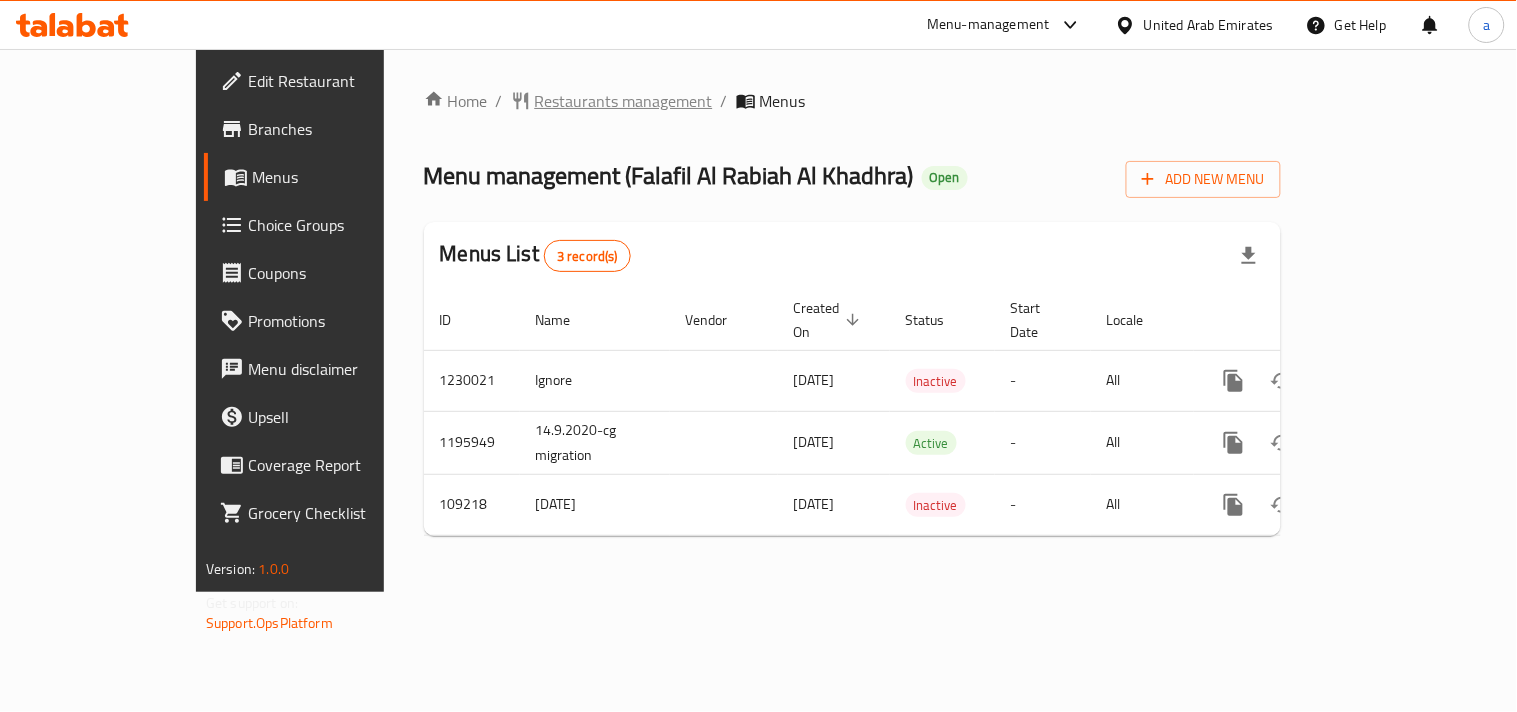 click on "Restaurants management" at bounding box center (624, 101) 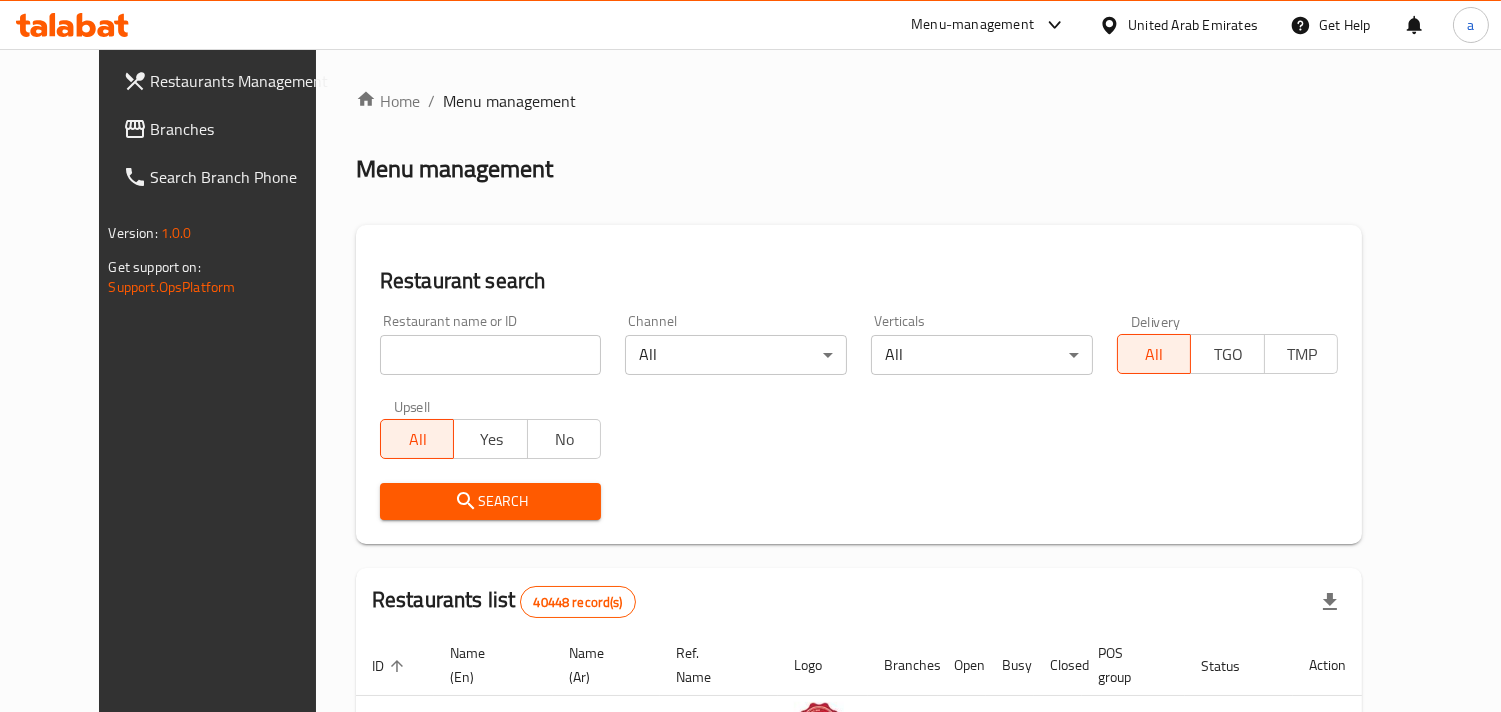click at bounding box center [491, 355] 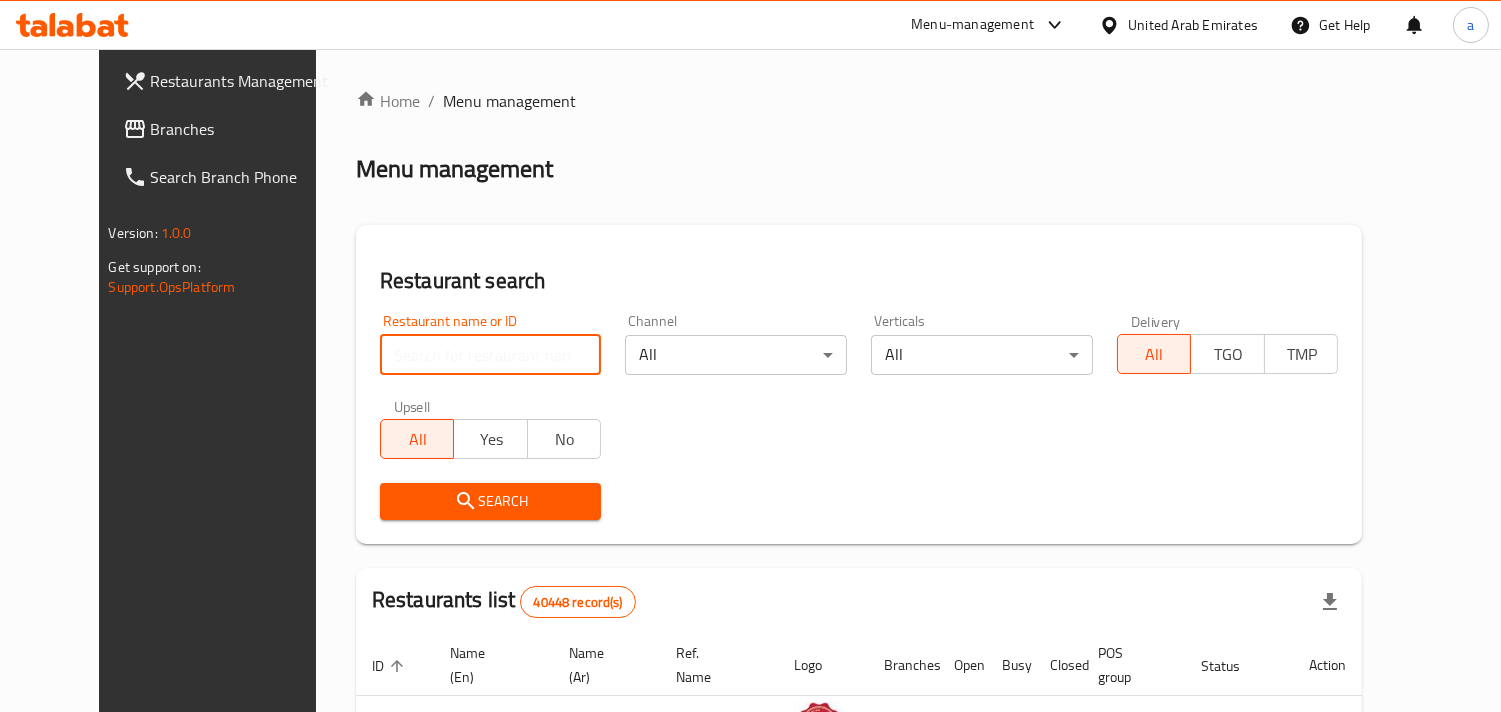 paste on "603921" 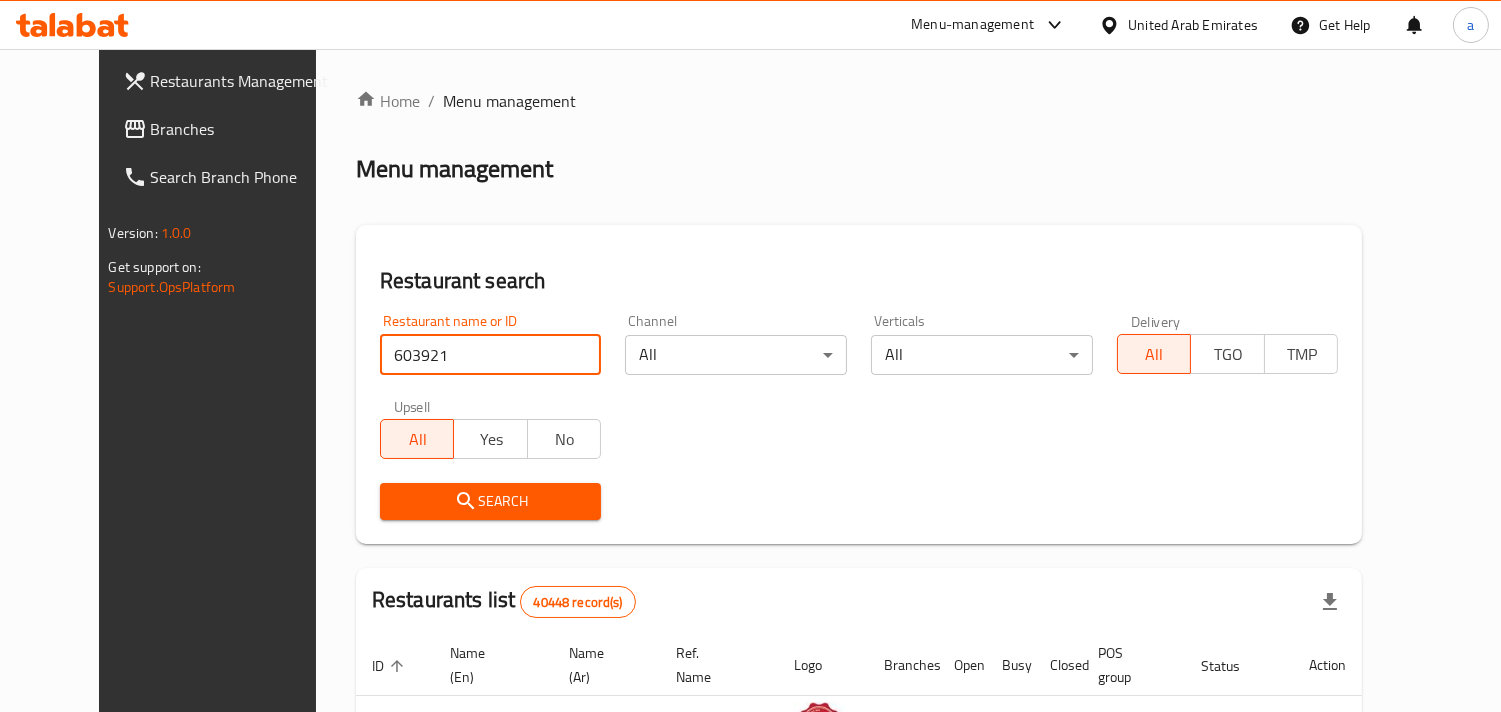 type on "603921" 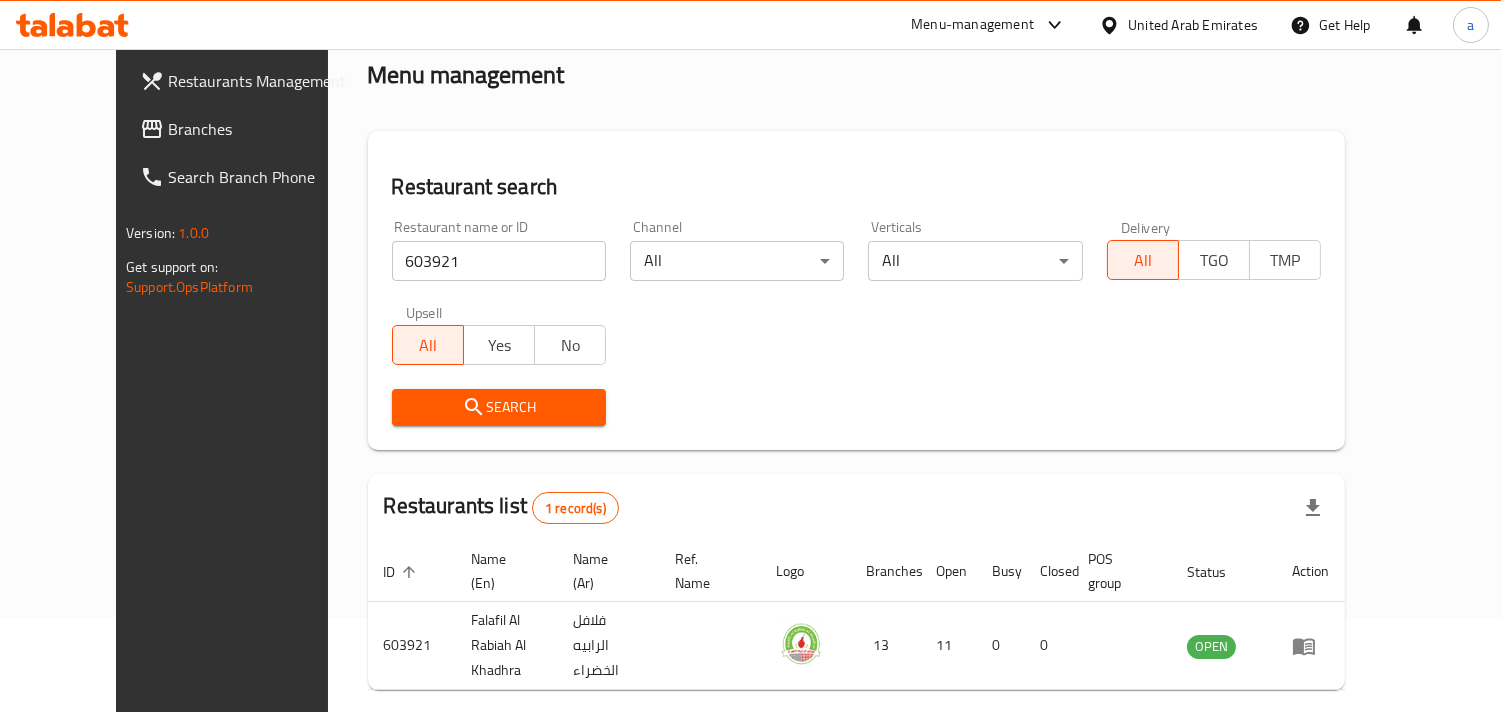 scroll, scrollTop: 163, scrollLeft: 0, axis: vertical 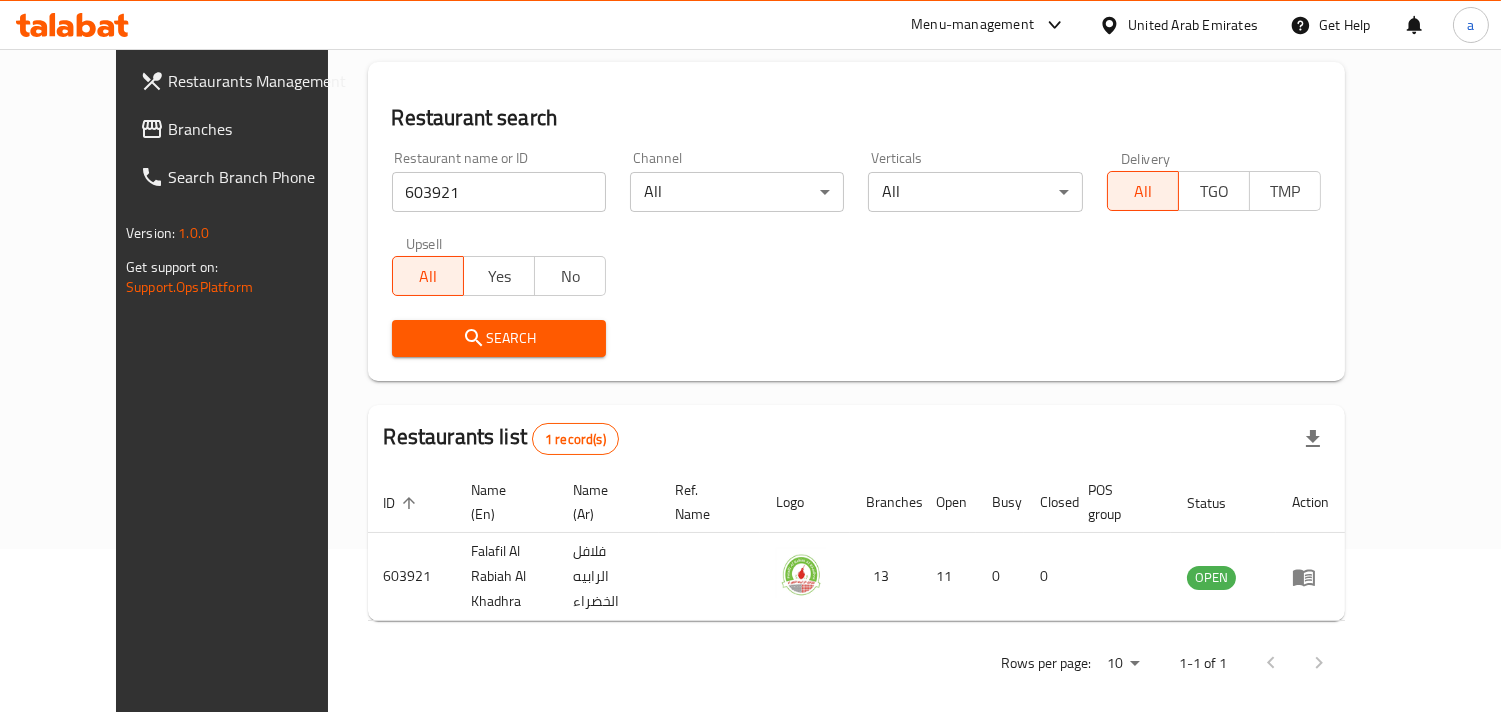 drag, startPoint x: 123, startPoint y: 120, endPoint x: 145, endPoint y: 131, distance: 24.596748 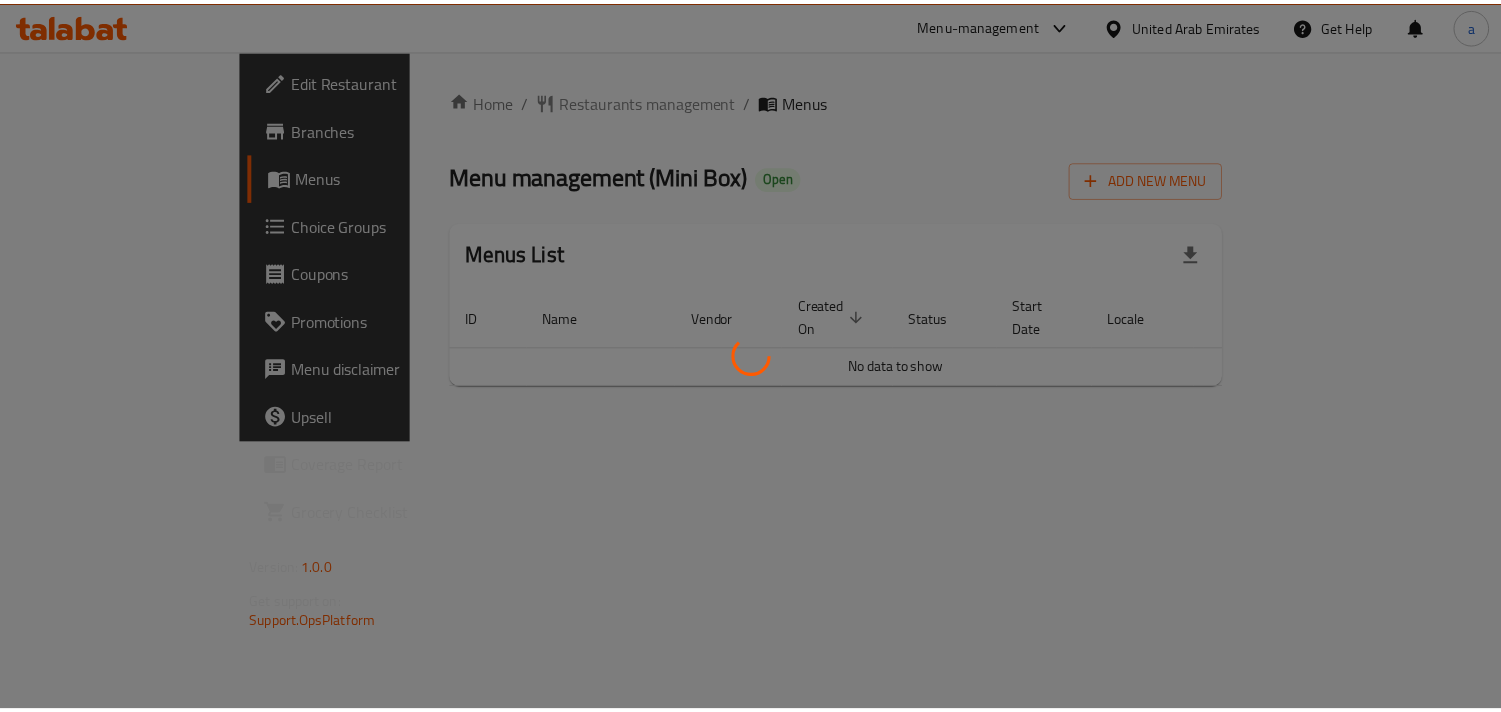 scroll, scrollTop: 0, scrollLeft: 0, axis: both 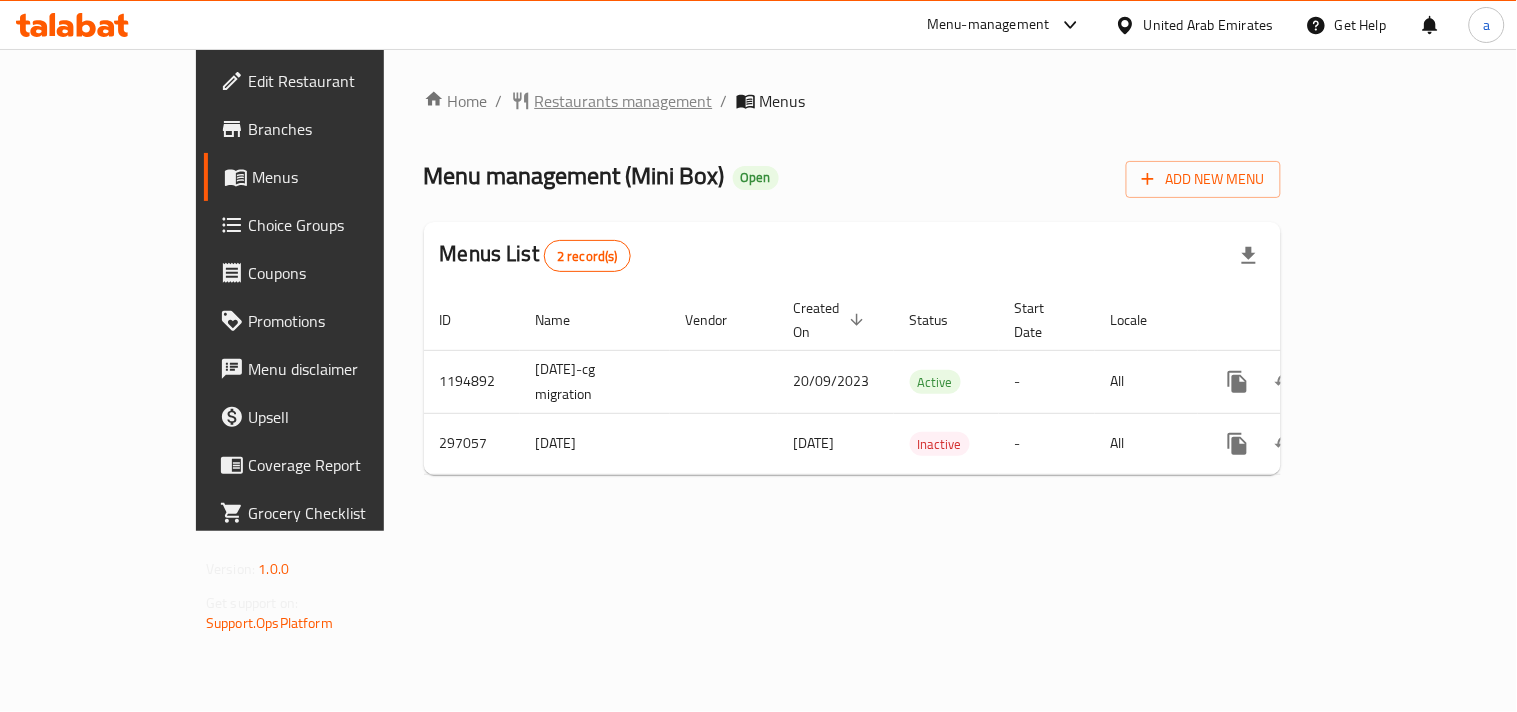 click on "Restaurants management" at bounding box center (624, 101) 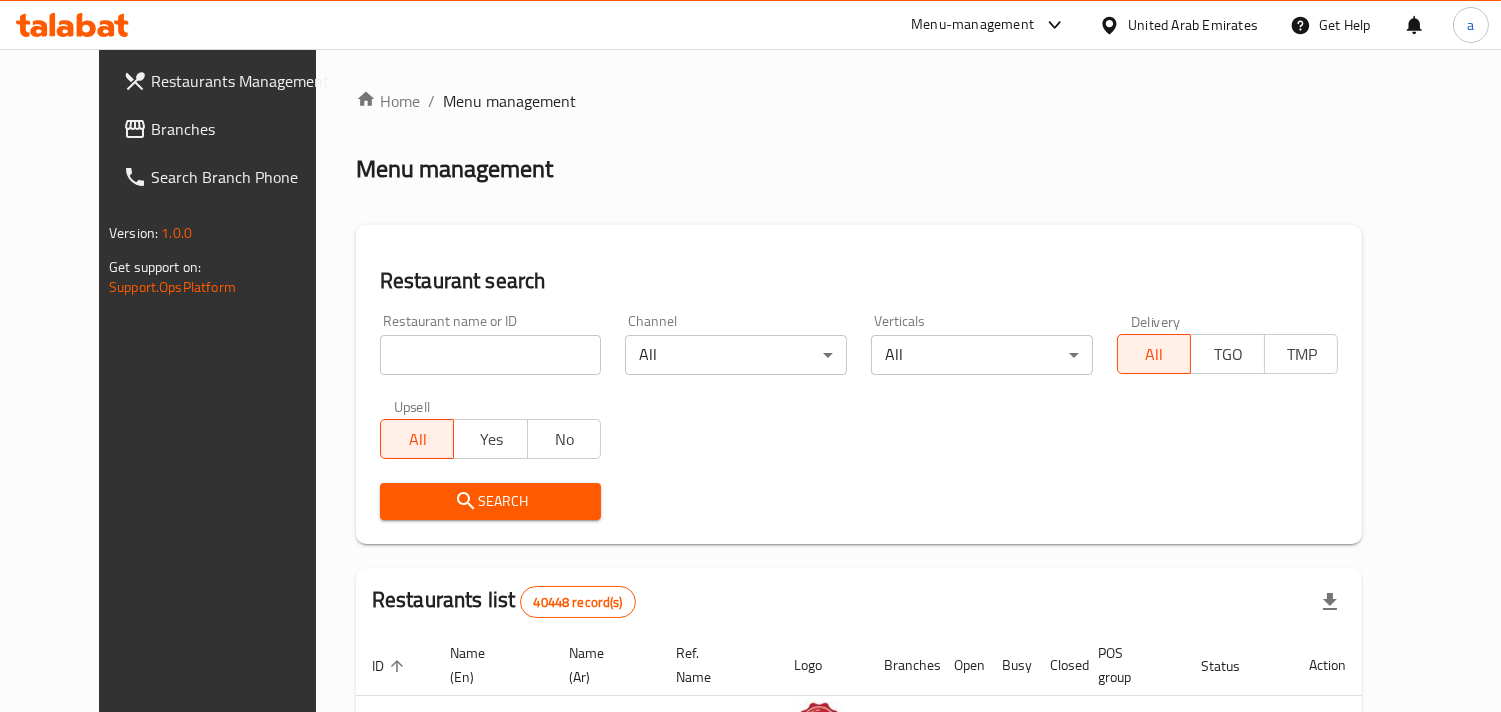 click at bounding box center (750, 356) 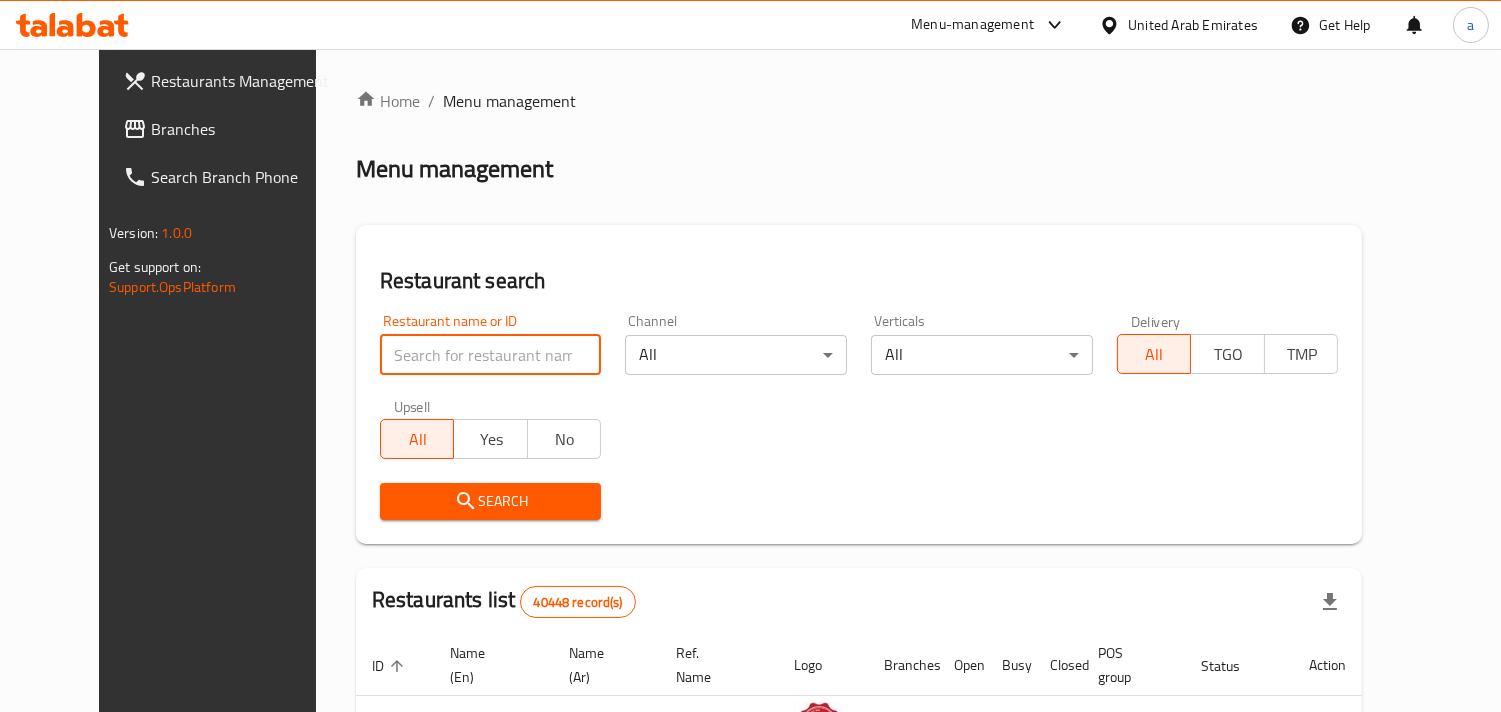 click at bounding box center (491, 355) 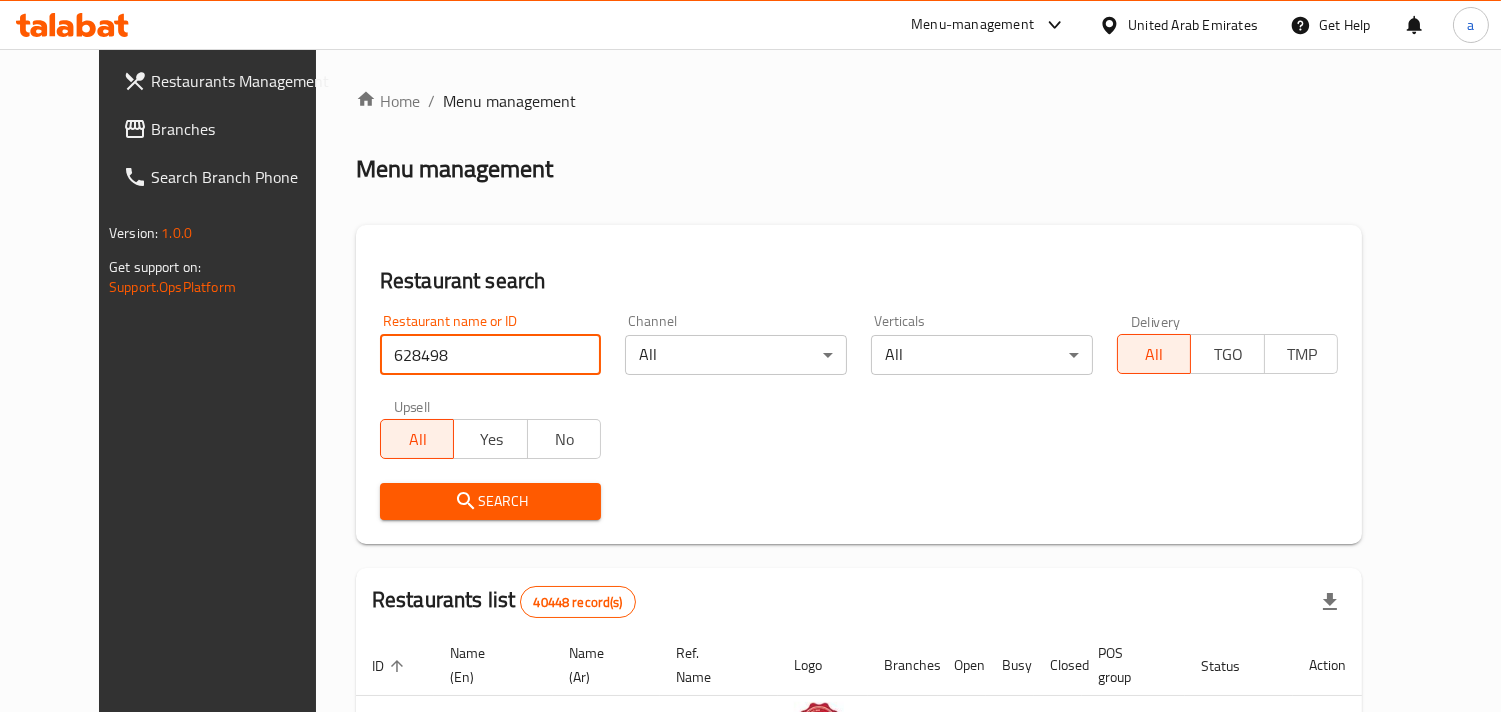 type on "628498" 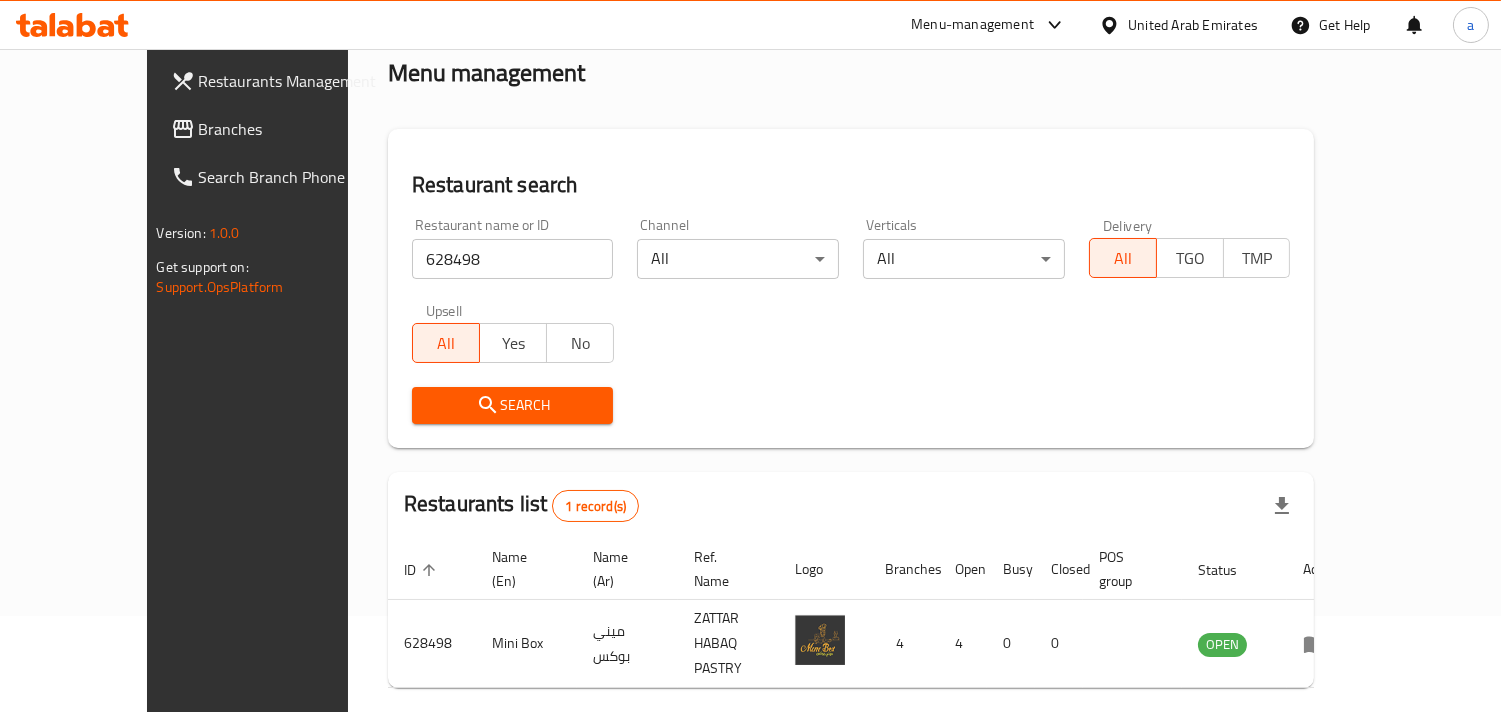 scroll, scrollTop: 141, scrollLeft: 0, axis: vertical 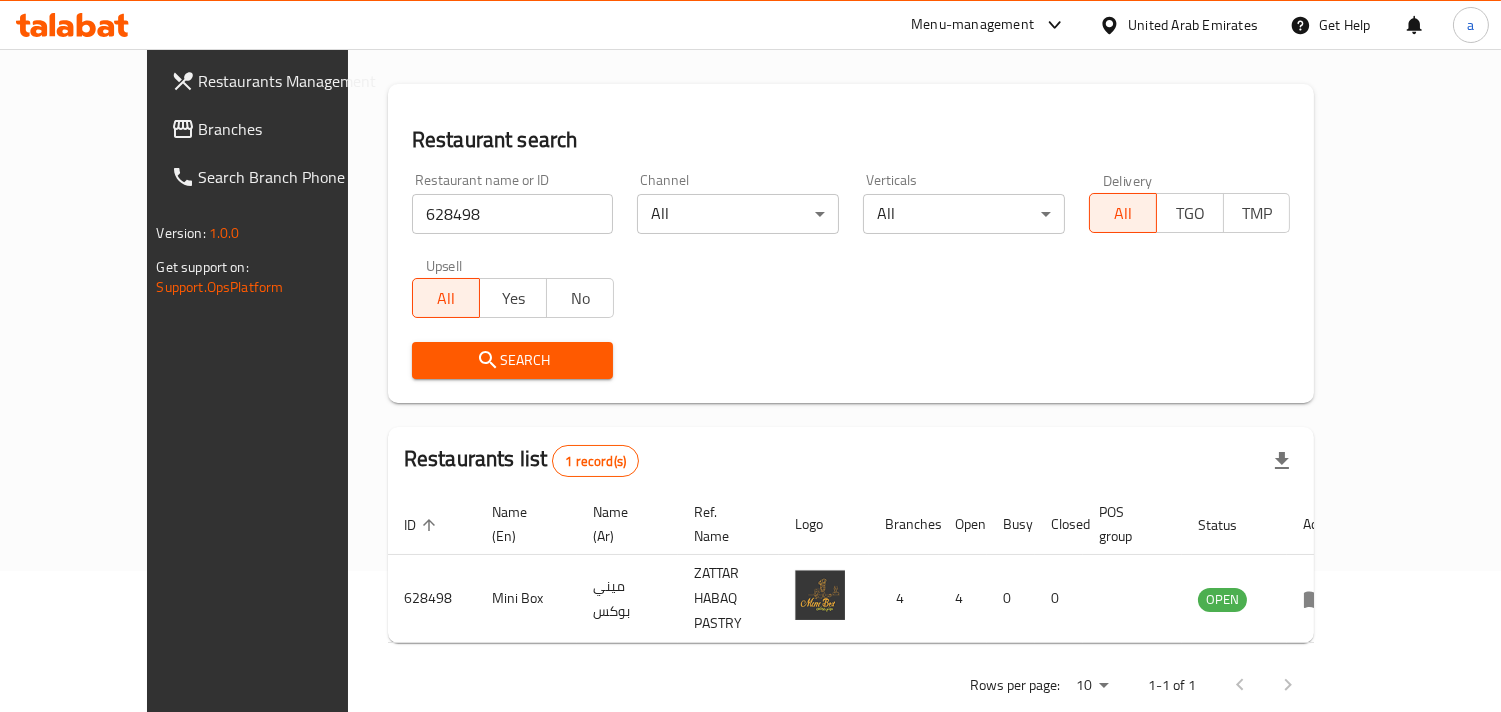 click on "United Arab Emirates" at bounding box center [1193, 25] 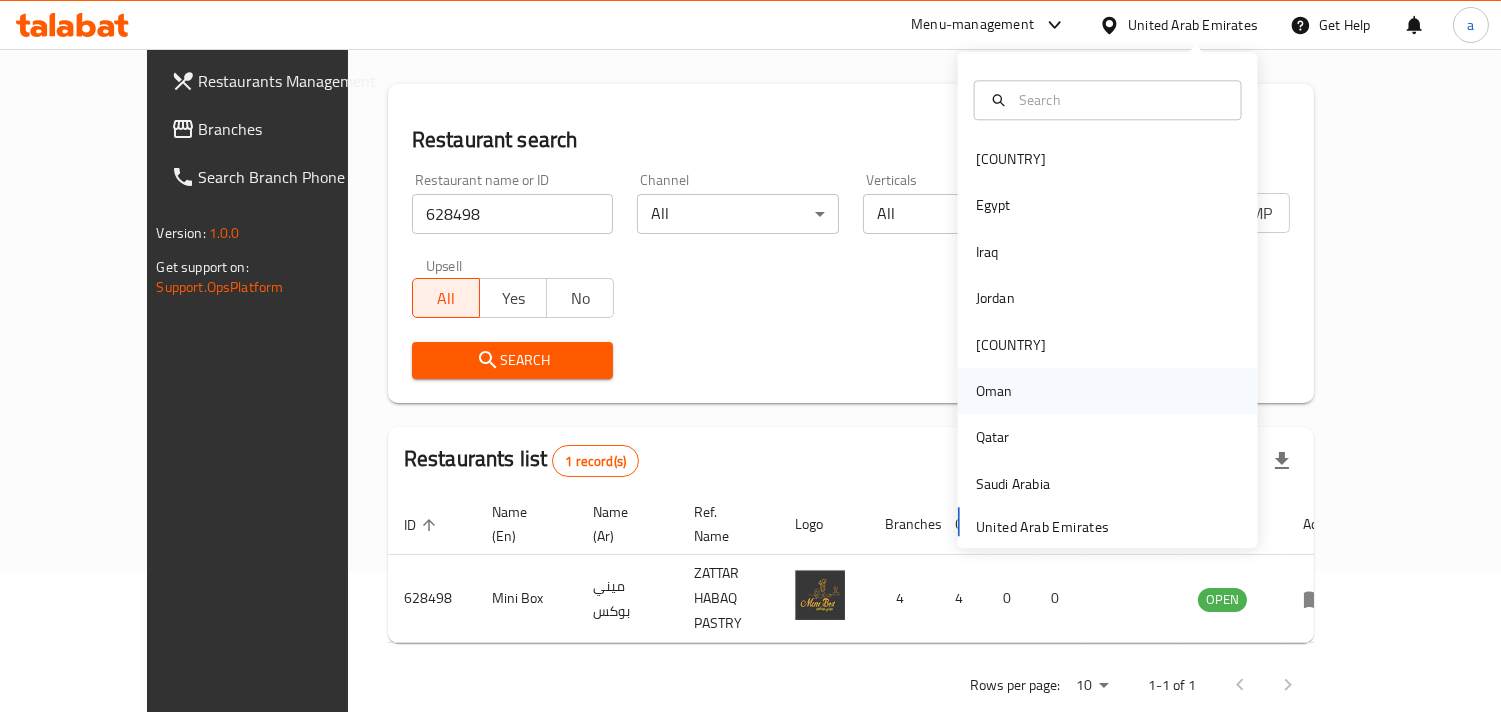 click on "Oman" at bounding box center (994, 391) 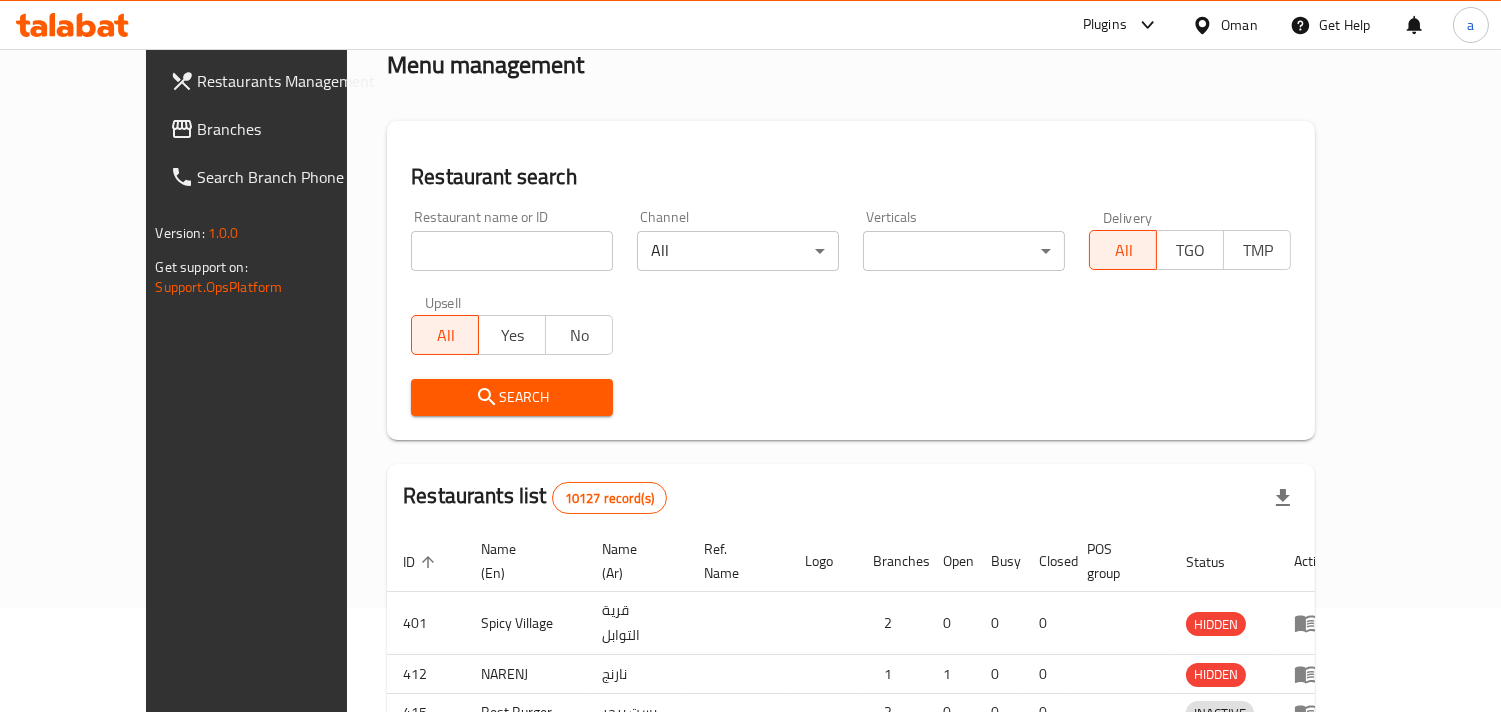 scroll, scrollTop: 141, scrollLeft: 0, axis: vertical 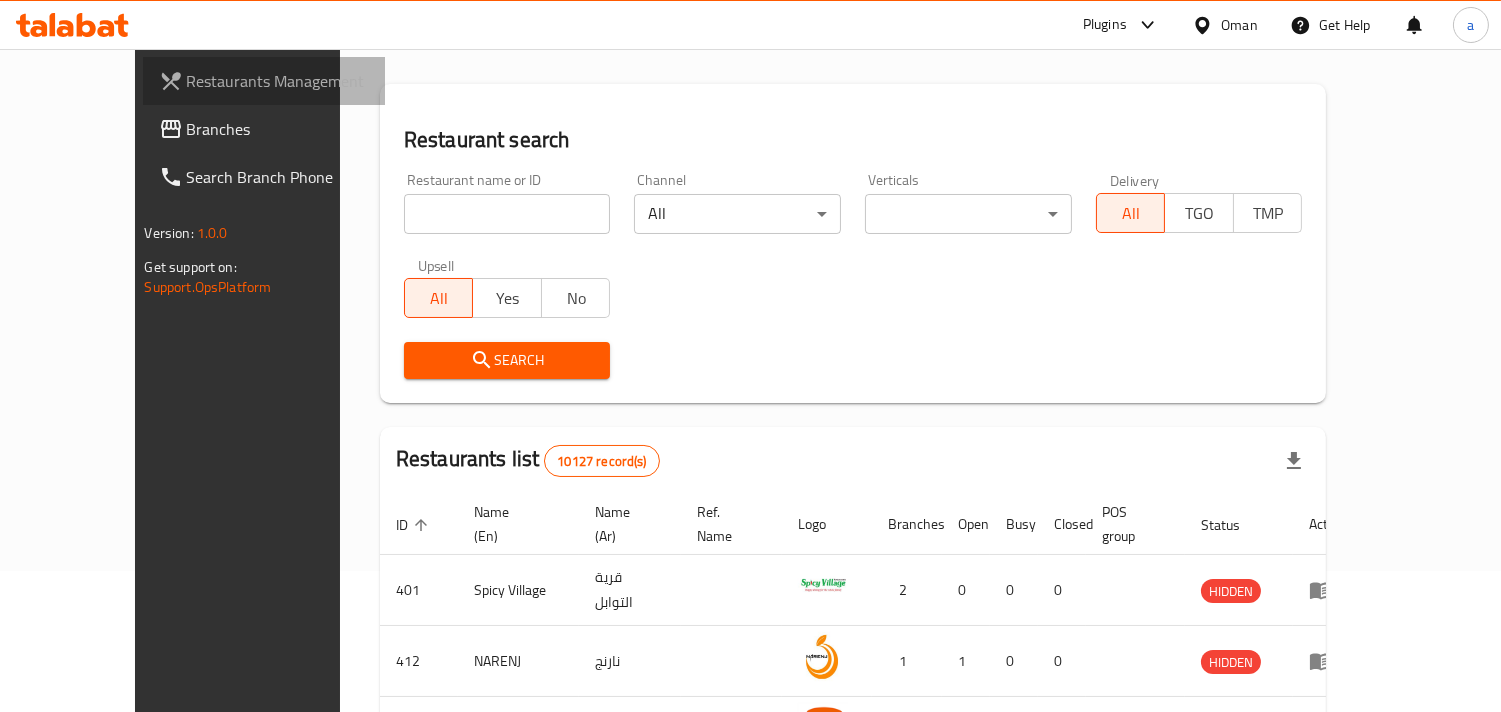click on "Restaurants Management" at bounding box center (264, 81) 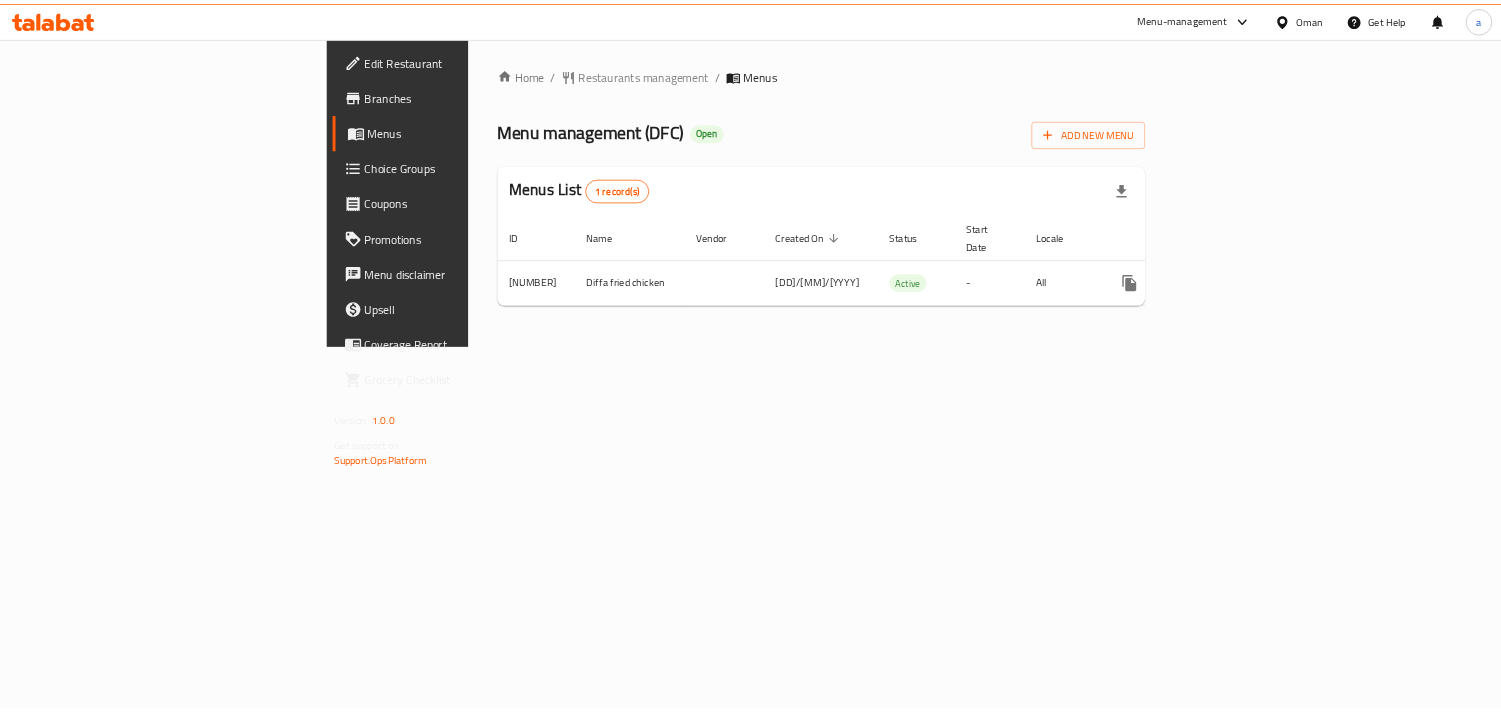 scroll, scrollTop: 0, scrollLeft: 0, axis: both 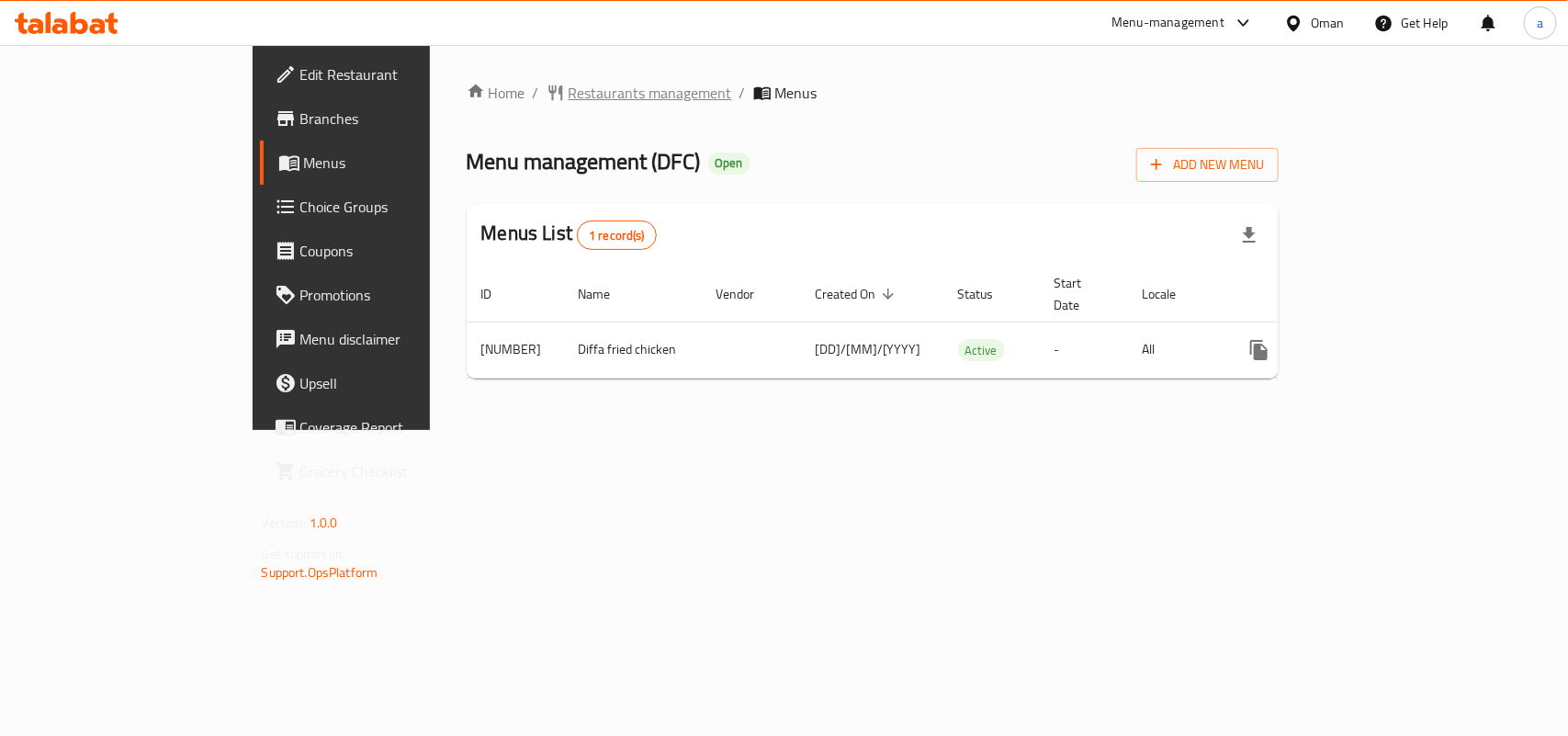 click on "Restaurants management" at bounding box center (650, 93) 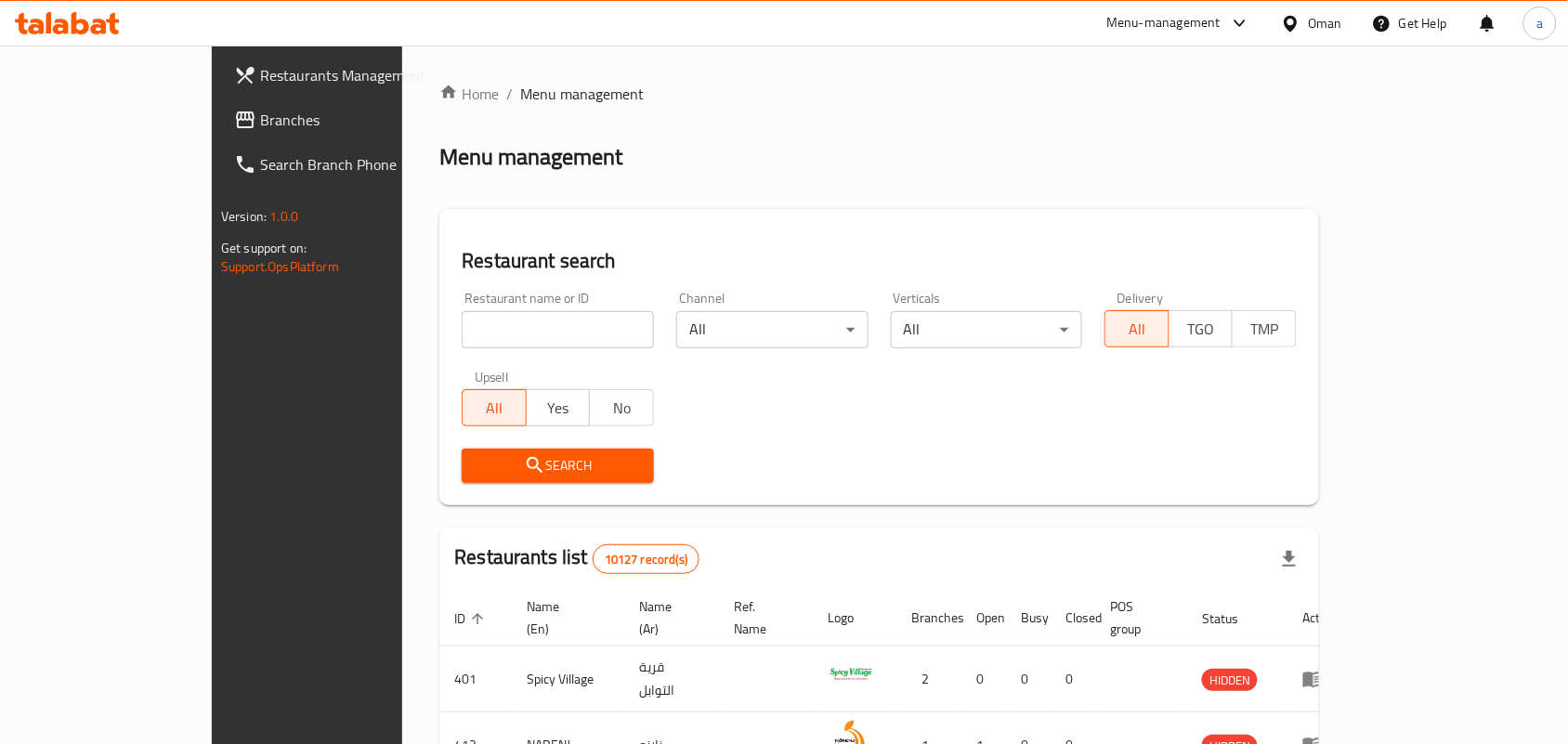click at bounding box center [557, 330] 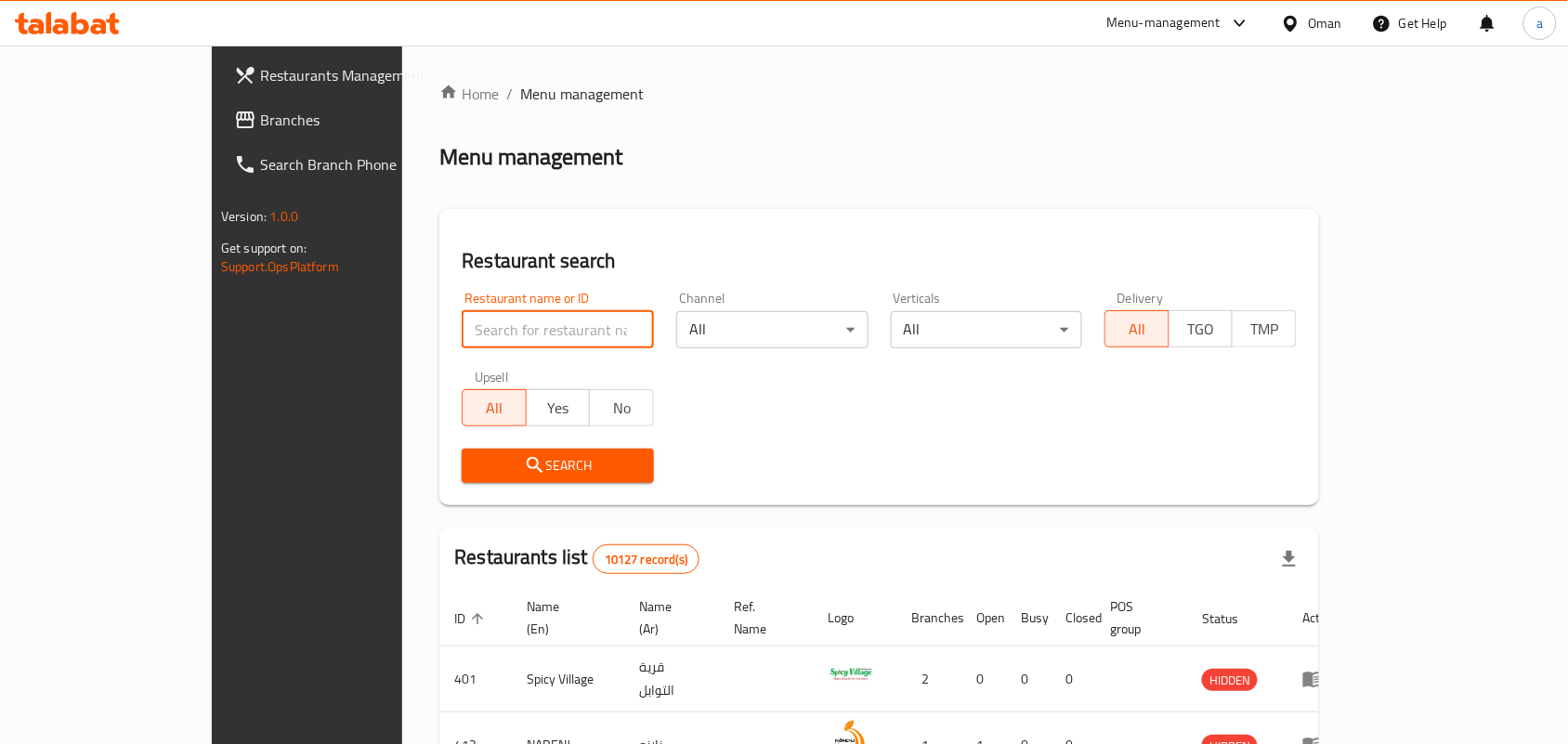 click at bounding box center (557, 330) 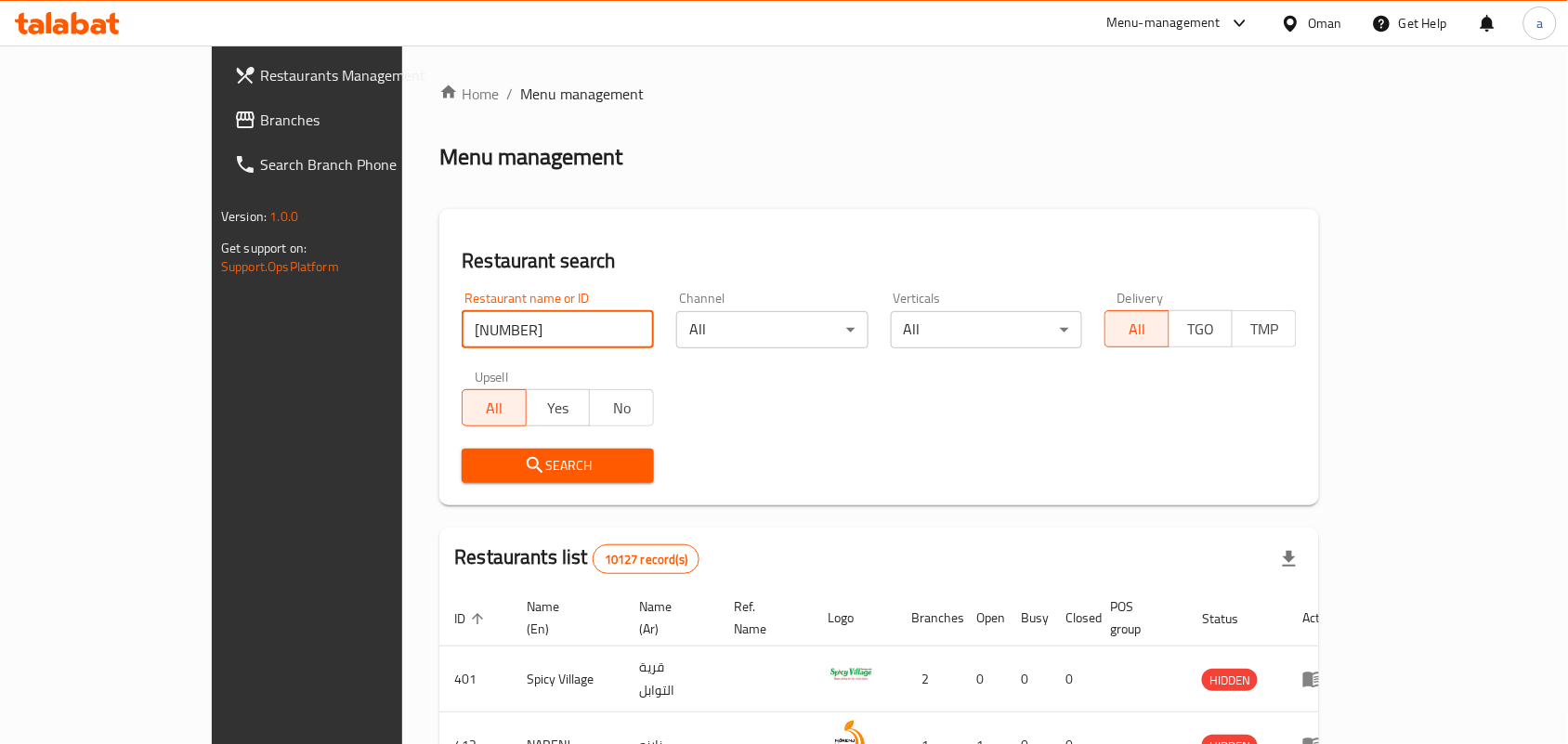 type on "671830" 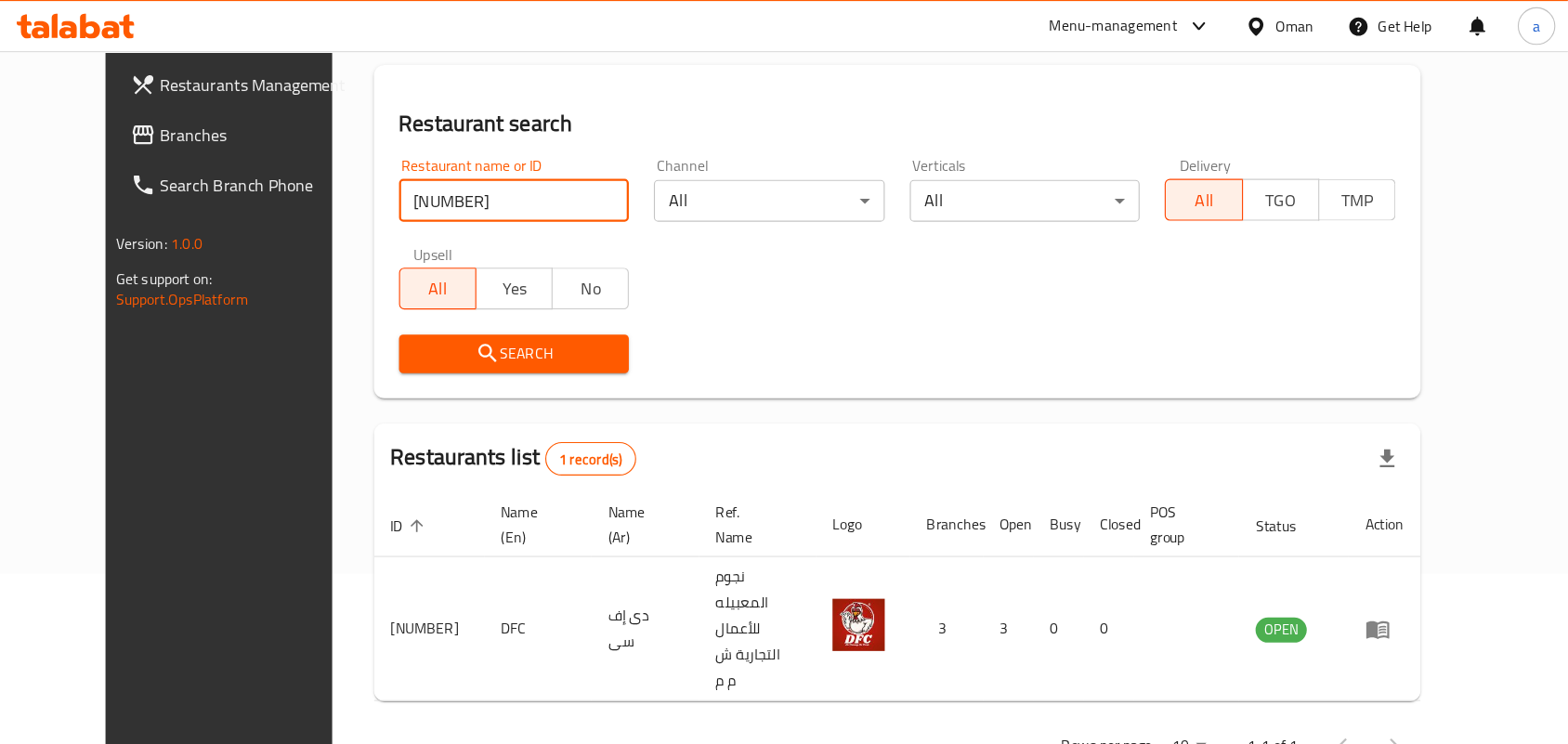 scroll, scrollTop: 48, scrollLeft: 0, axis: vertical 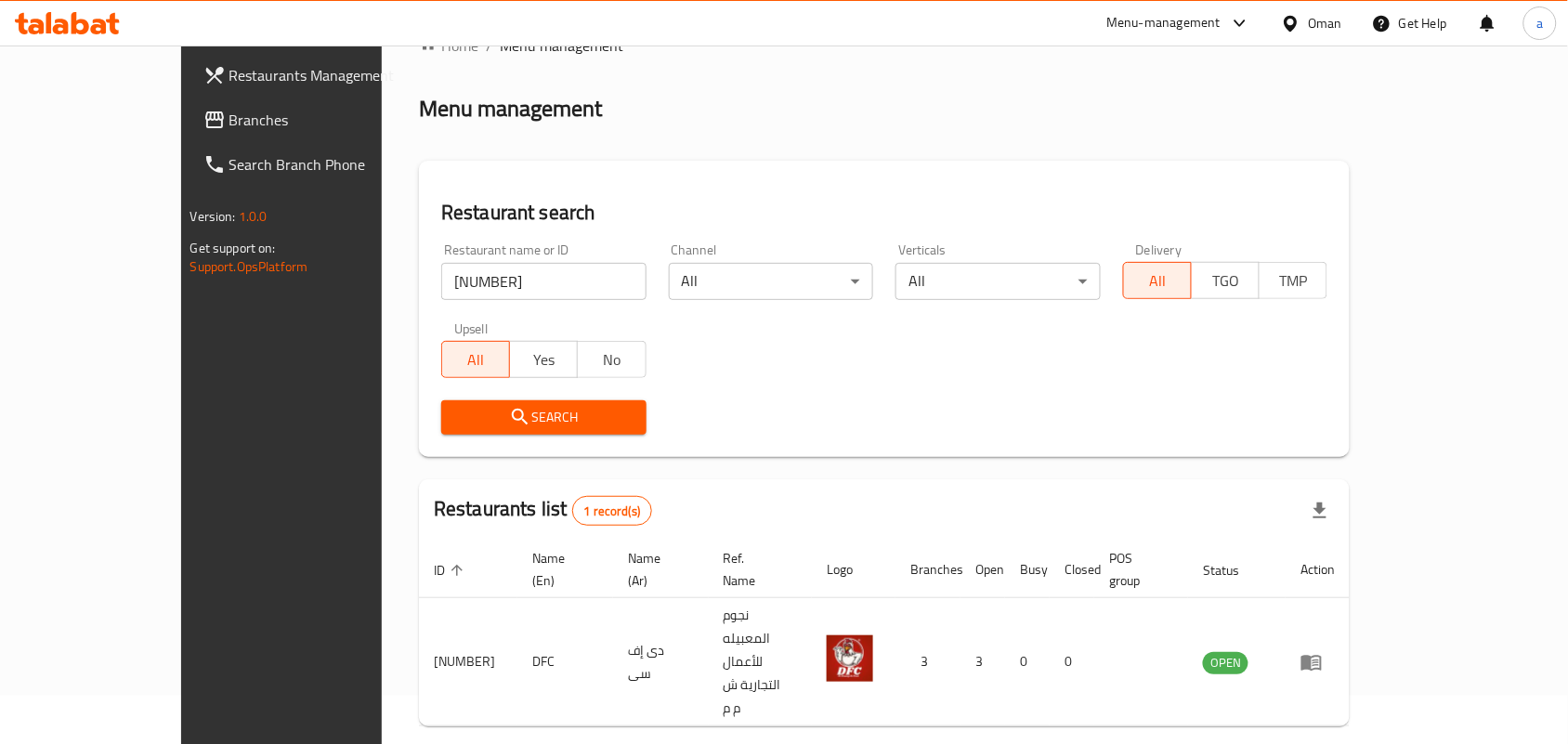 click on "Oman" at bounding box center [1325, 23] 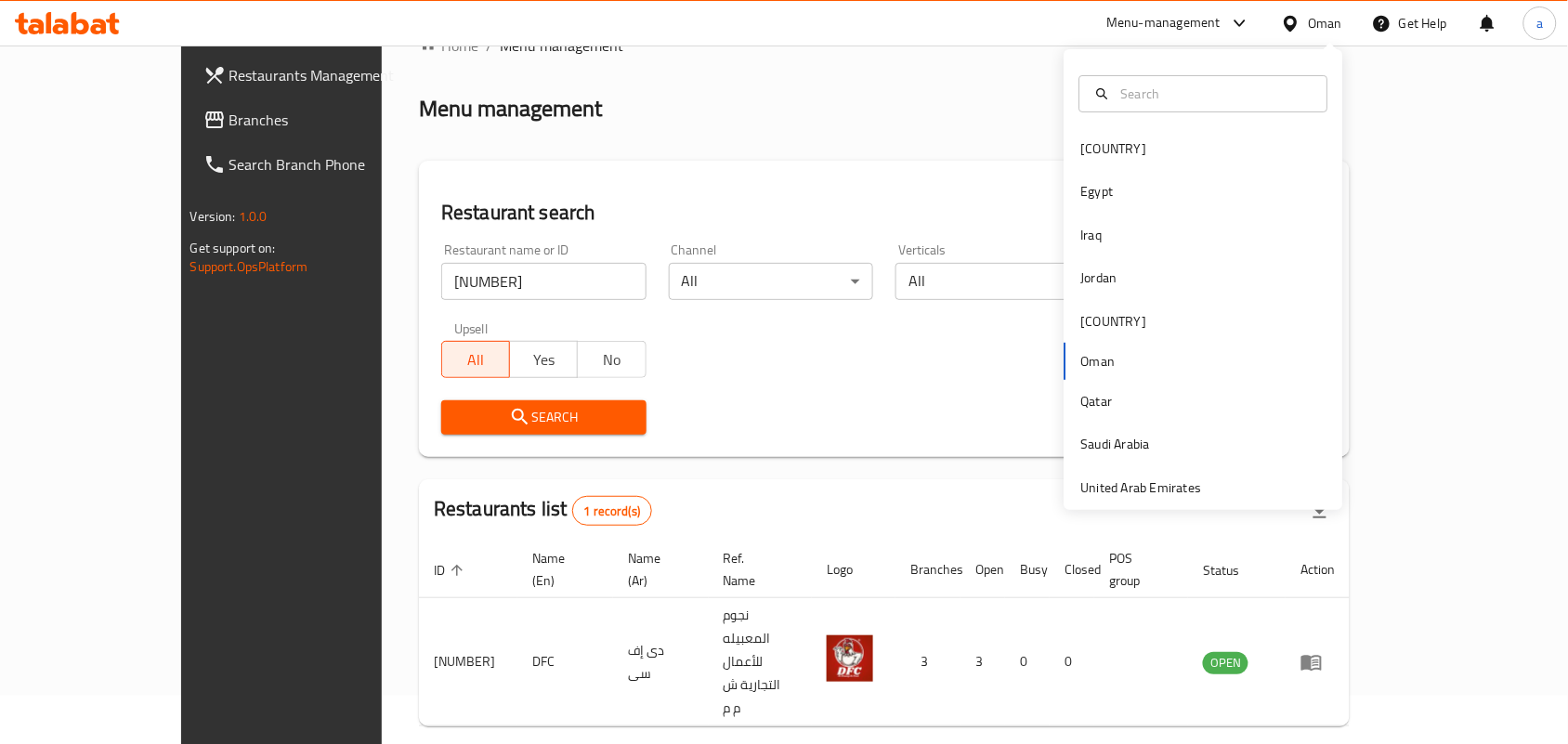 click at bounding box center [1204, 94] 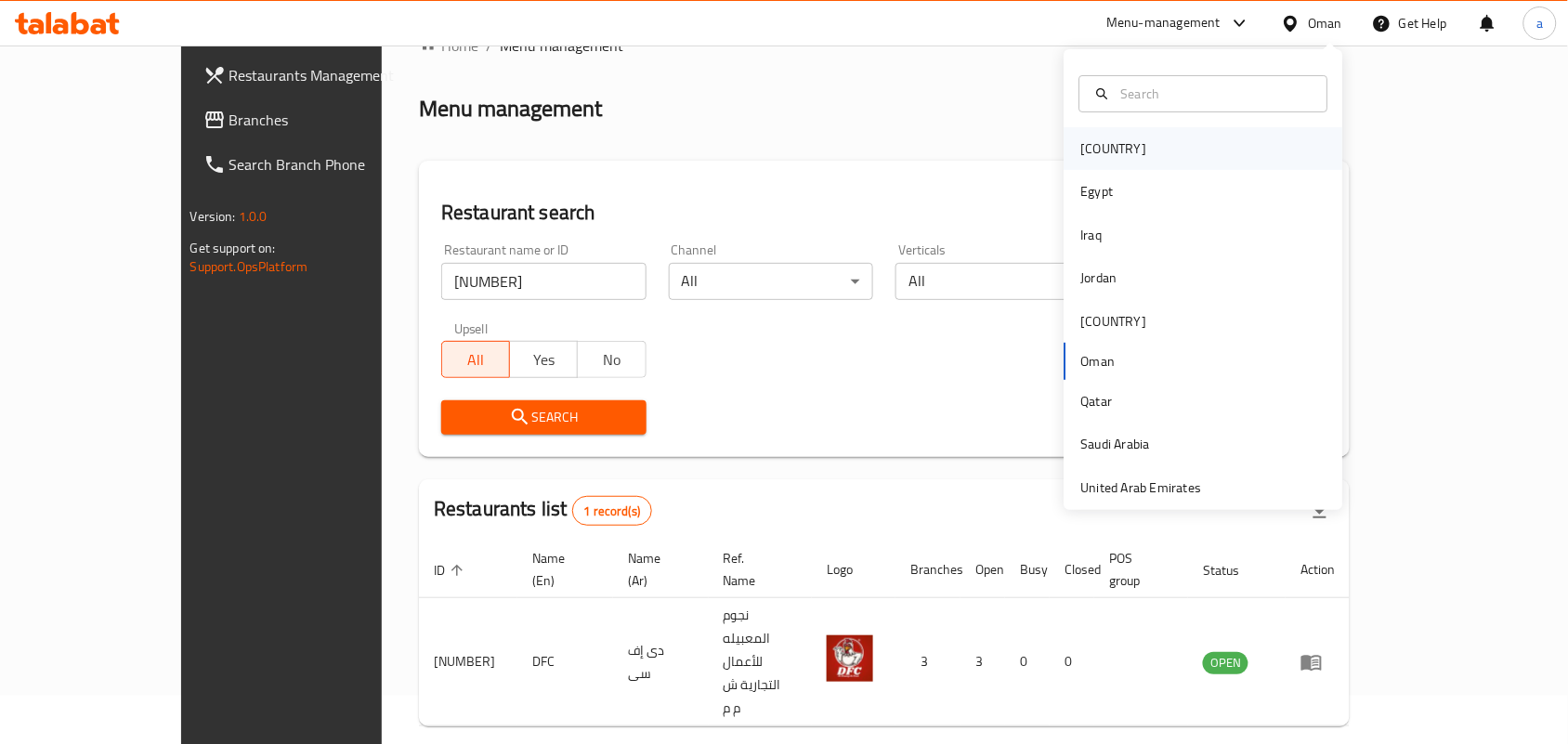 click on "[COUNTRY]" at bounding box center [1114, 149] 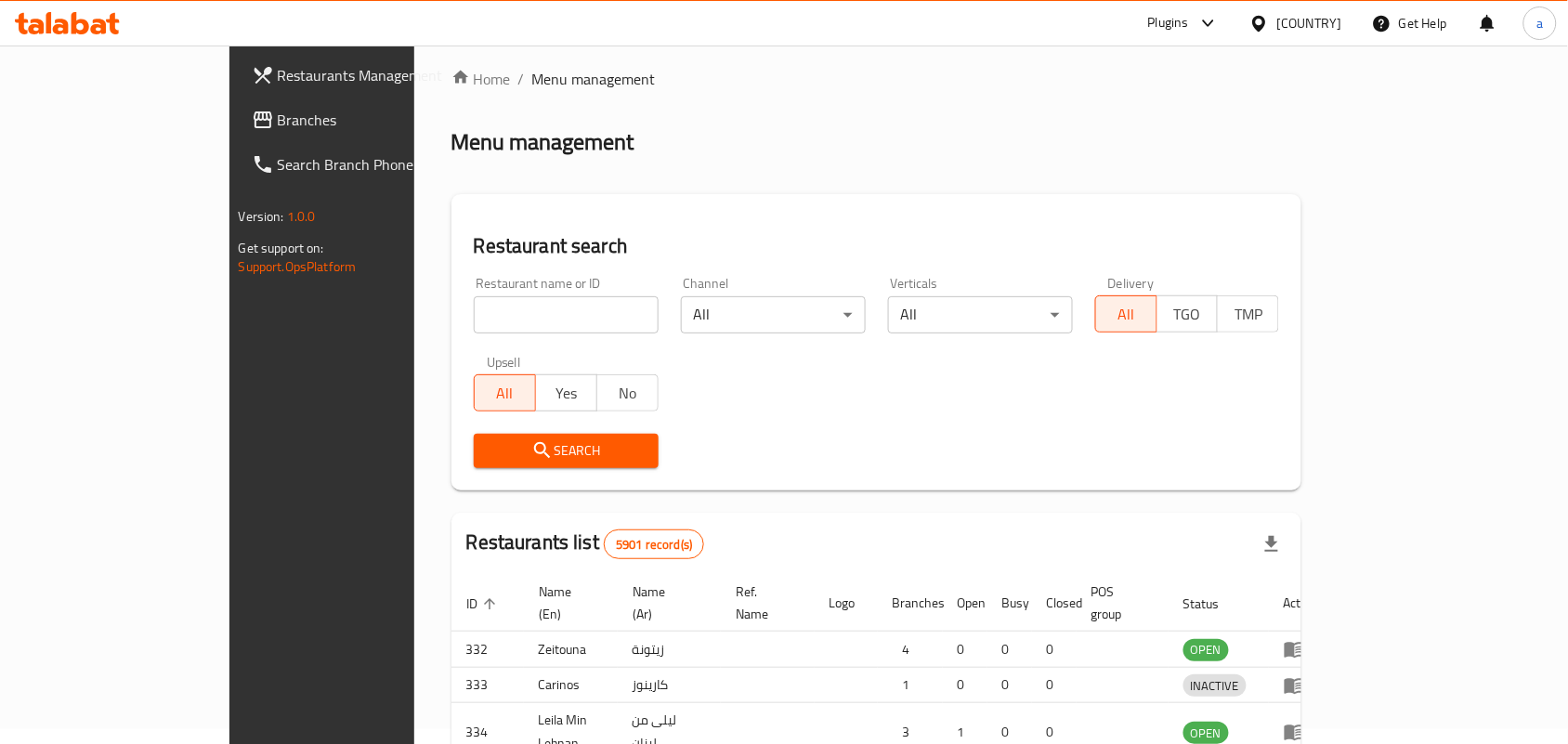scroll, scrollTop: 48, scrollLeft: 0, axis: vertical 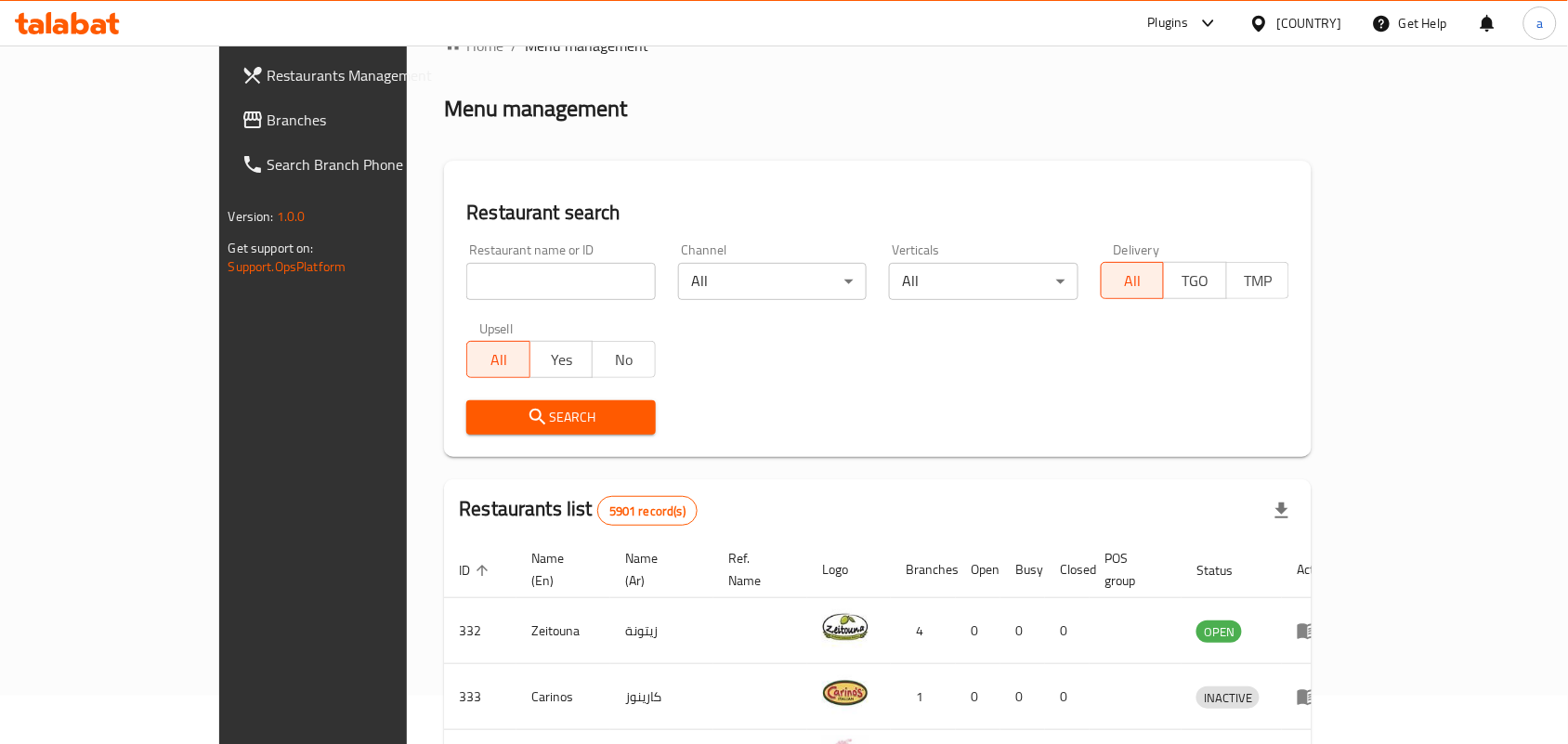 click on "Branches" at bounding box center [367, 120] 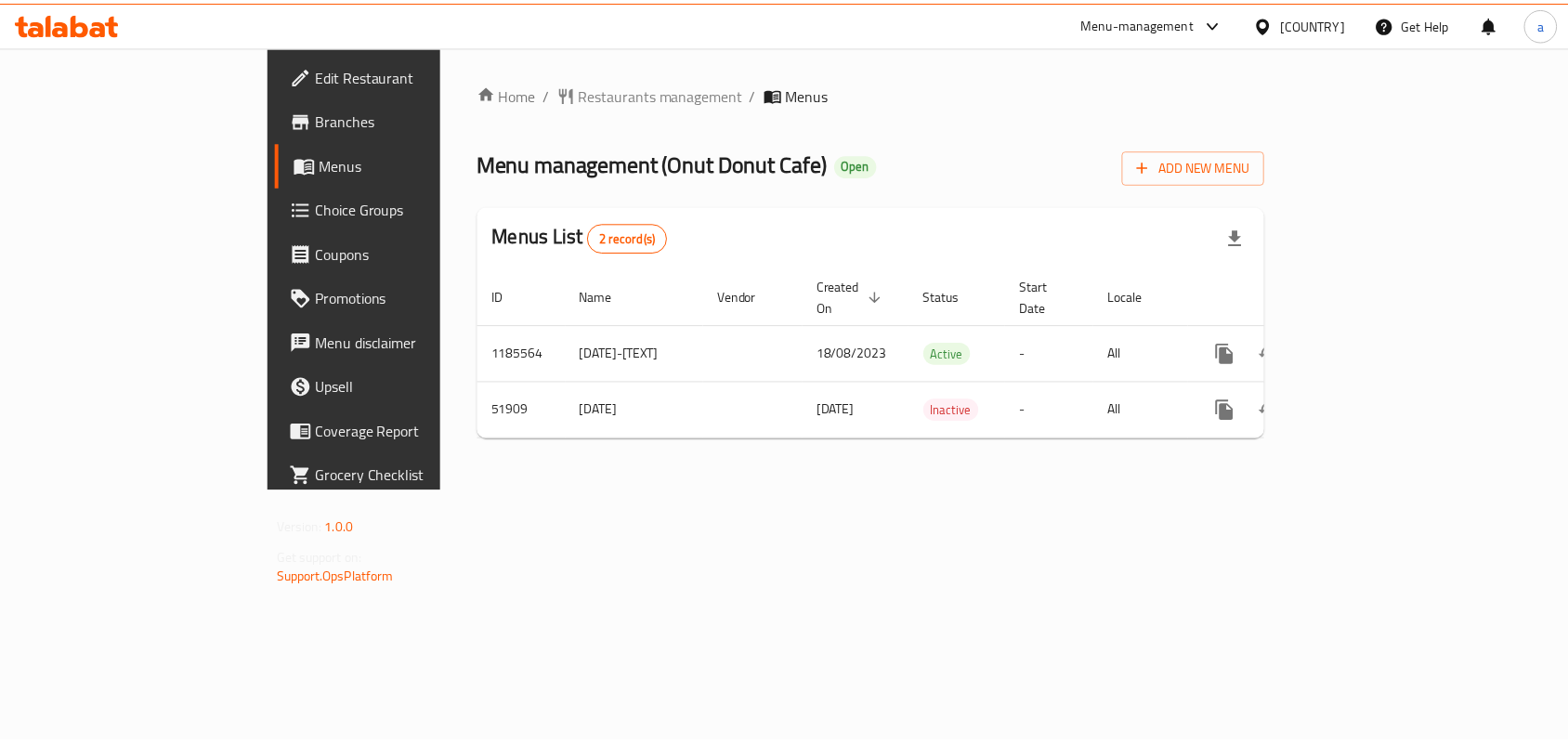 scroll, scrollTop: 0, scrollLeft: 0, axis: both 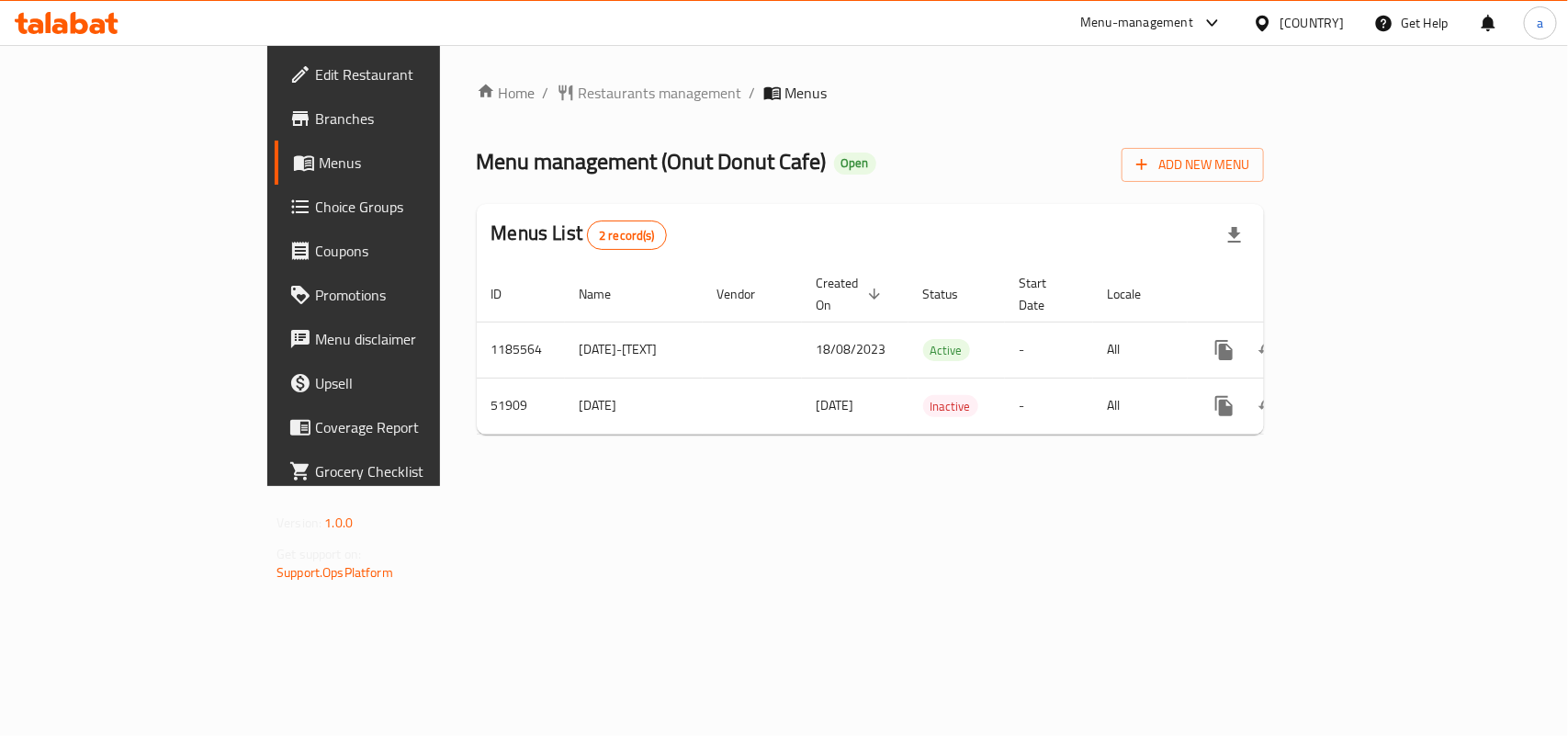 click on "Home / Restaurants management / Menus Menu management ( [BRAND] )  Open Add New Menu Menus List   2 record(s) ID Name Vendor Created On sorted descending Status Start Date Locale Actions 1185564 [DATE]-[TEXT] [DATE] Active - All 51909 [DATE] [DATE] Inactive - All" at bounding box center [870, 266] 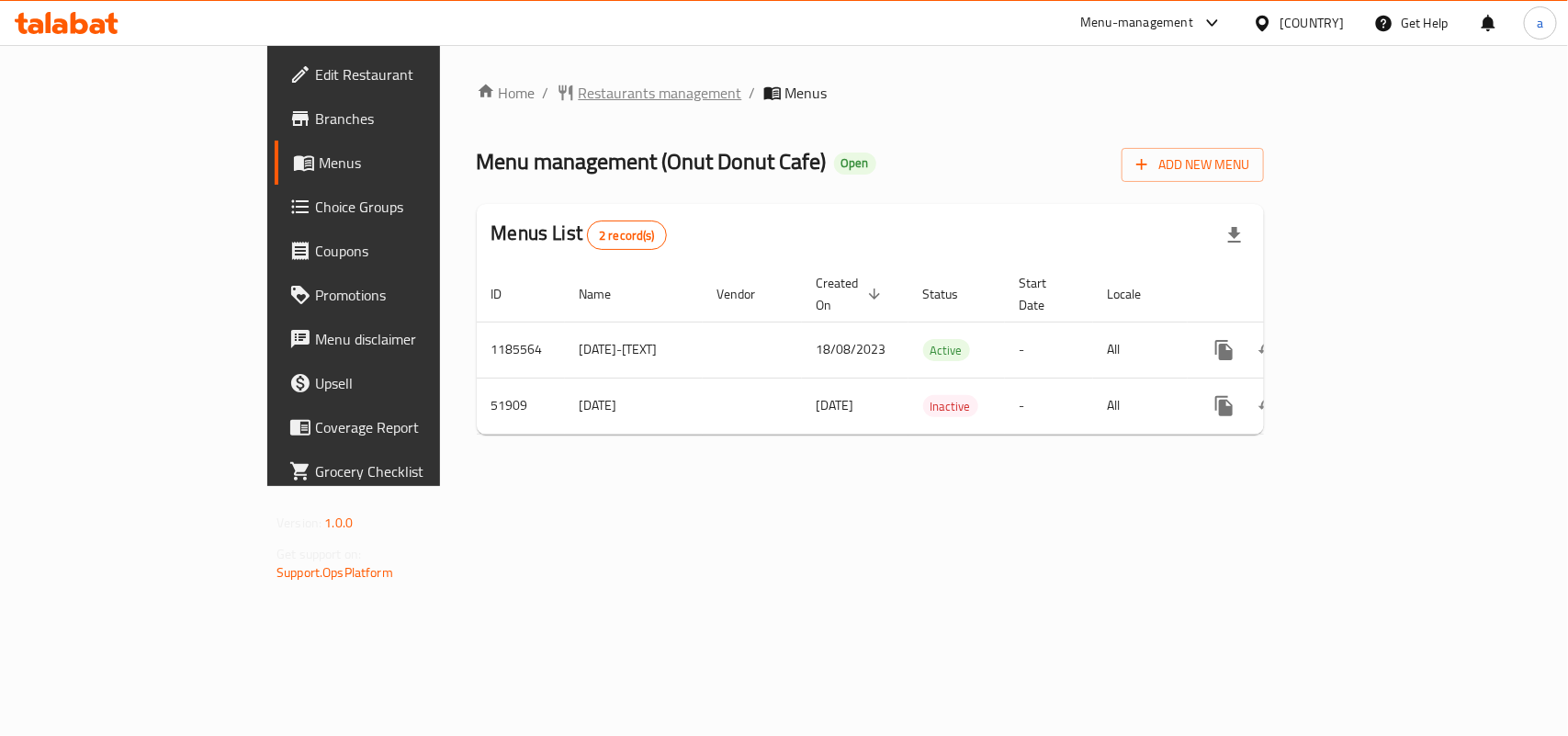 click on "Restaurants management" at bounding box center [660, 93] 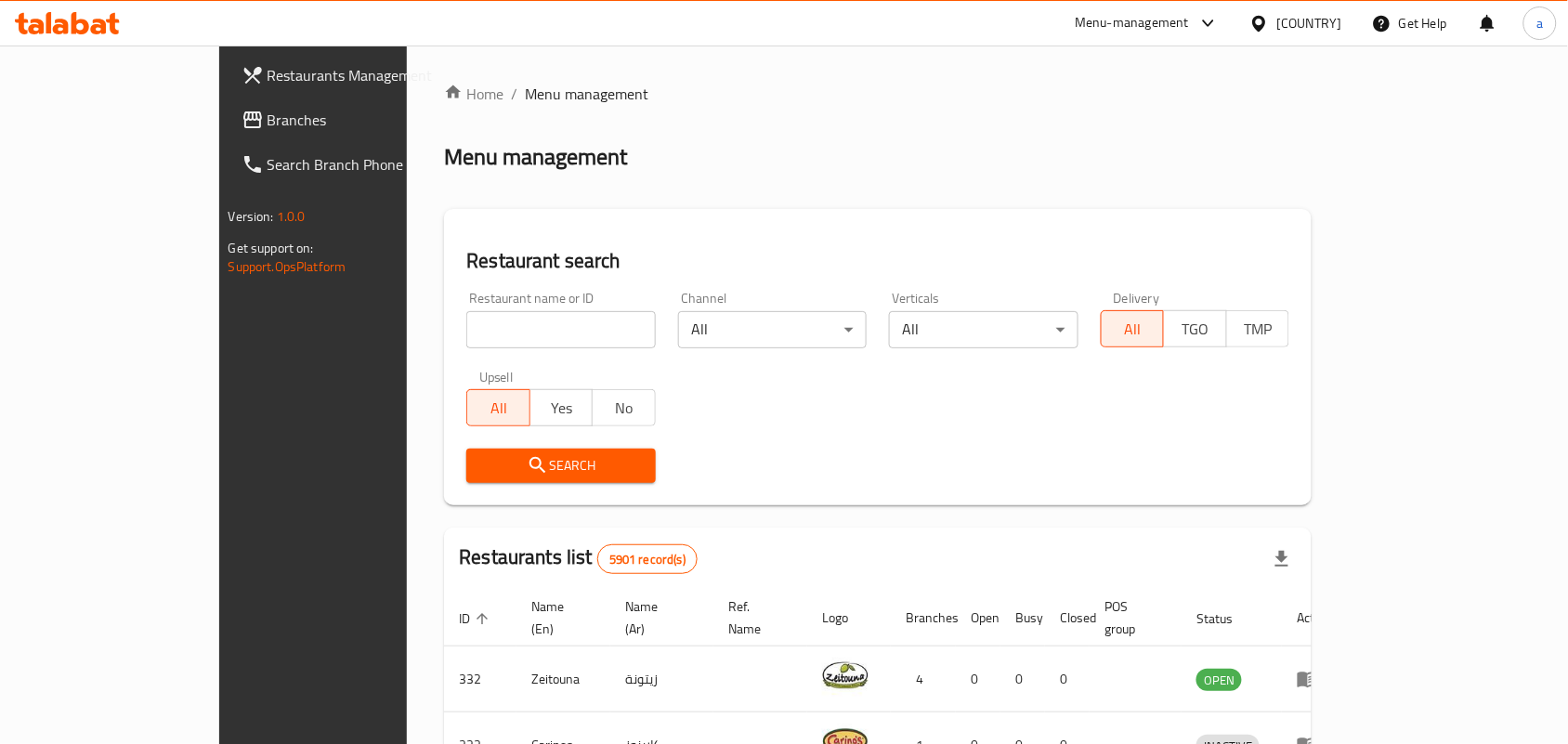 click at bounding box center (561, 330) 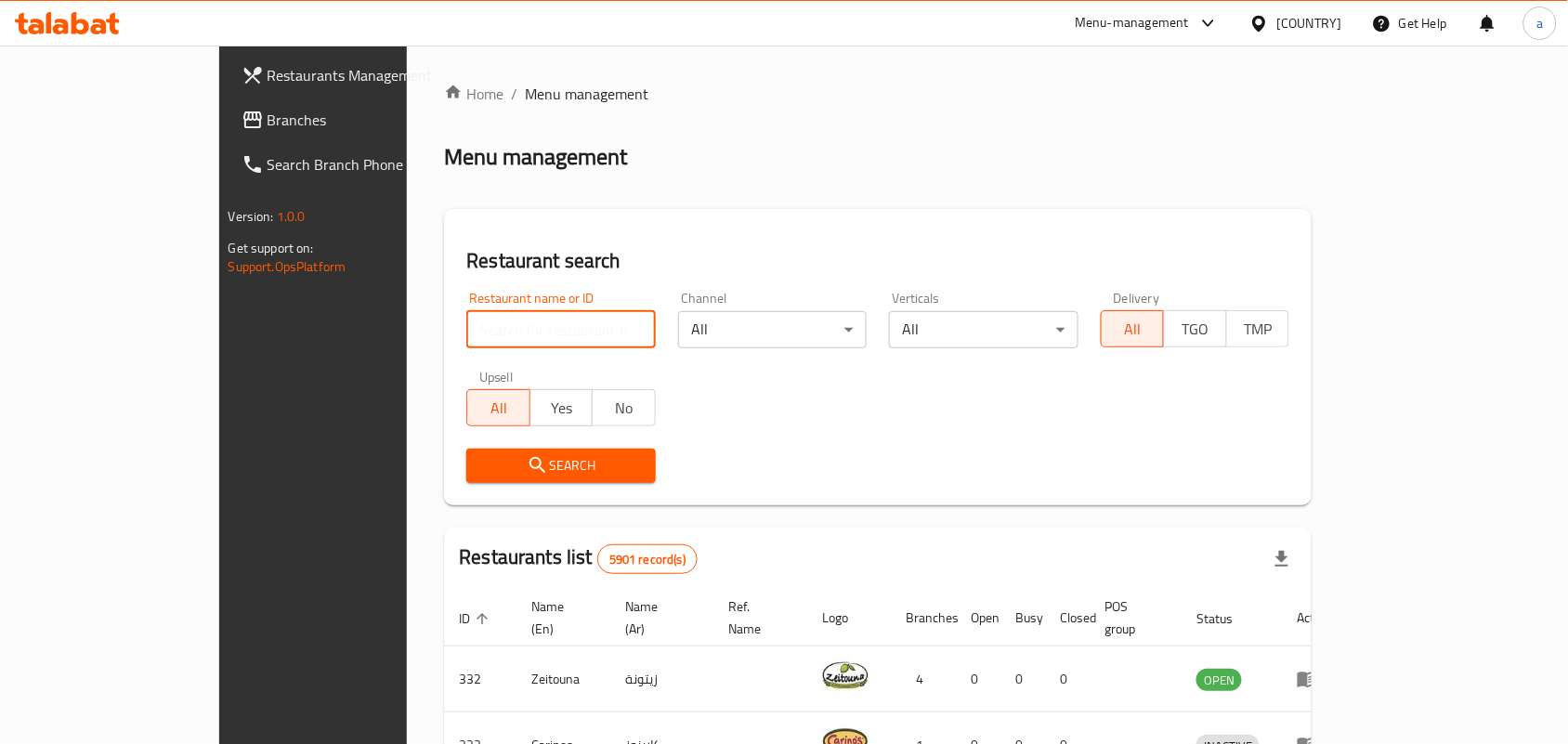 paste on "25879" 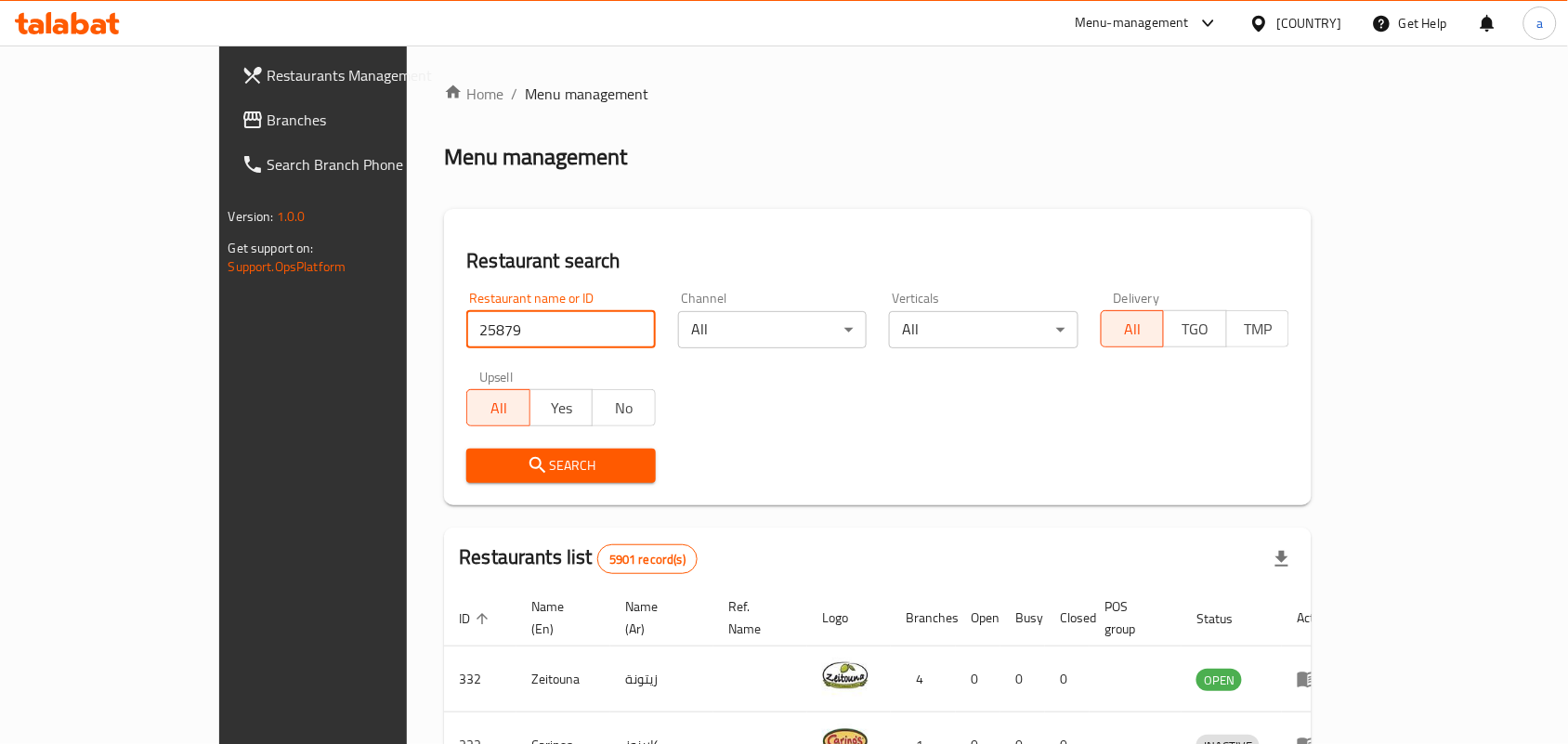 type on "25879" 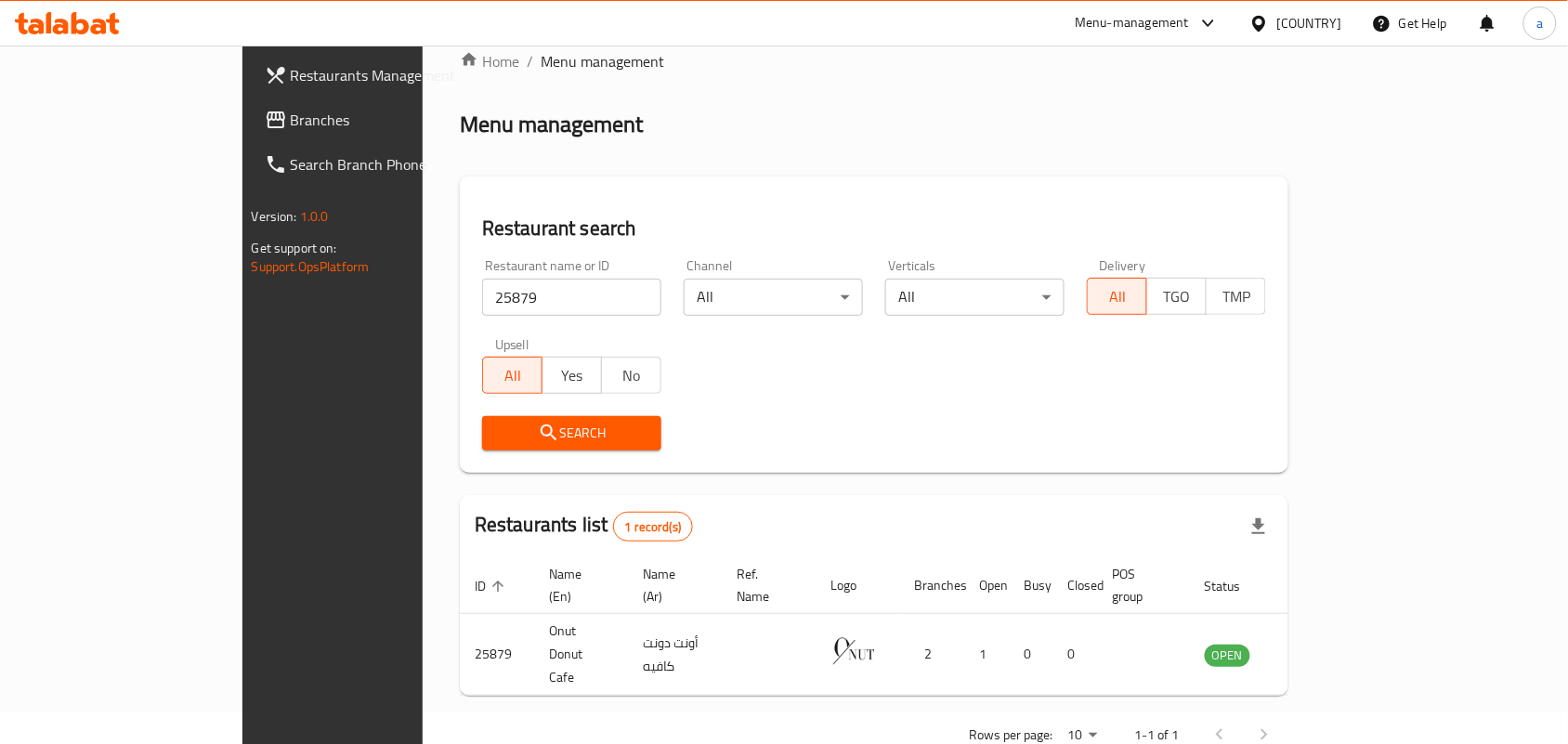 scroll, scrollTop: 48, scrollLeft: 0, axis: vertical 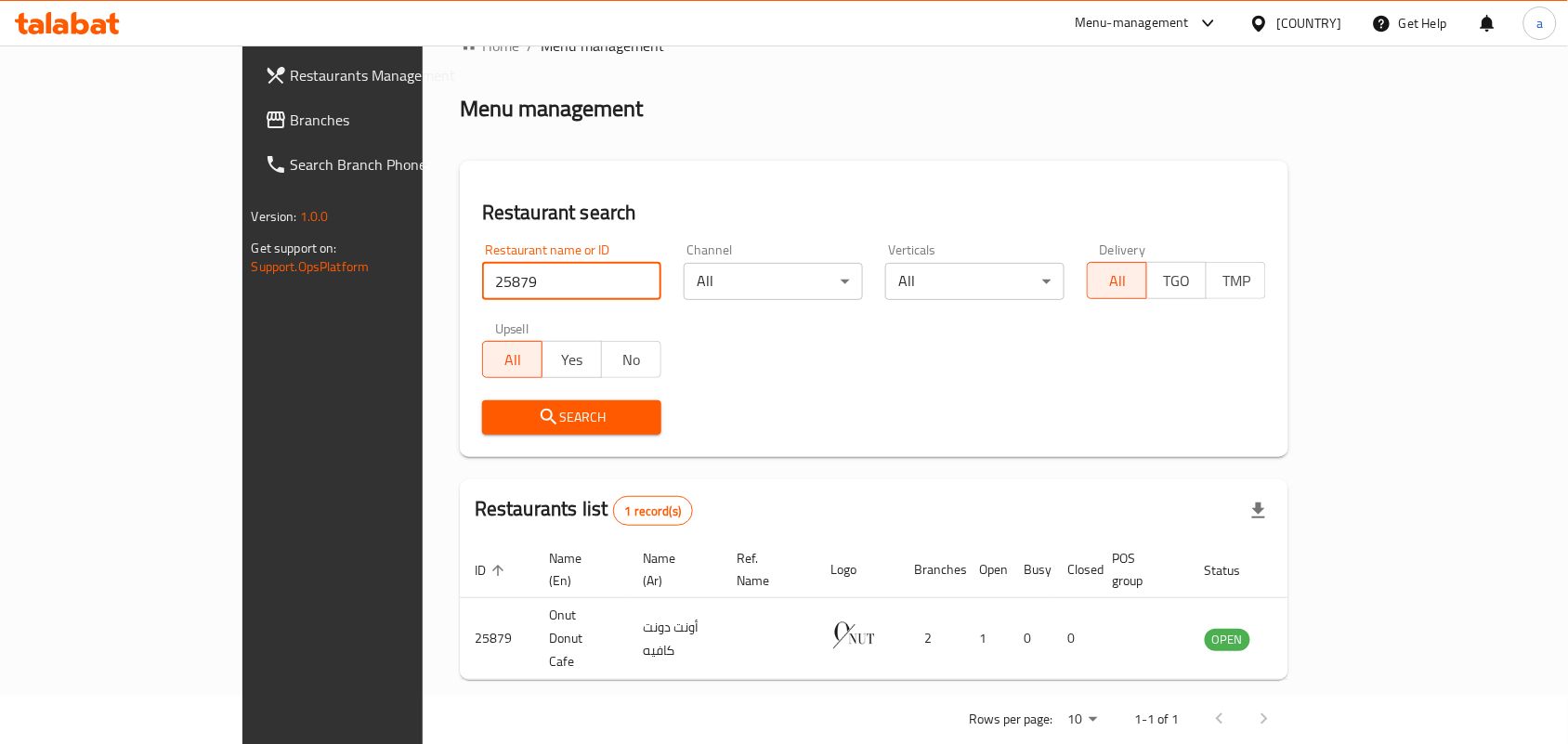 click on "Bahrain" at bounding box center (1309, 23) 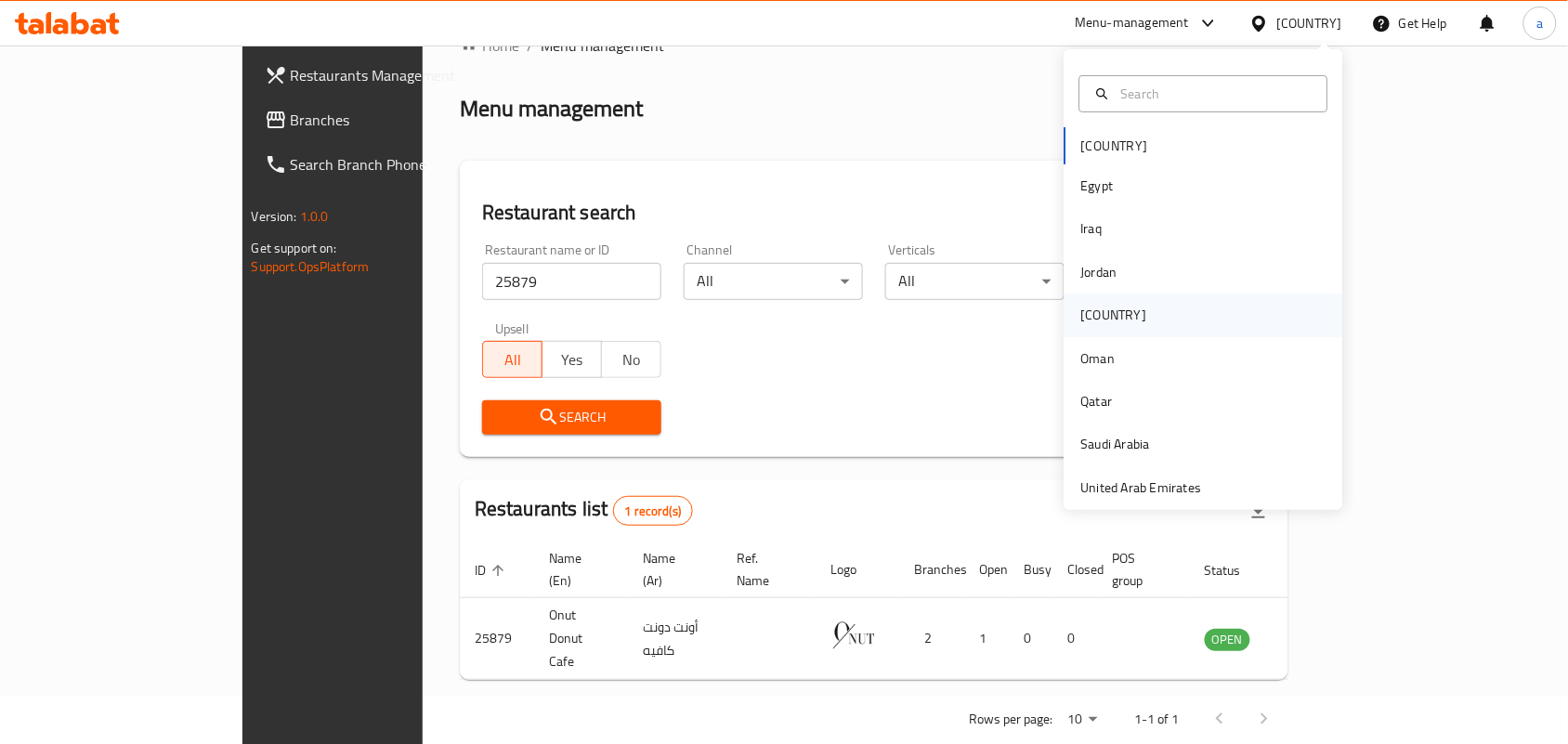 click on "Kuwait" at bounding box center (1114, 315) 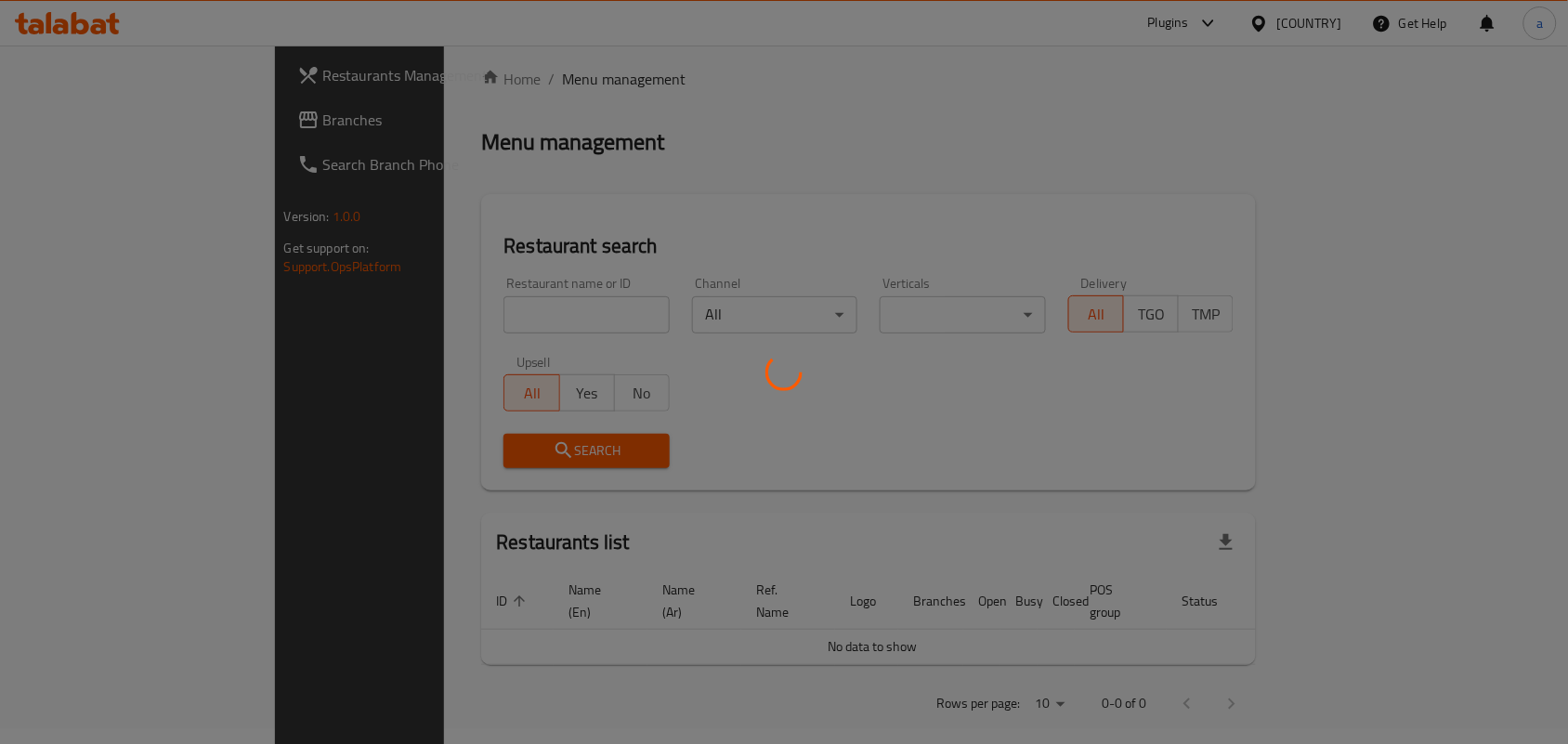 scroll, scrollTop: 48, scrollLeft: 0, axis: vertical 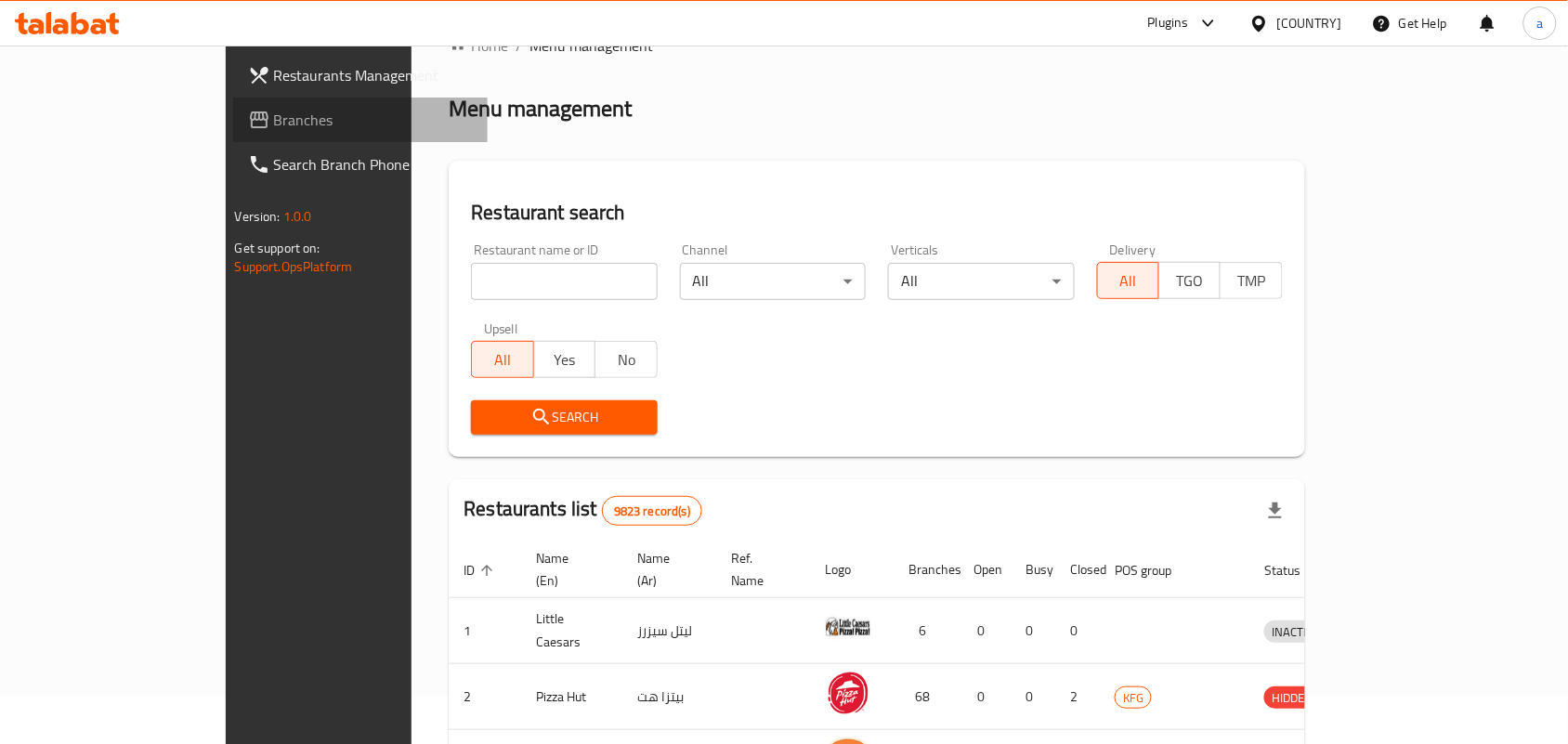 click on "Branches" at bounding box center (373, 120) 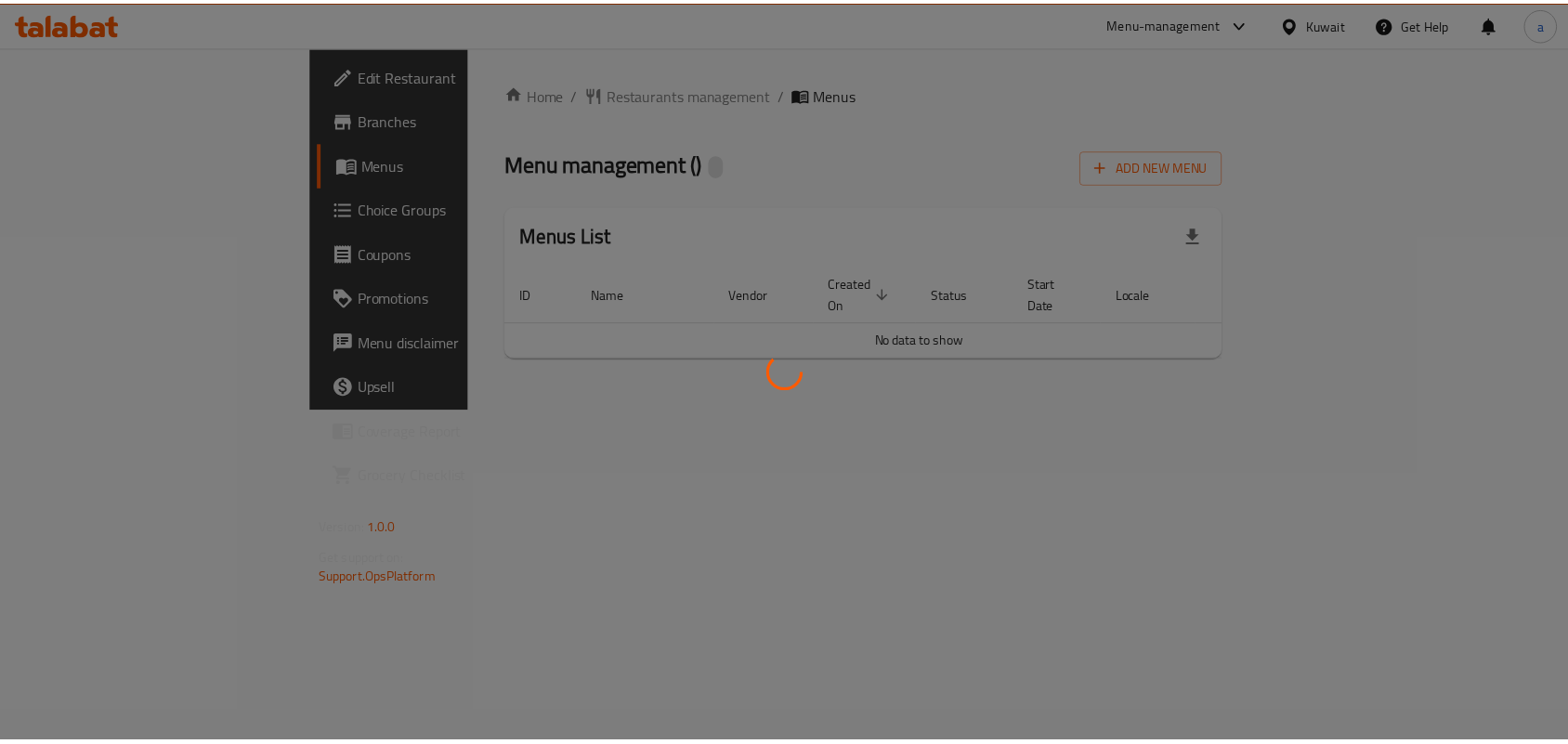 scroll, scrollTop: 0, scrollLeft: 0, axis: both 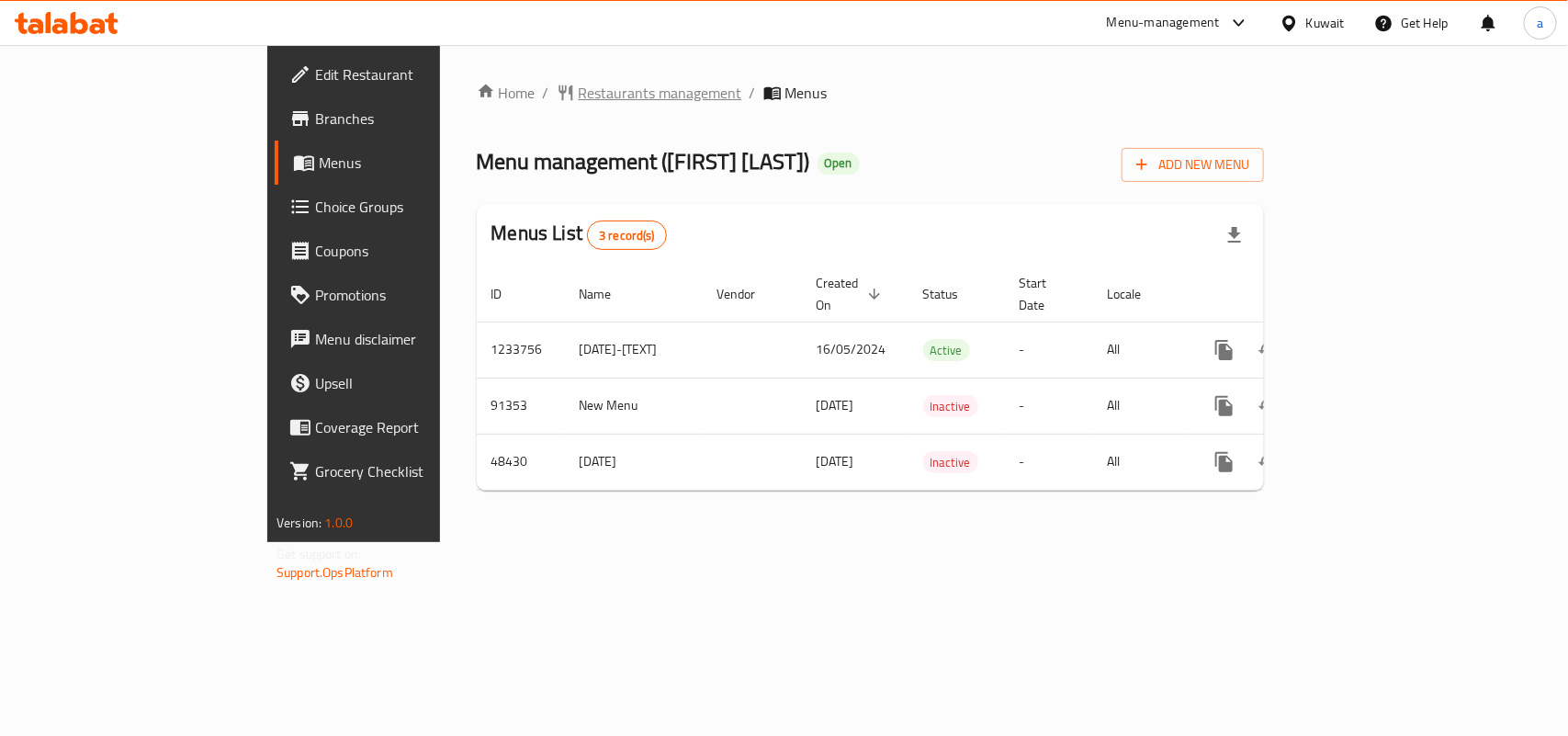 click on "Restaurants management" at bounding box center [660, 93] 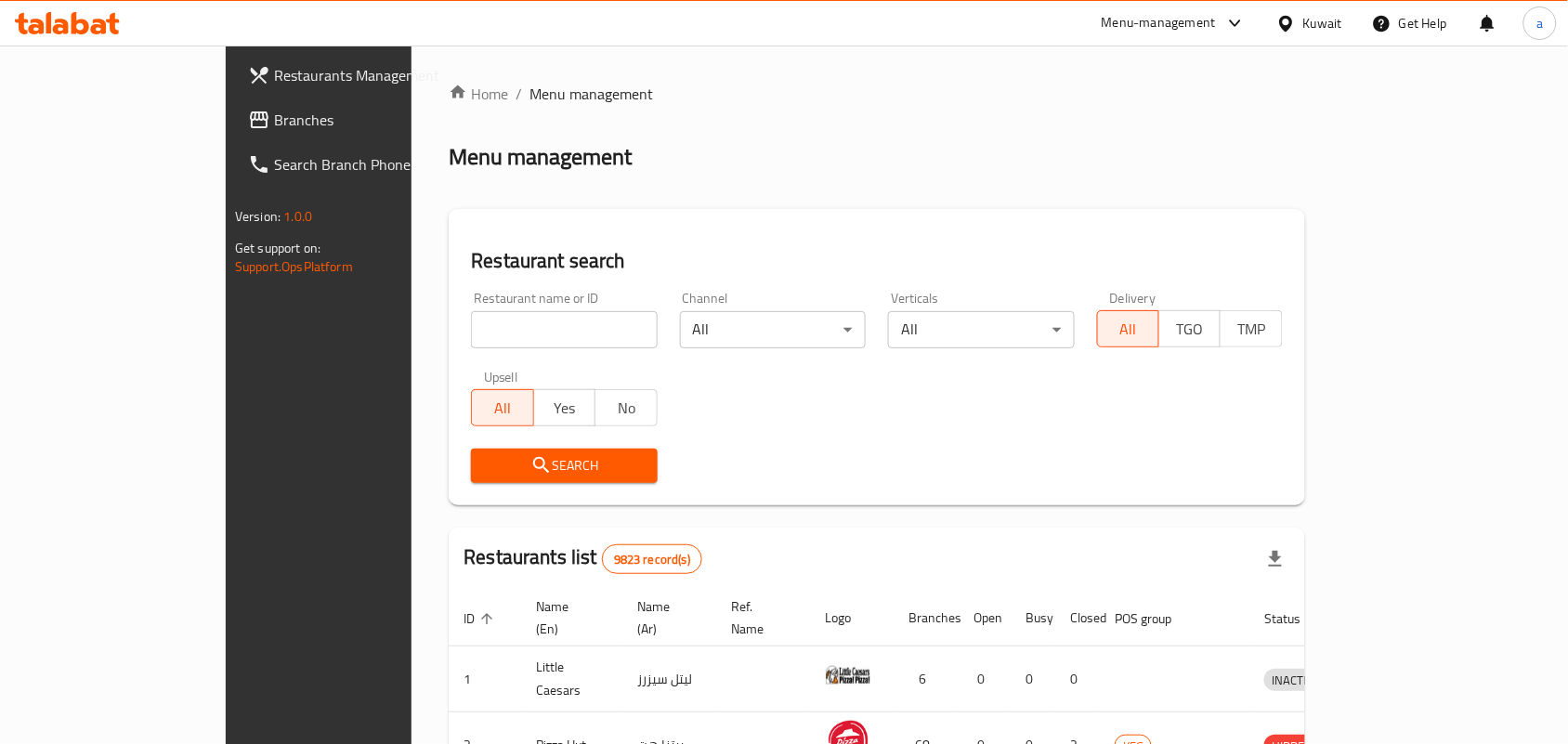 click at bounding box center [784, 372] 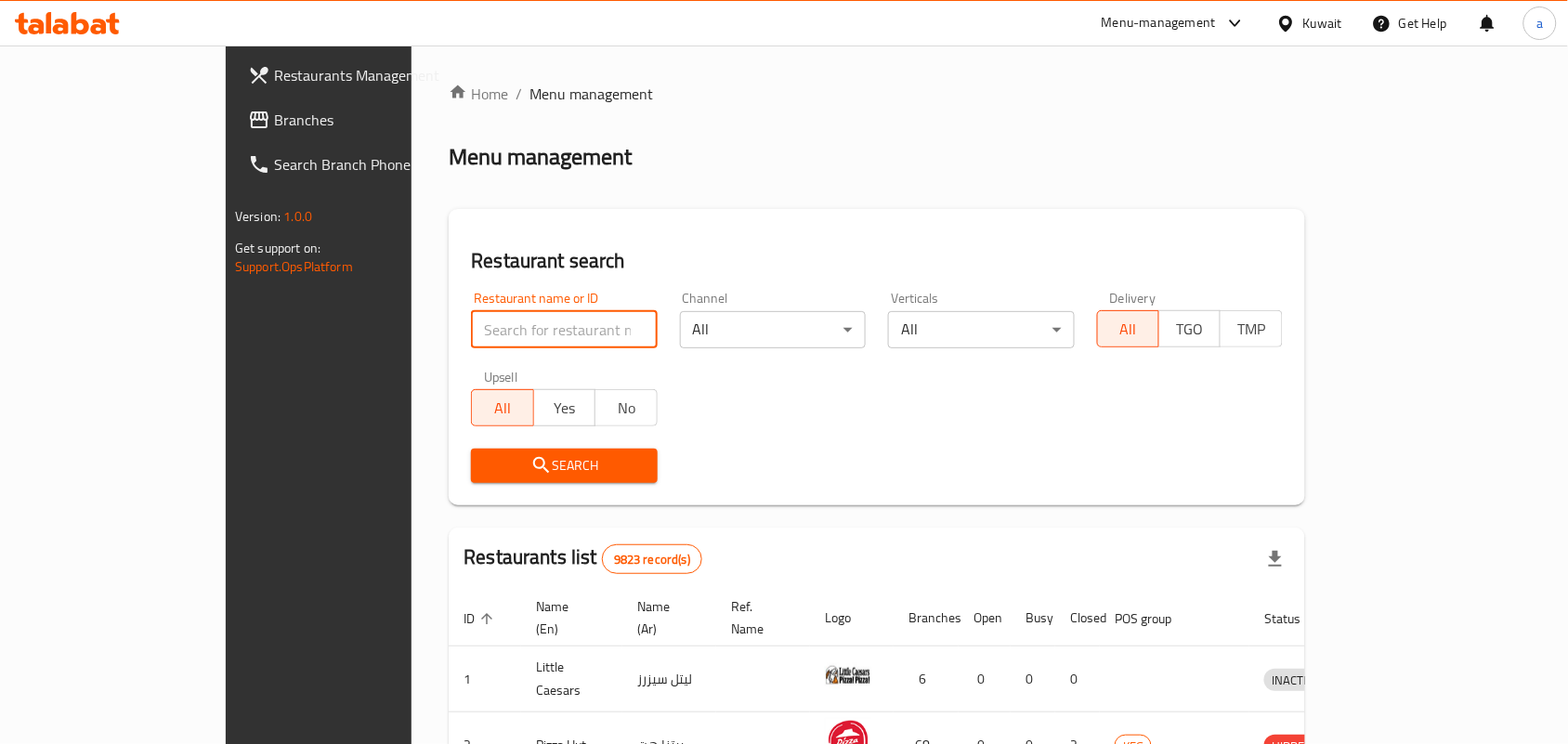 click at bounding box center (564, 330) 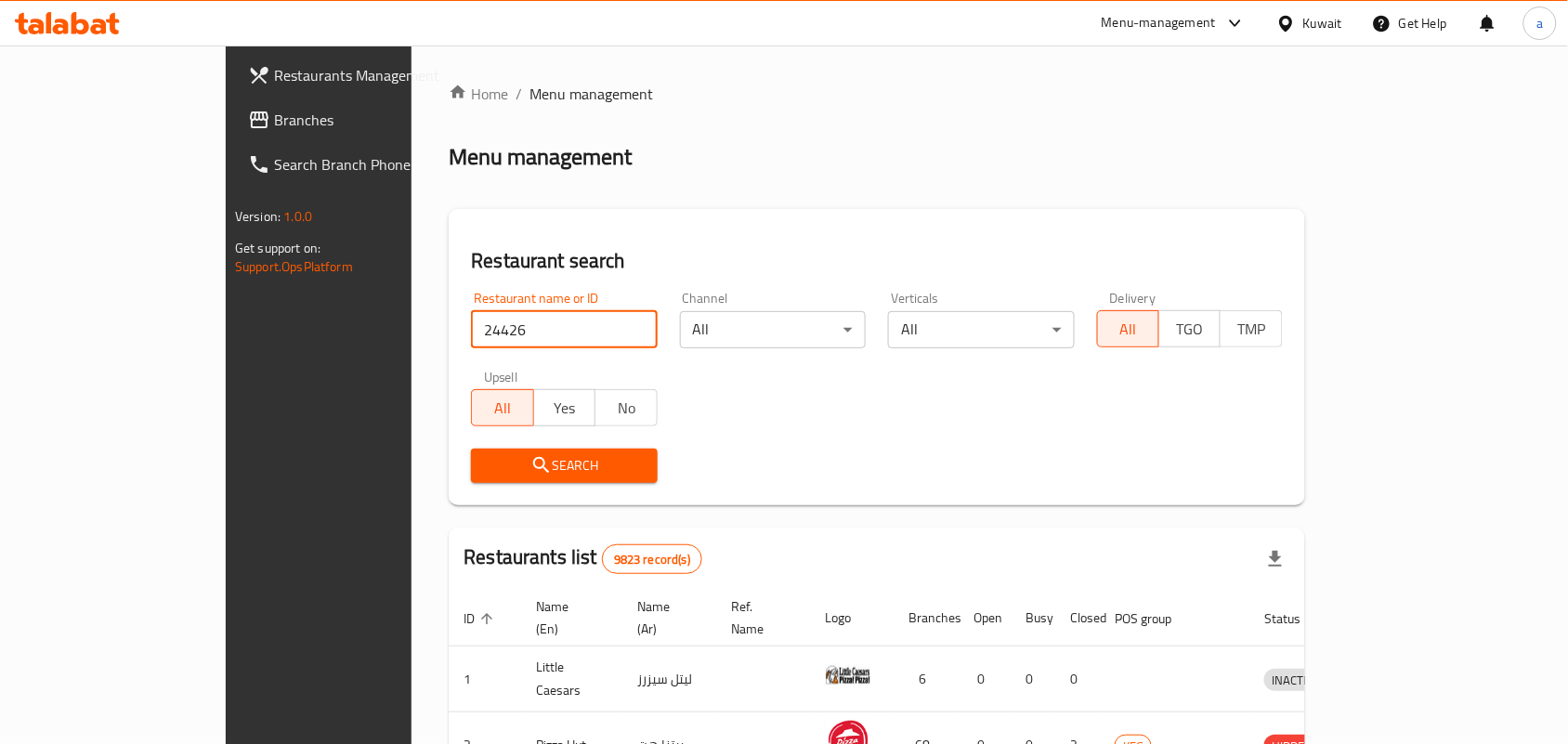 type on "24426" 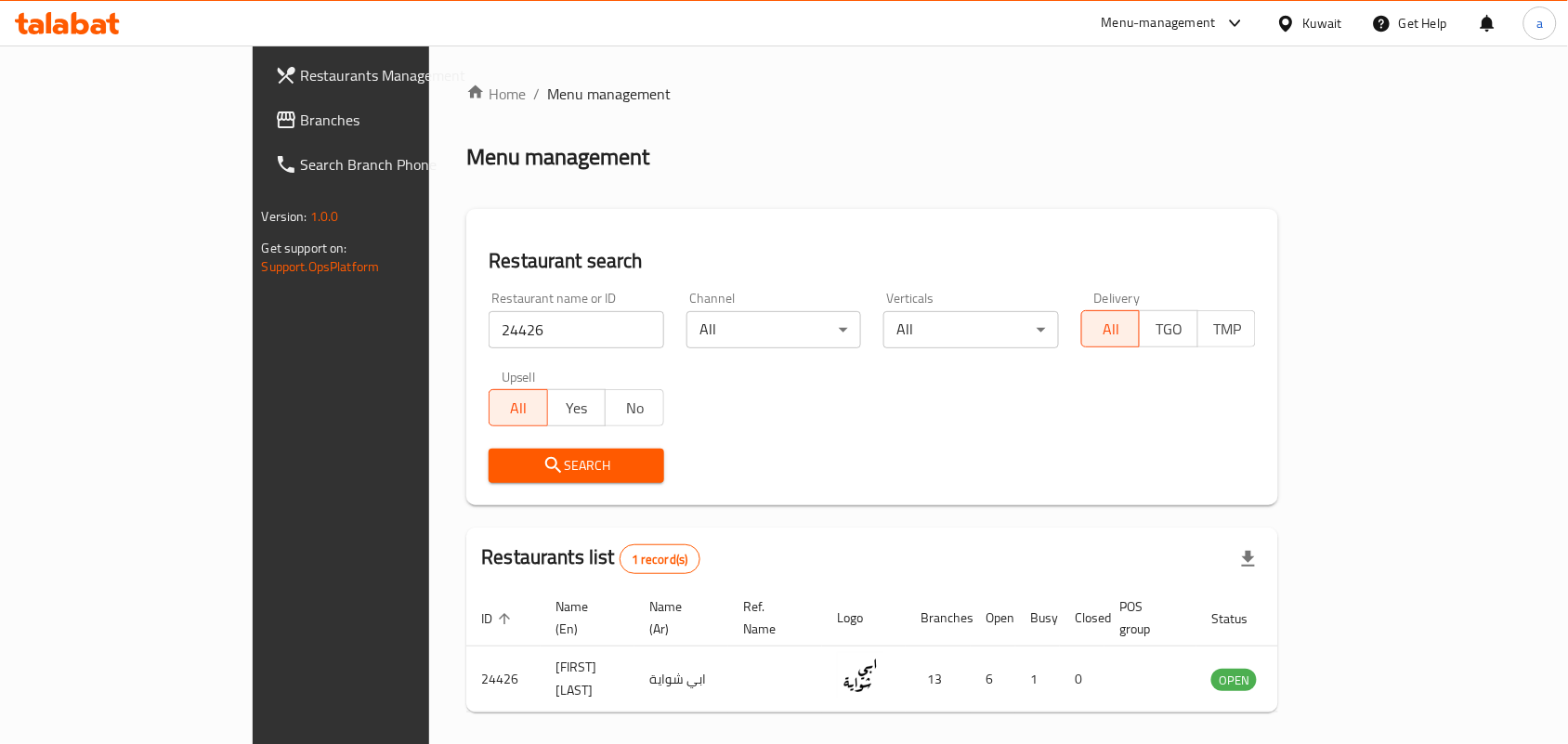 click on "Kuwait" at bounding box center (1323, 23) 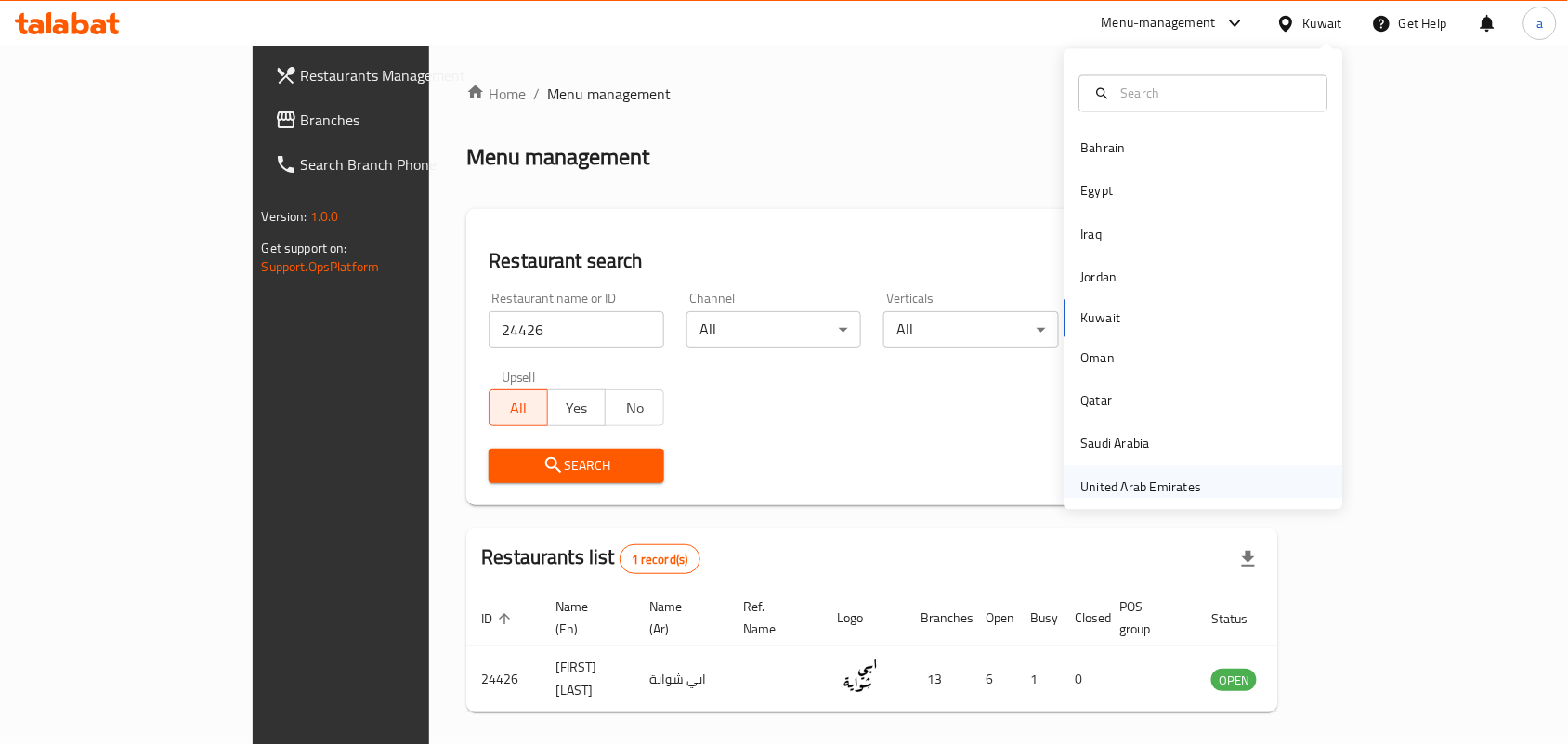 click on "United Arab Emirates" at bounding box center (1142, 487) 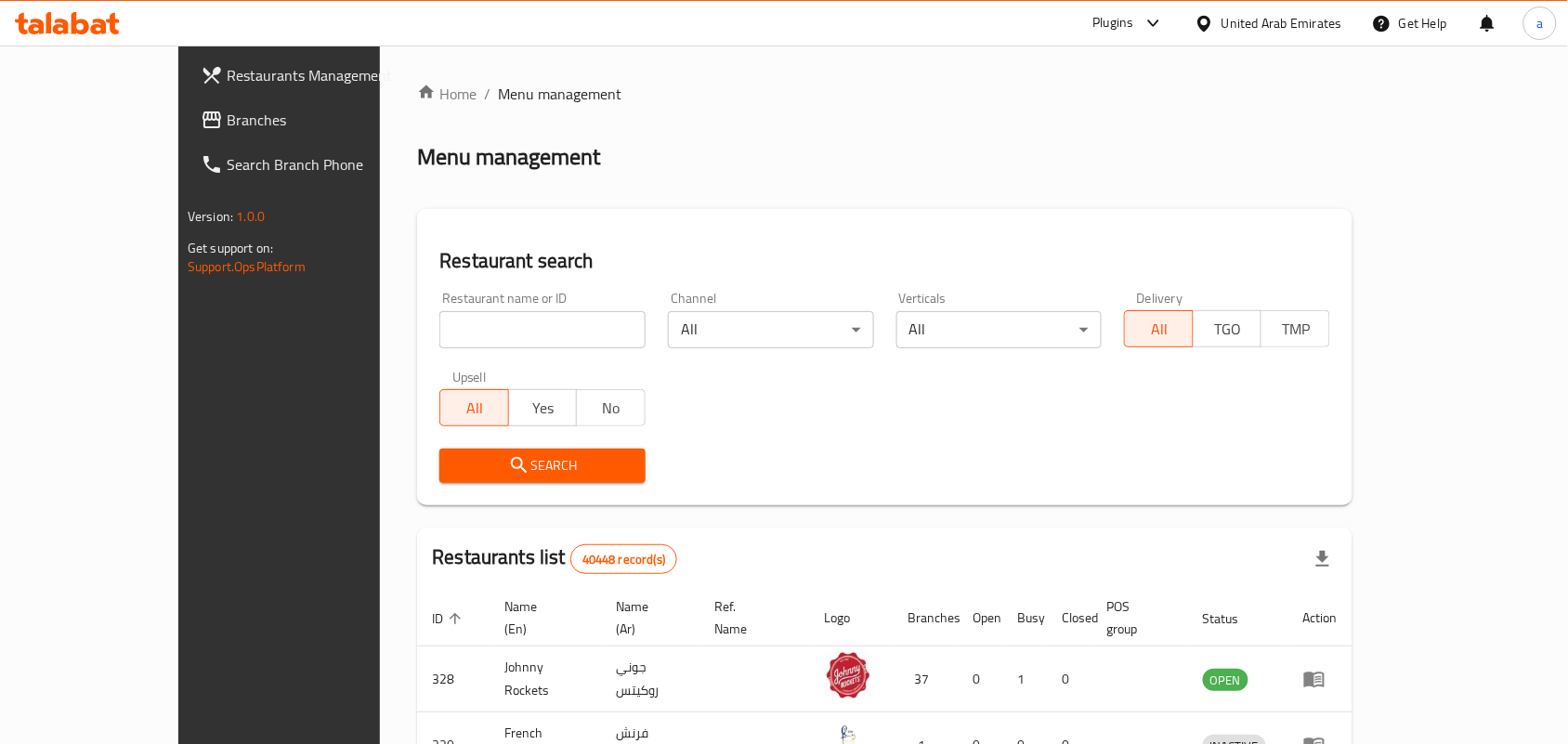 click on "Branches" at bounding box center (326, 120) 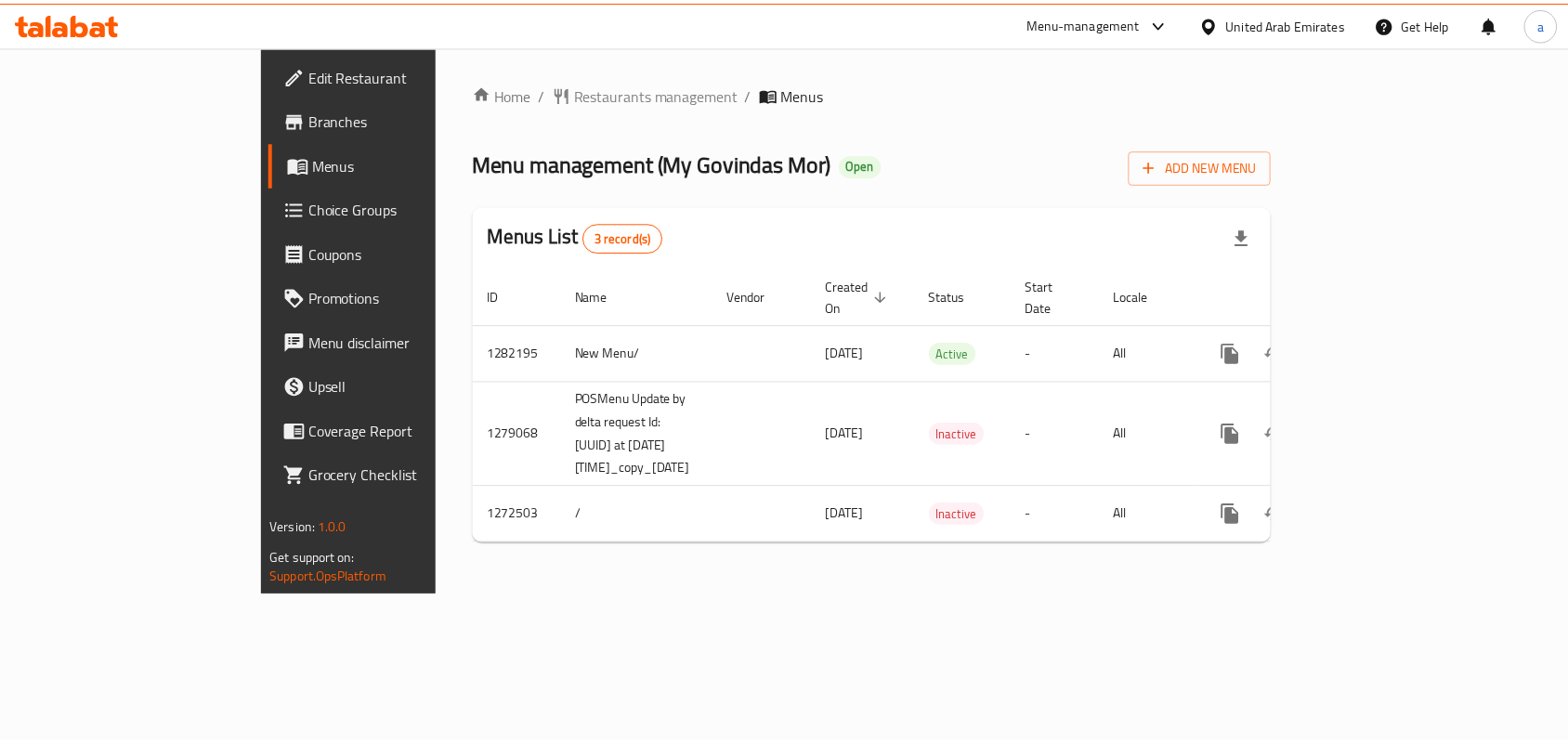 scroll, scrollTop: 0, scrollLeft: 0, axis: both 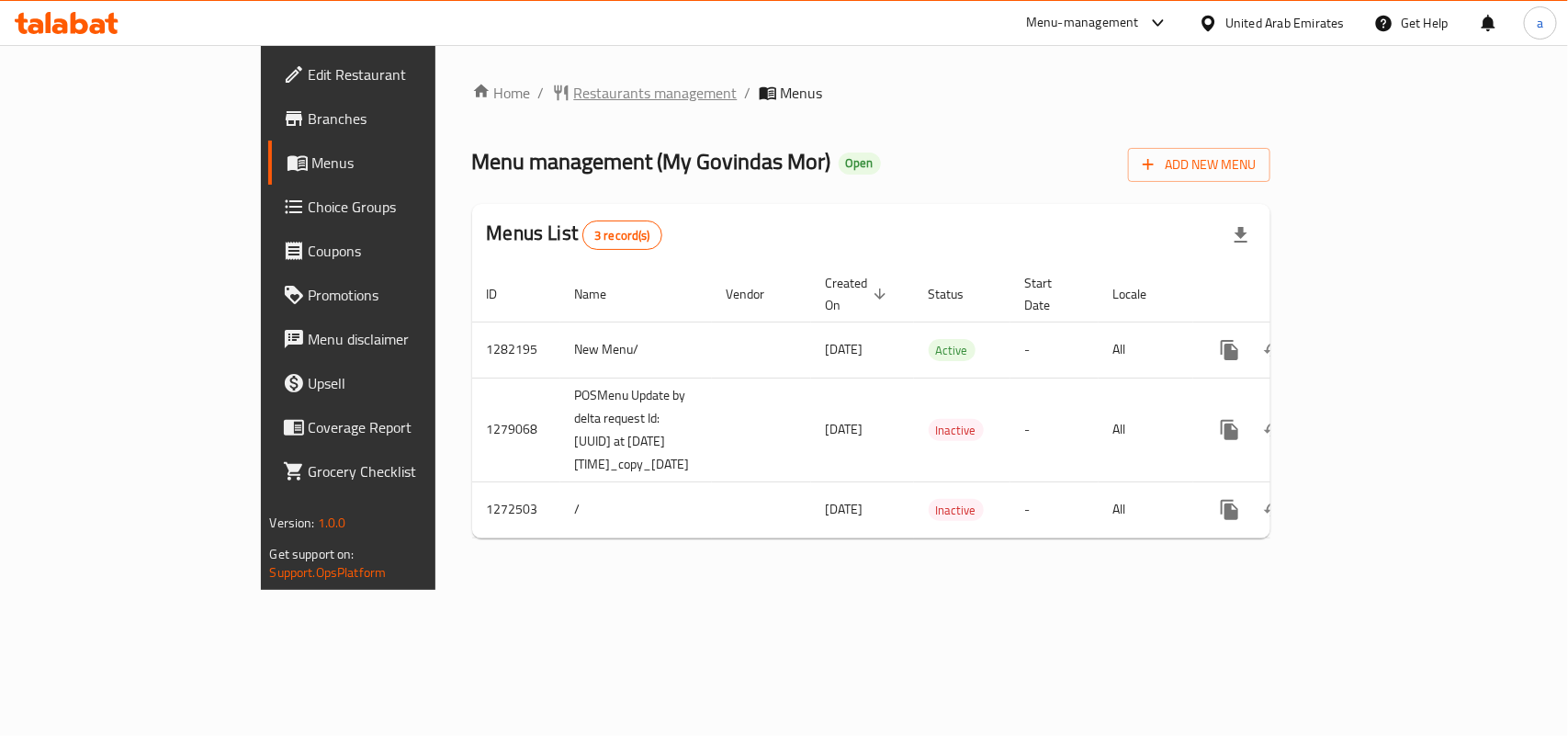 click on "Restaurants management" at bounding box center [656, 93] 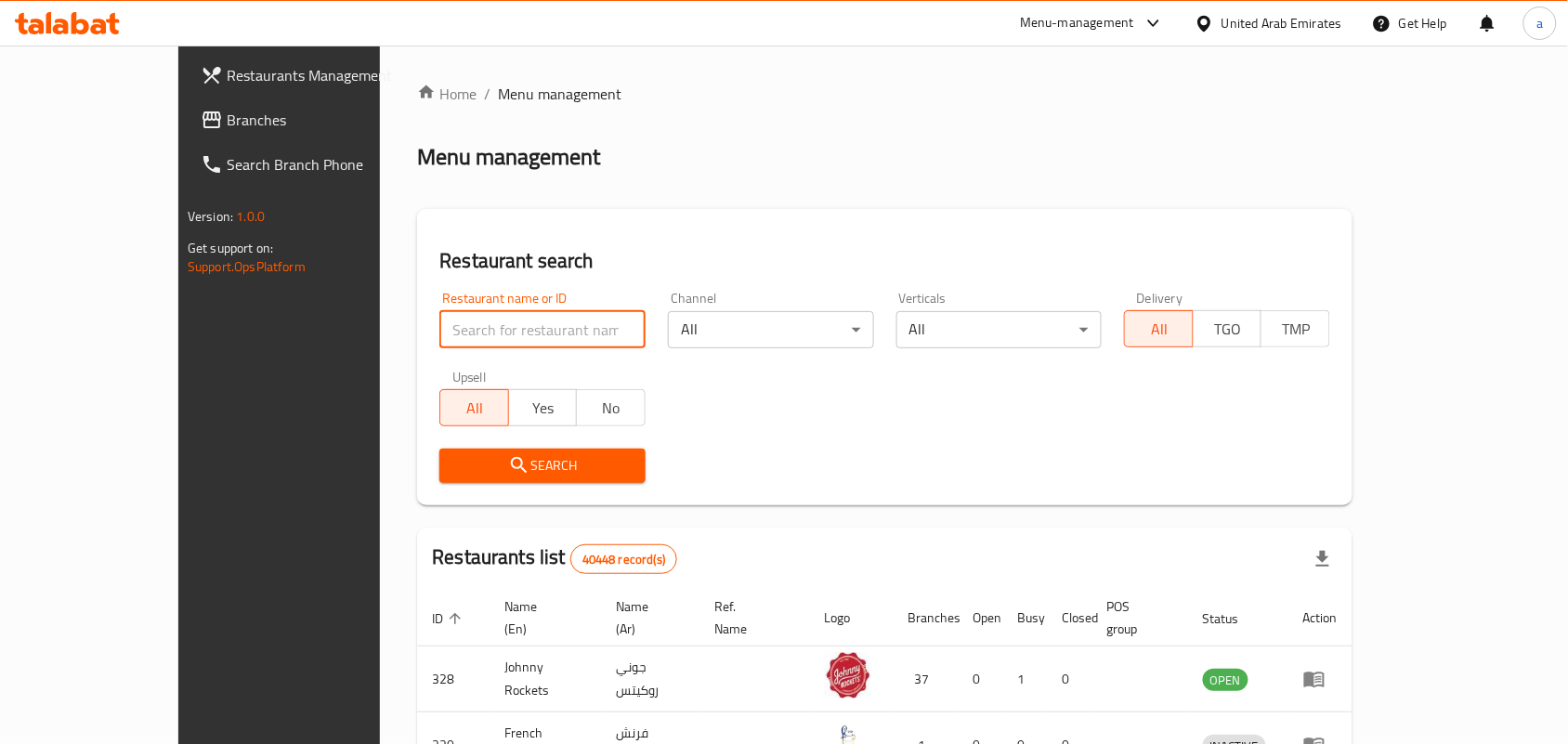 click at bounding box center (542, 330) 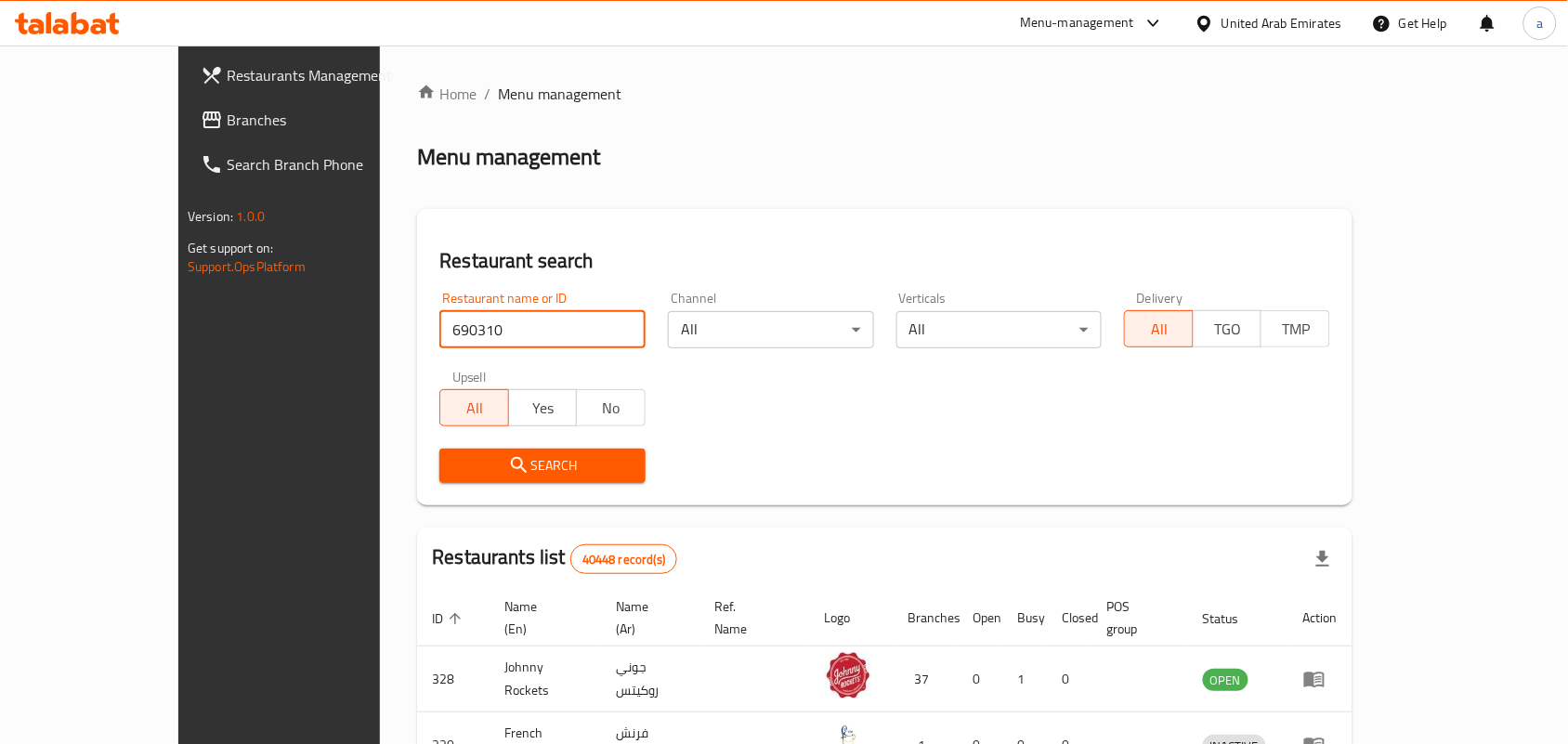 type on "690310" 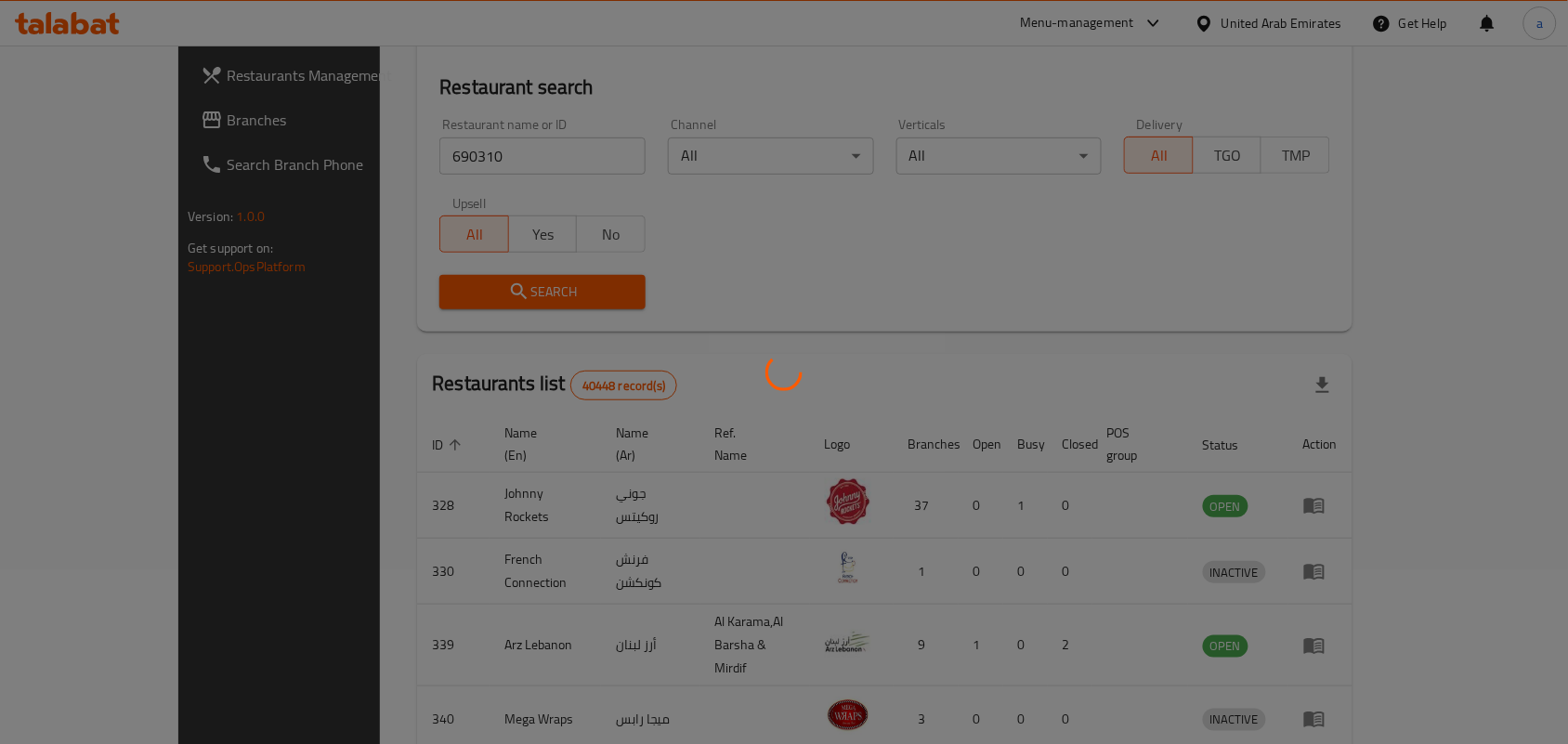 scroll, scrollTop: 48, scrollLeft: 0, axis: vertical 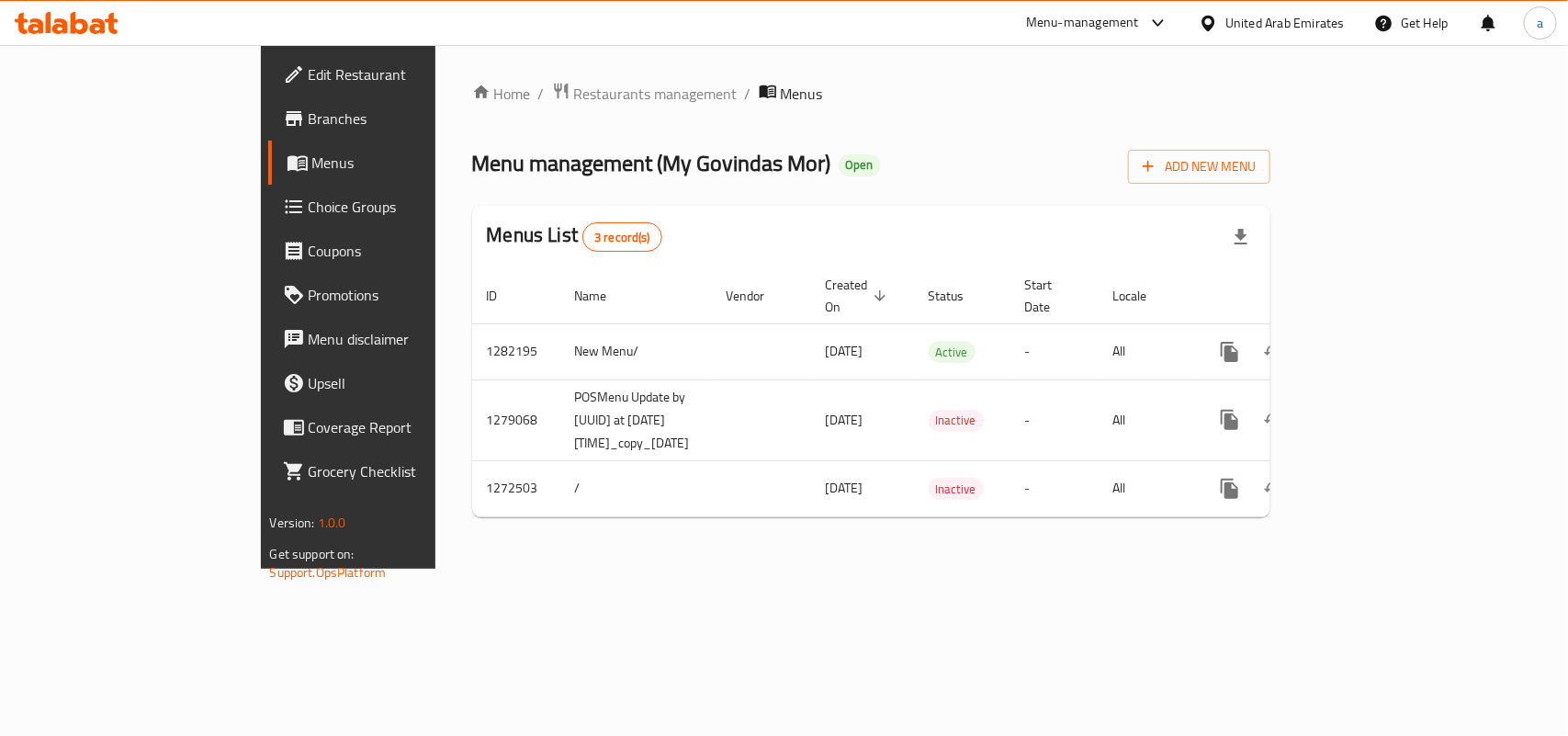 click on "Choice Groups" at bounding box center [408, 207] 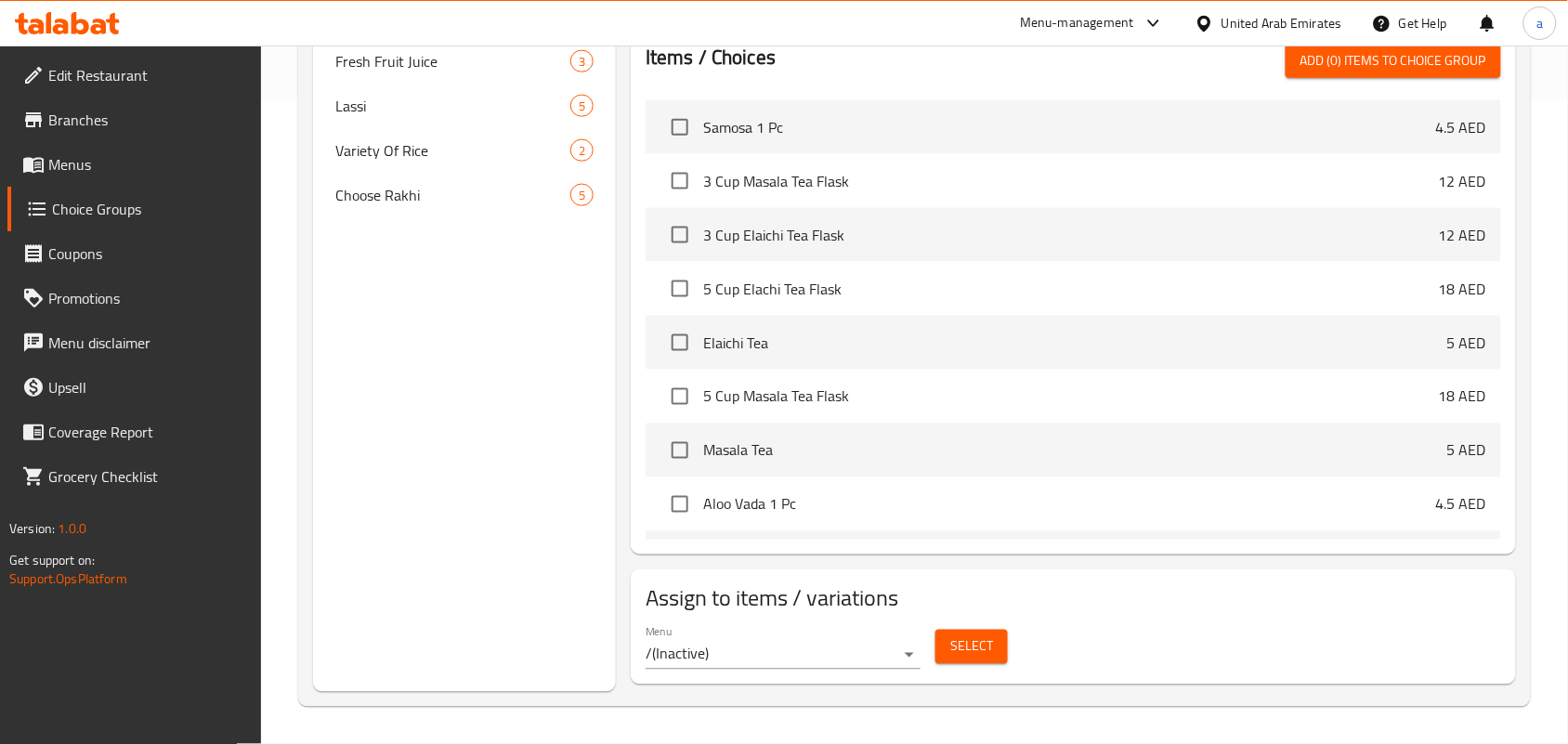 scroll, scrollTop: 179, scrollLeft: 0, axis: vertical 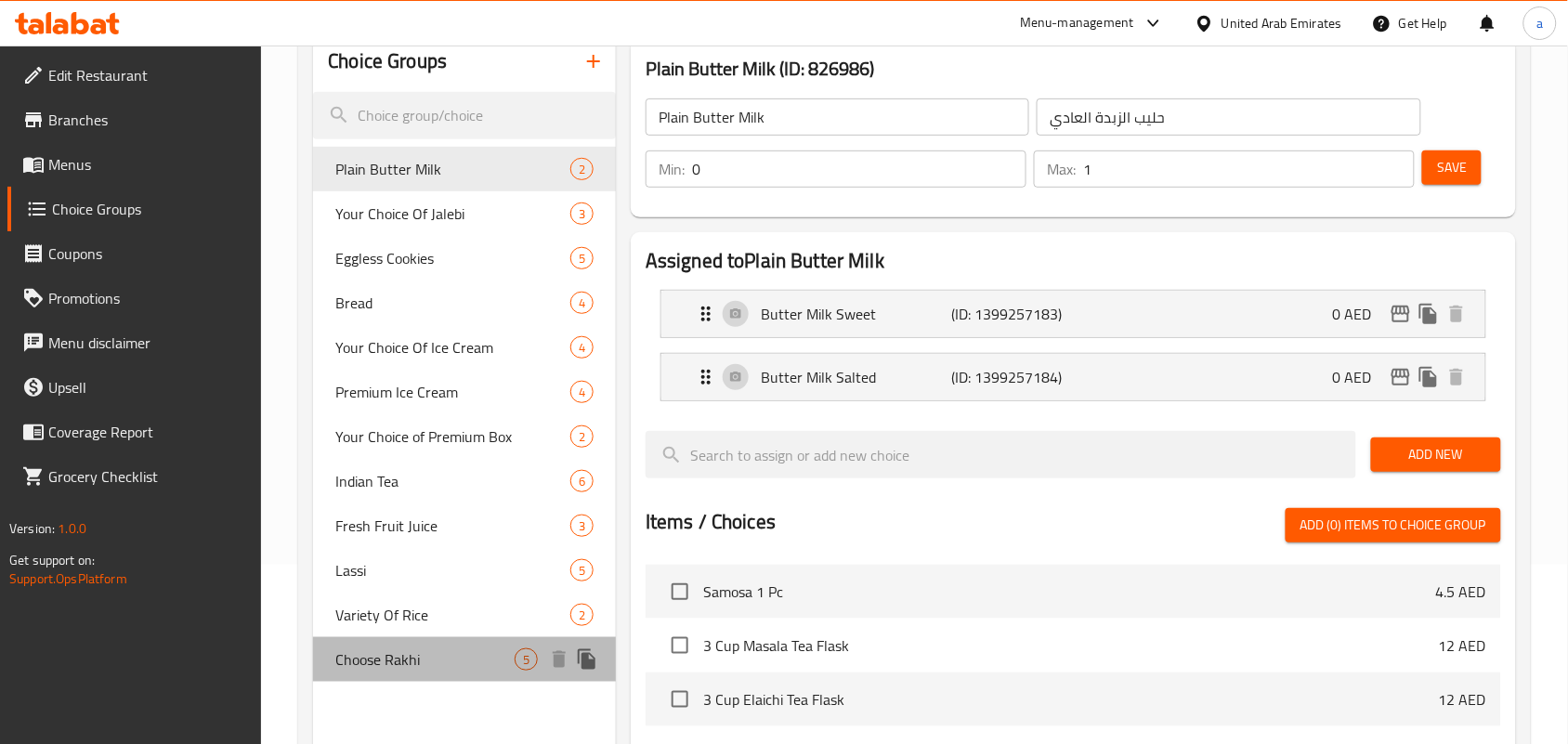 click on "Choose Rakhi" at bounding box center (425, 659) 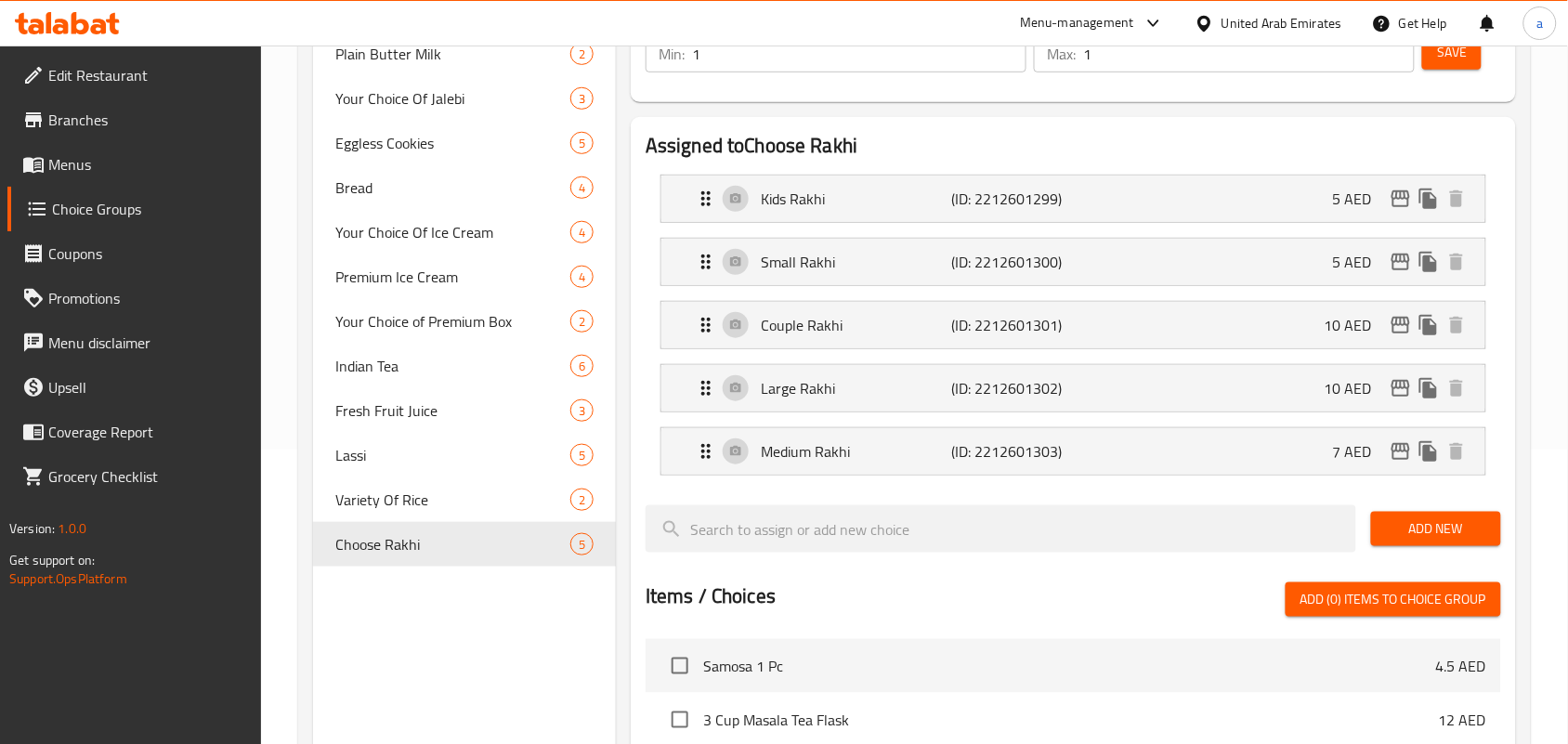 scroll, scrollTop: 644, scrollLeft: 0, axis: vertical 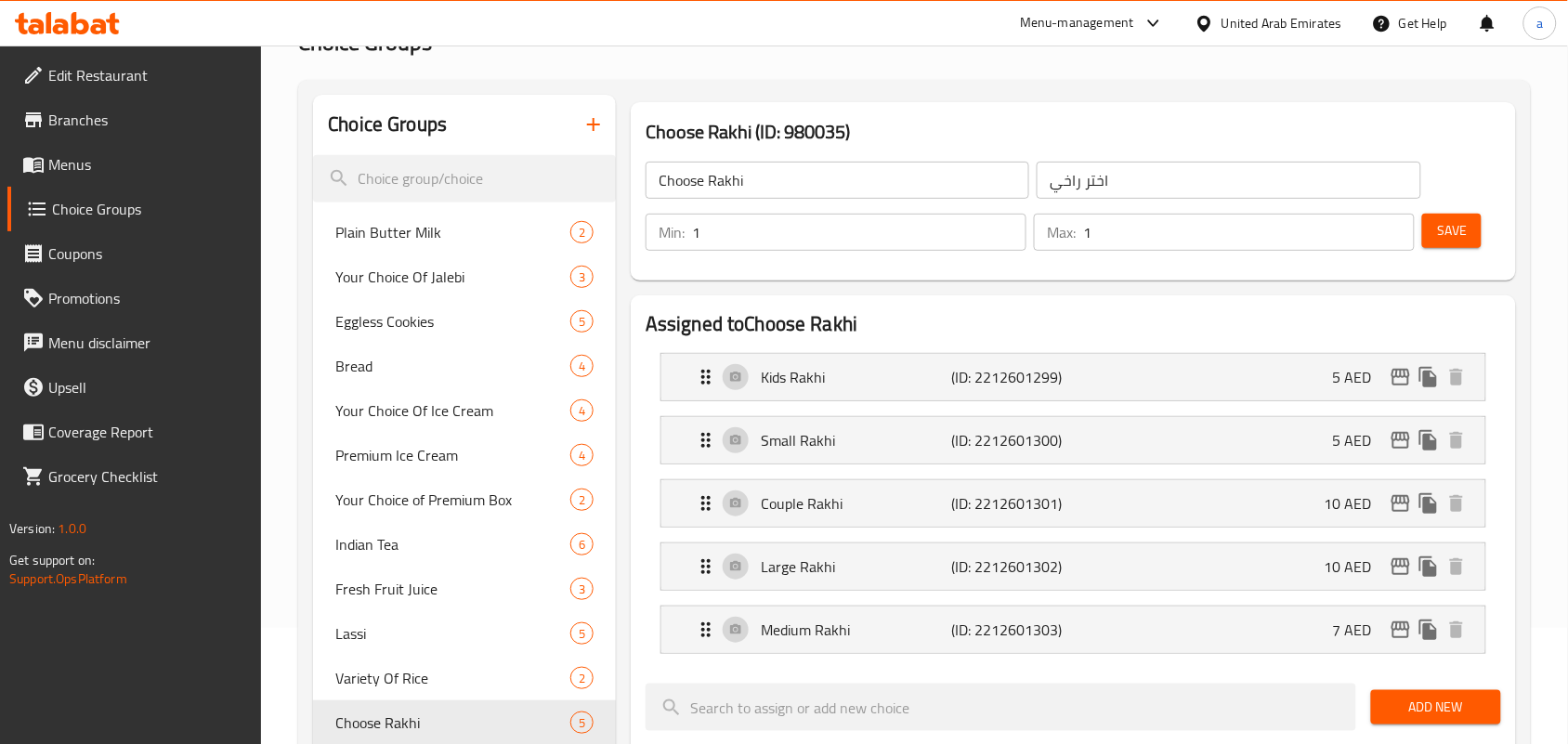 click on "United Arab Emirates" at bounding box center (1282, 23) 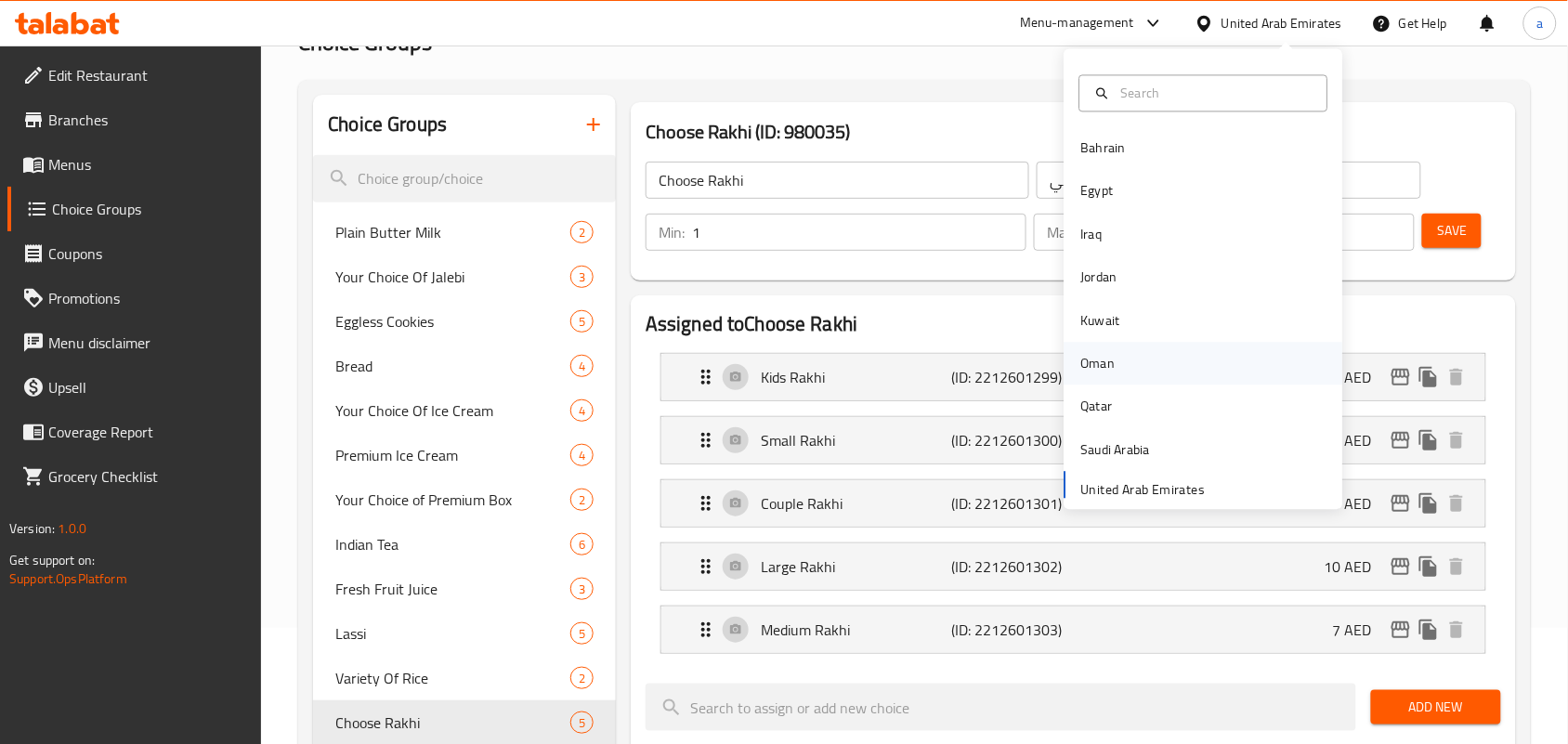 click on "Oman" at bounding box center (1204, 364) 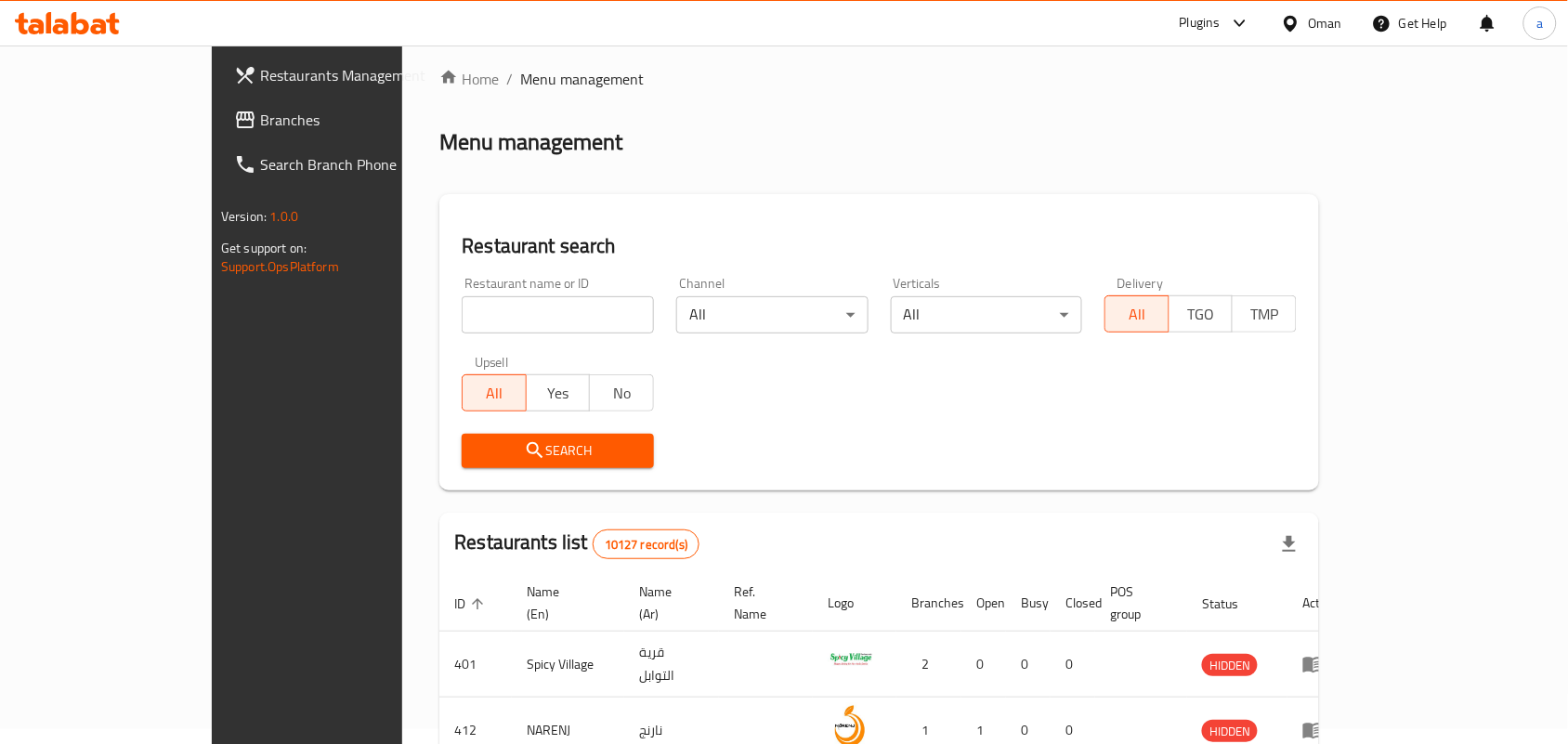 scroll, scrollTop: 116, scrollLeft: 0, axis: vertical 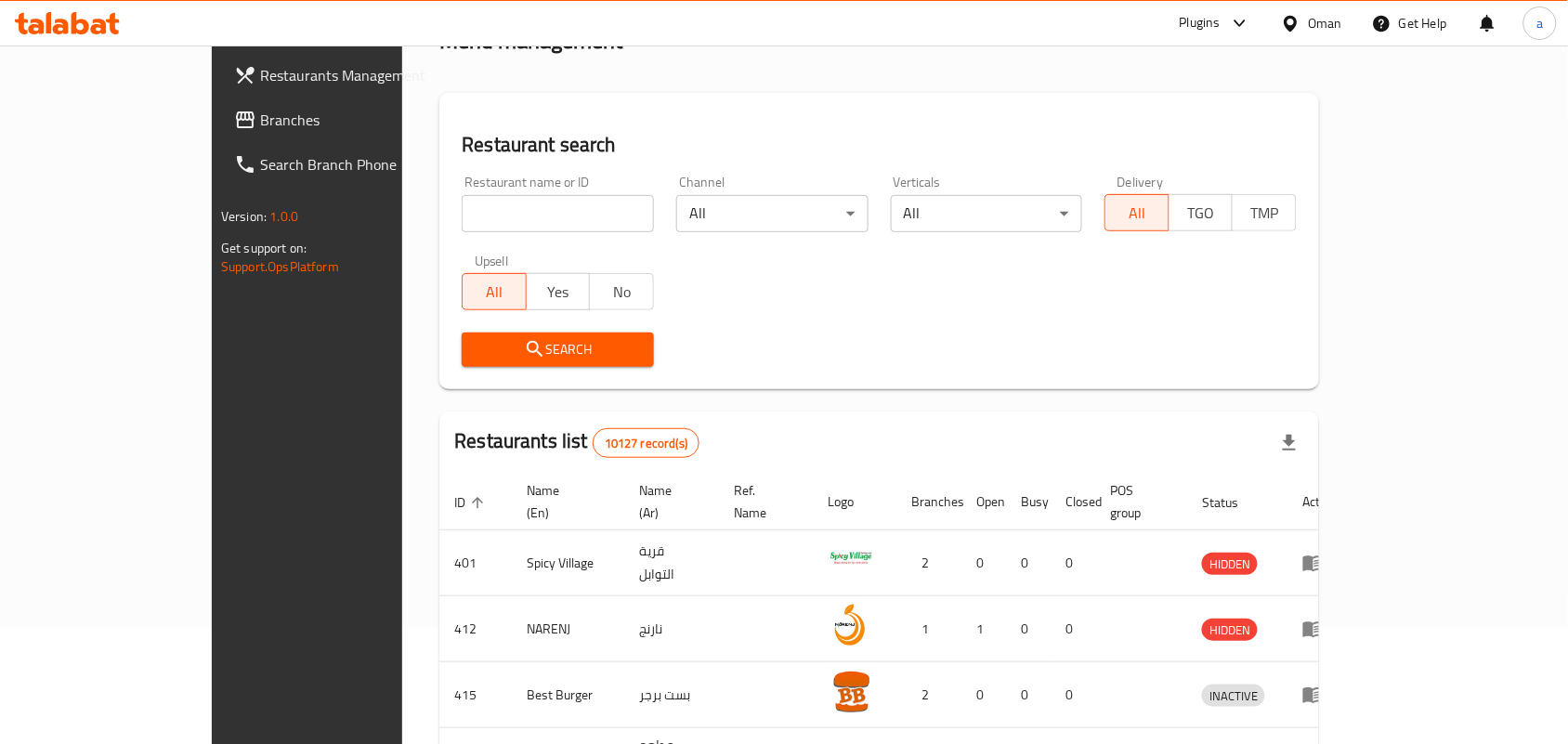 click on "Branches" at bounding box center (359, 120) 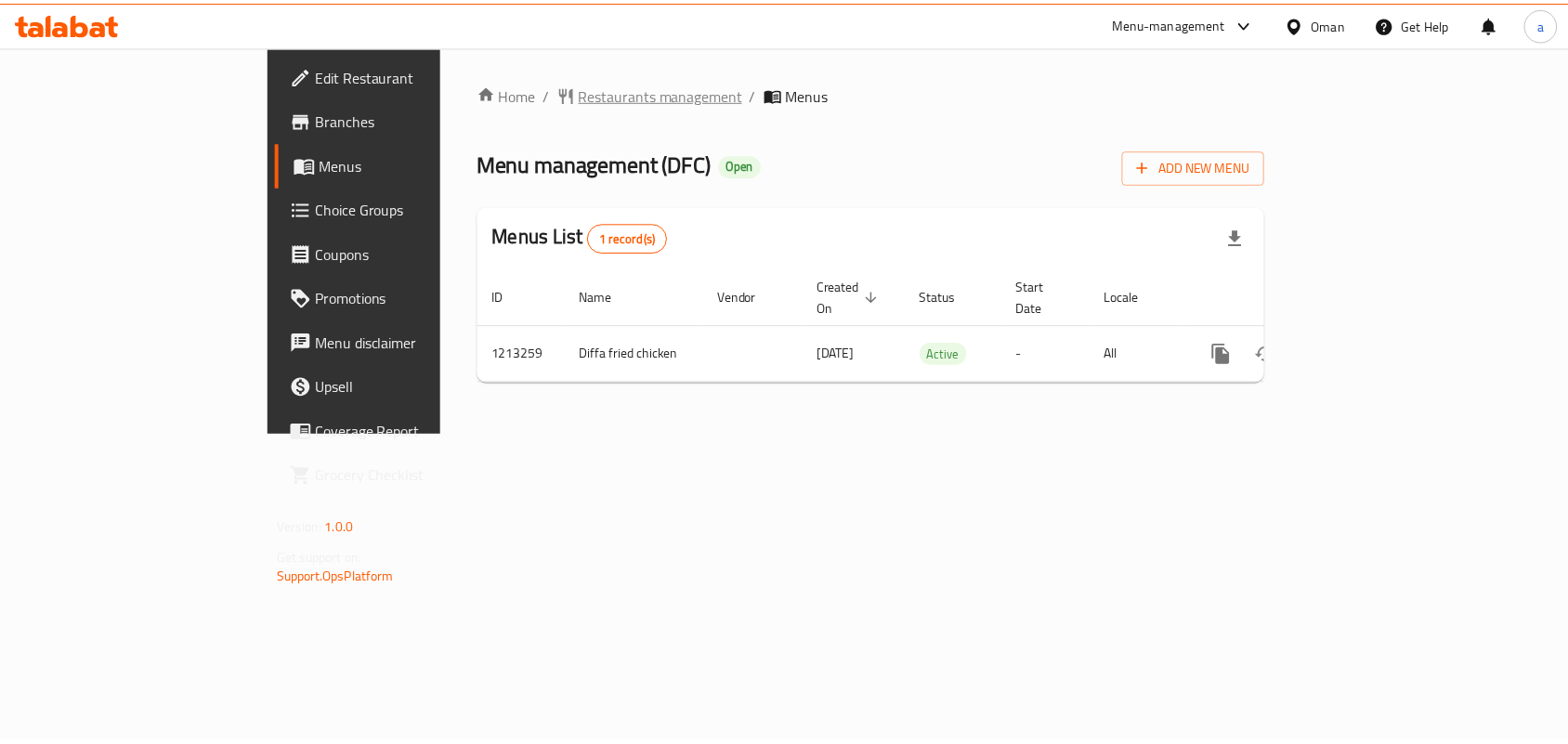 scroll, scrollTop: 0, scrollLeft: 0, axis: both 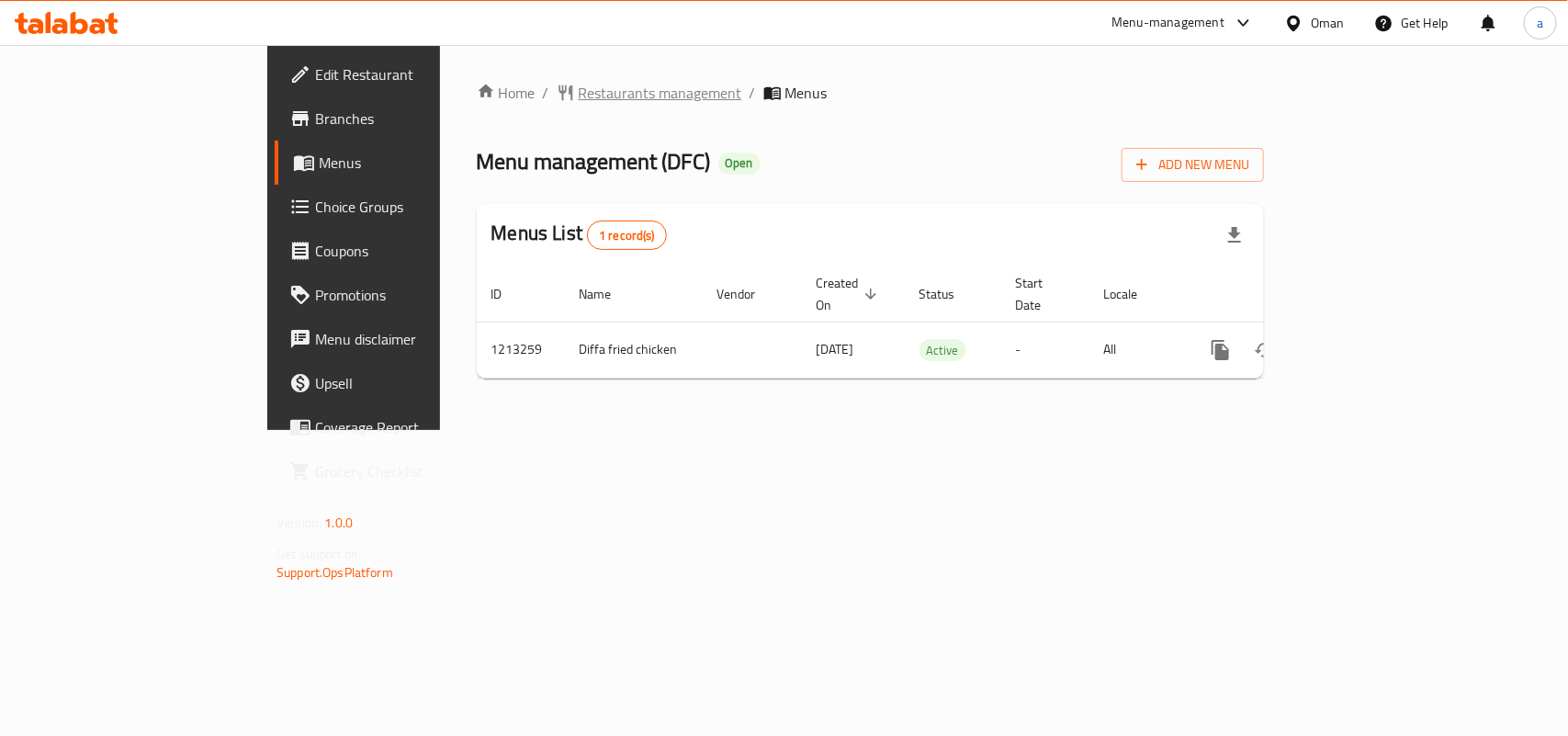 click on "Restaurants management" at bounding box center [660, 93] 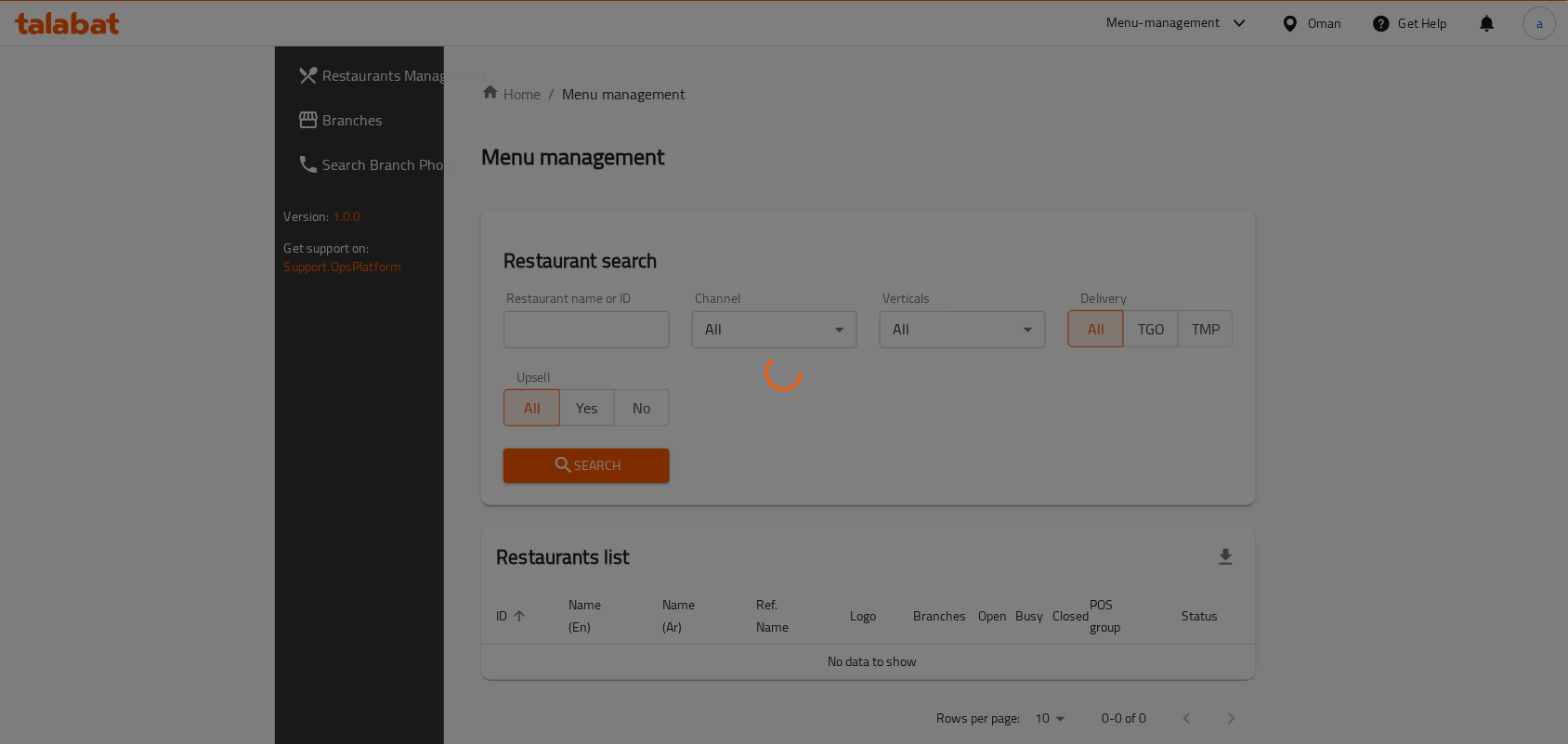 click at bounding box center (784, 372) 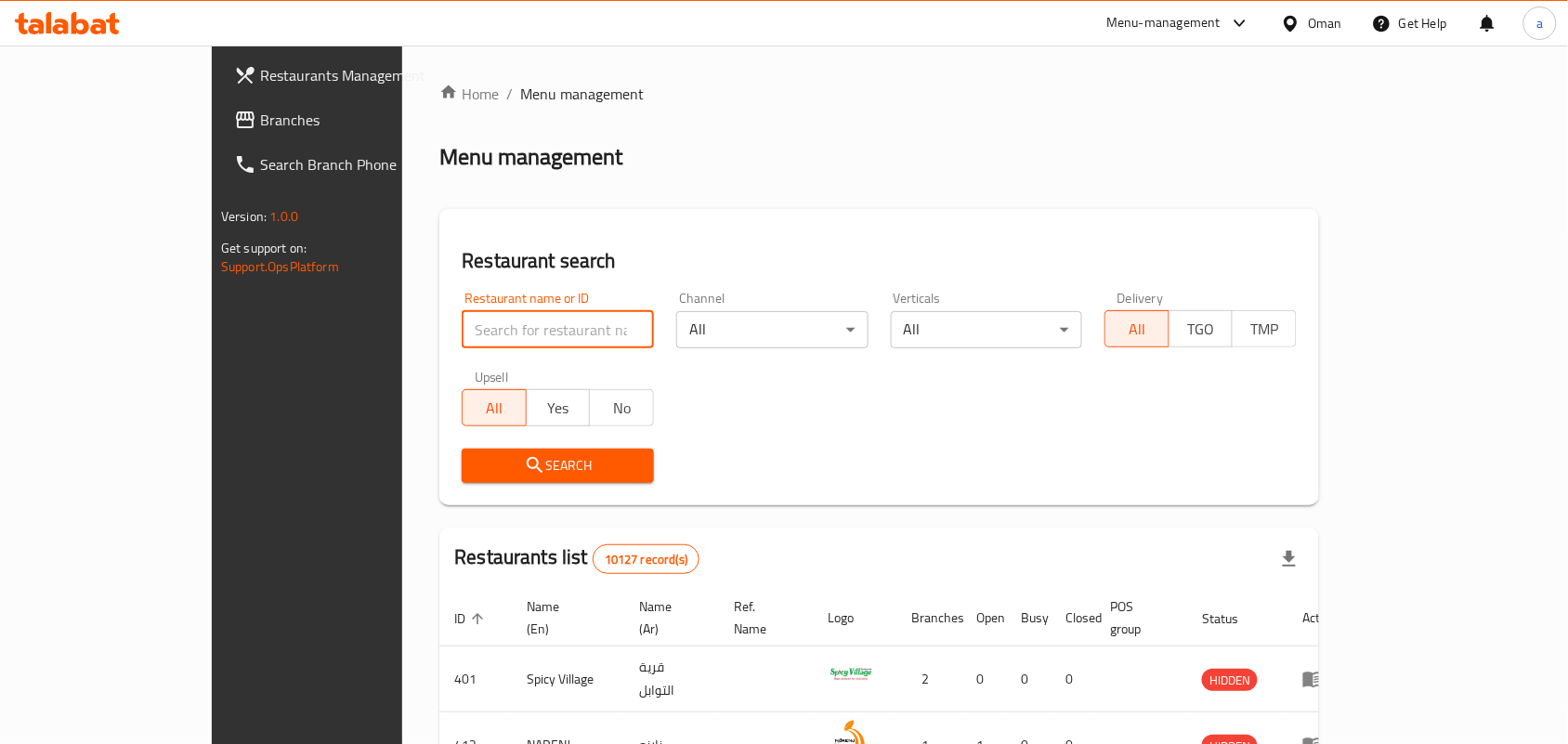 click at bounding box center [557, 330] 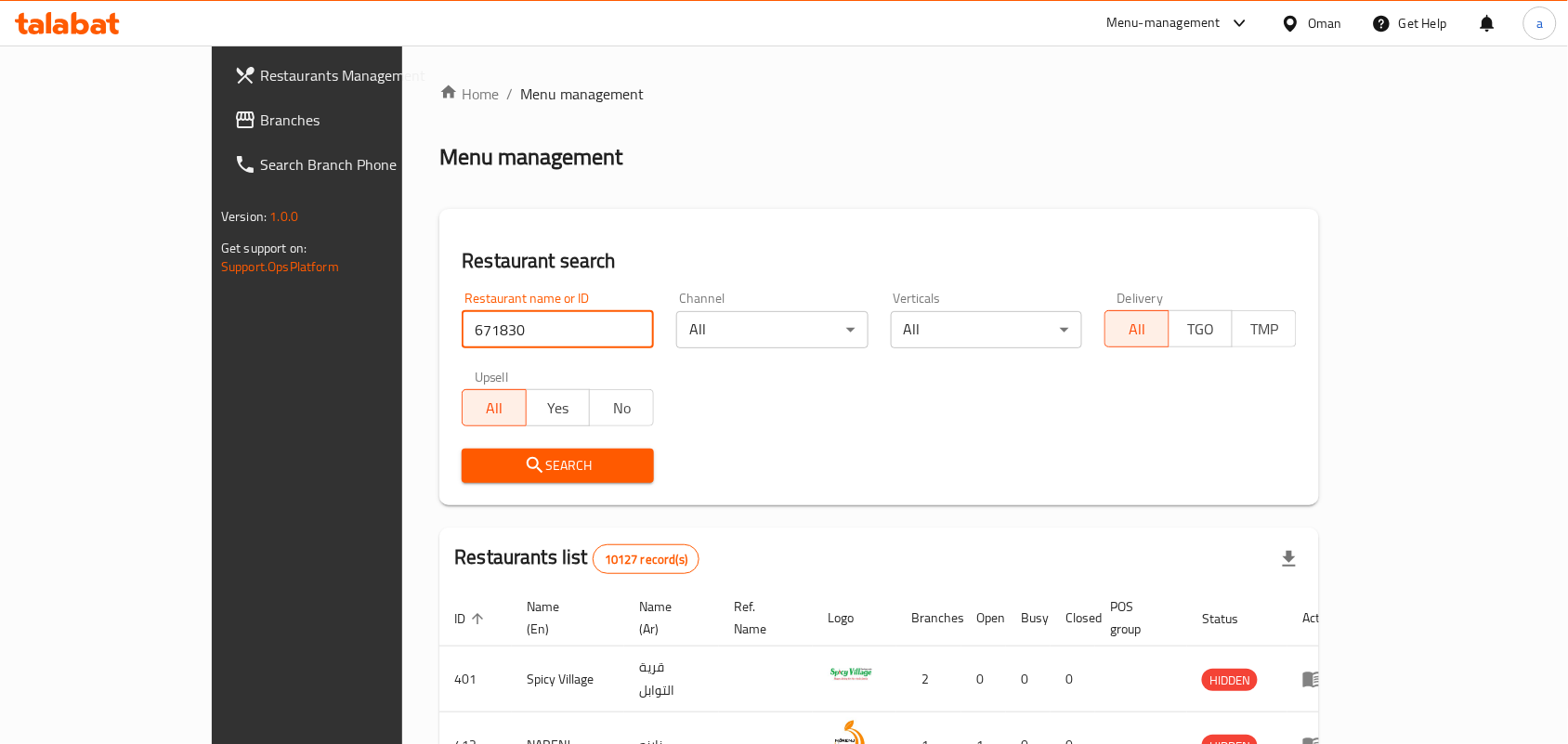 type on "671830" 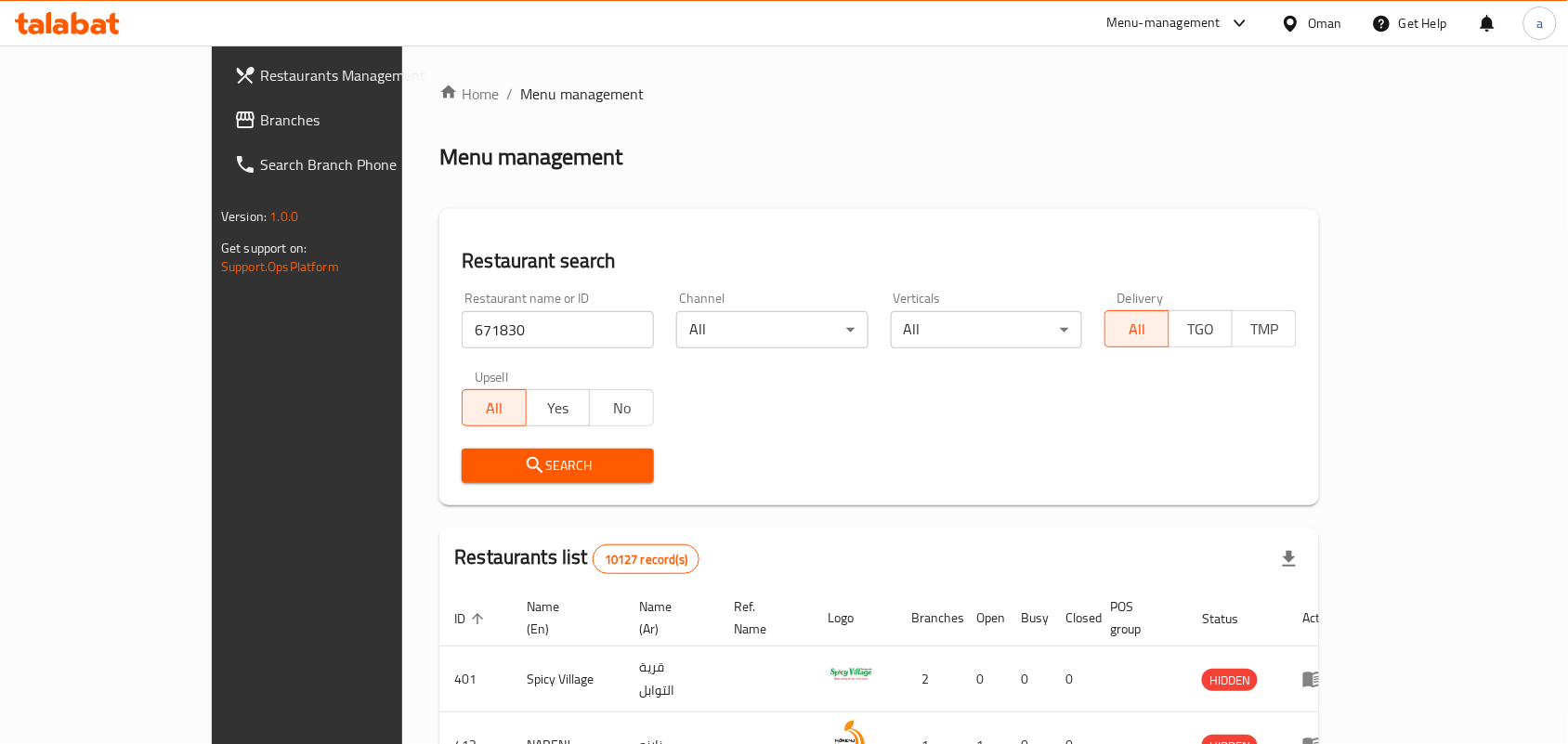 click on "671830" at bounding box center [557, 330] 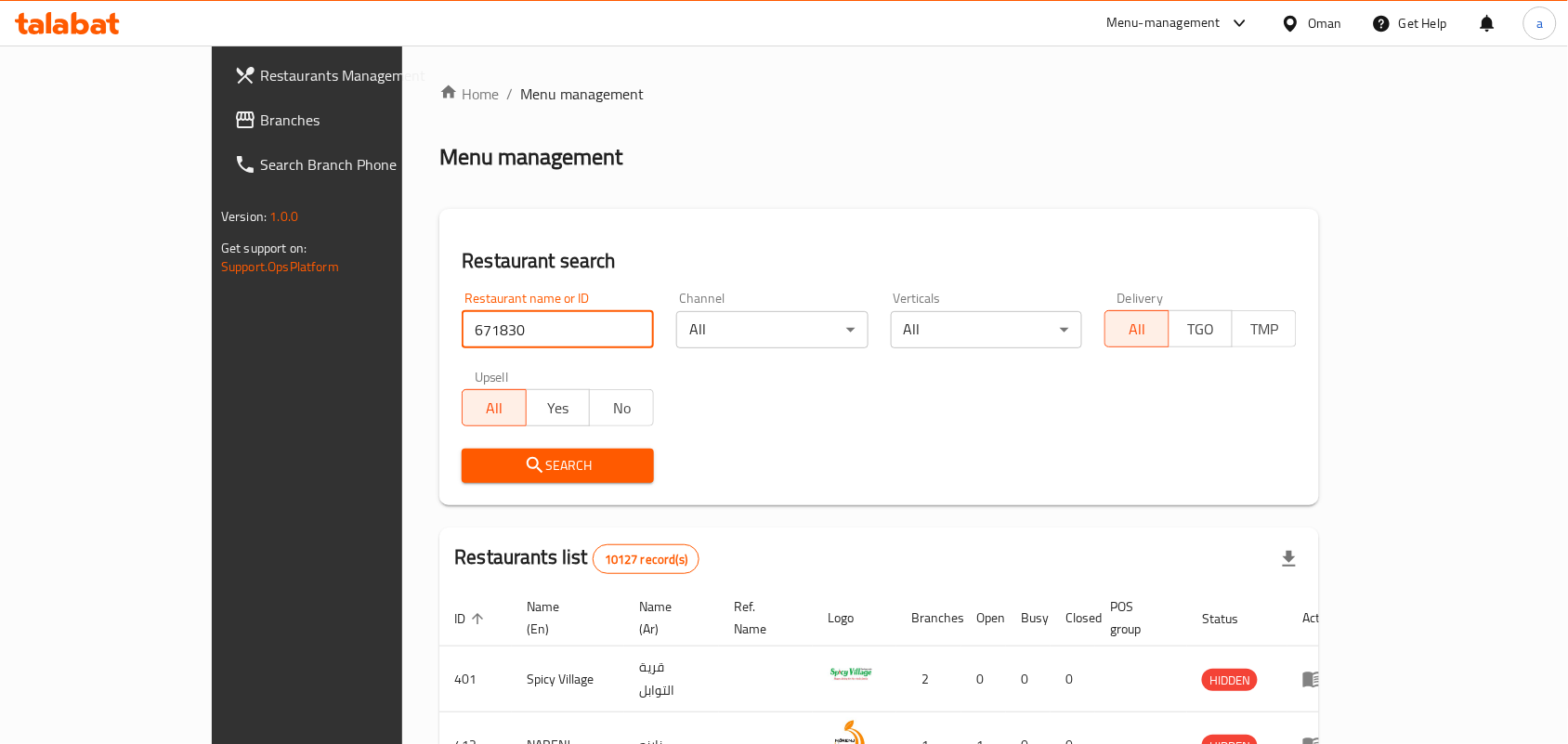 click on "Search" at bounding box center [557, 465] 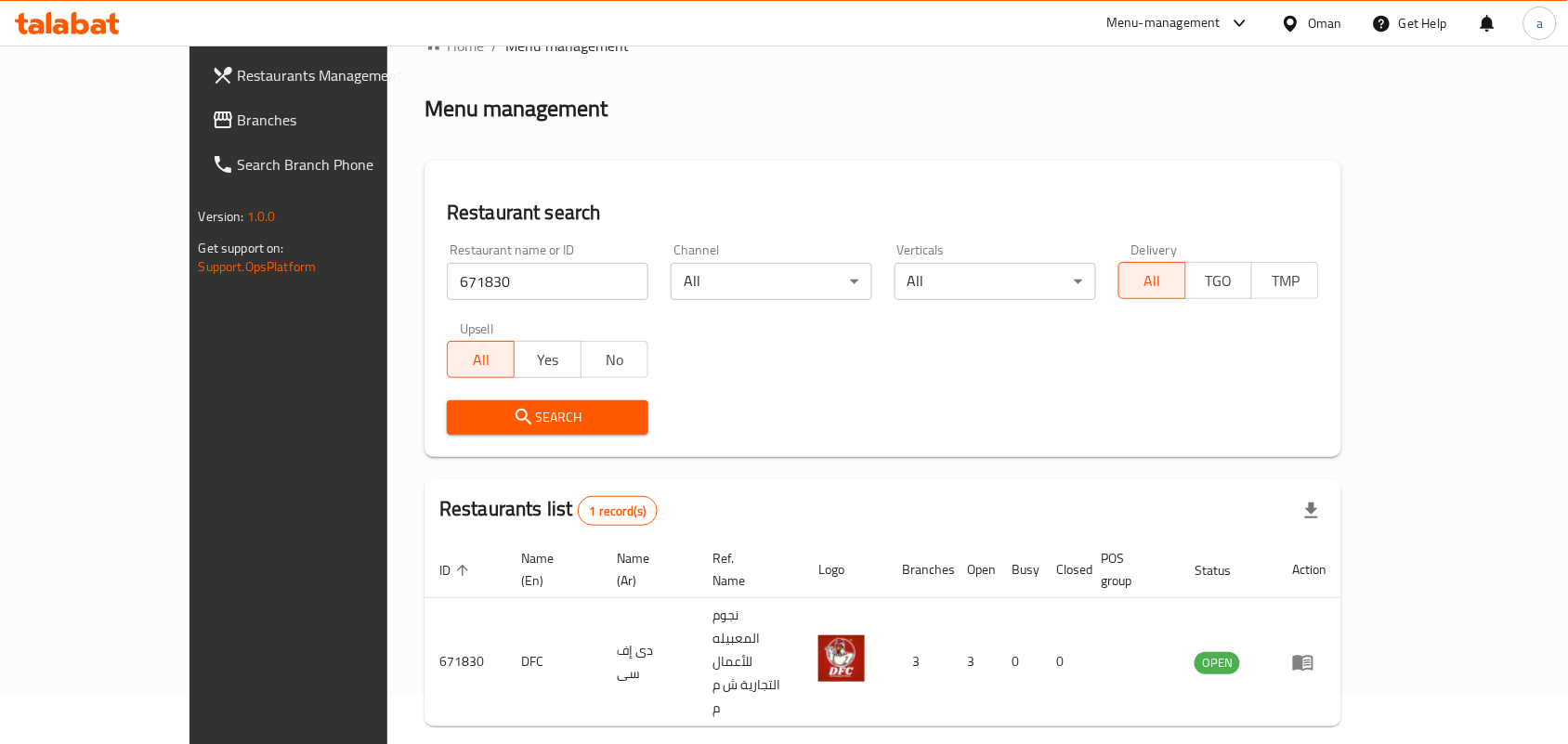 scroll, scrollTop: 30, scrollLeft: 0, axis: vertical 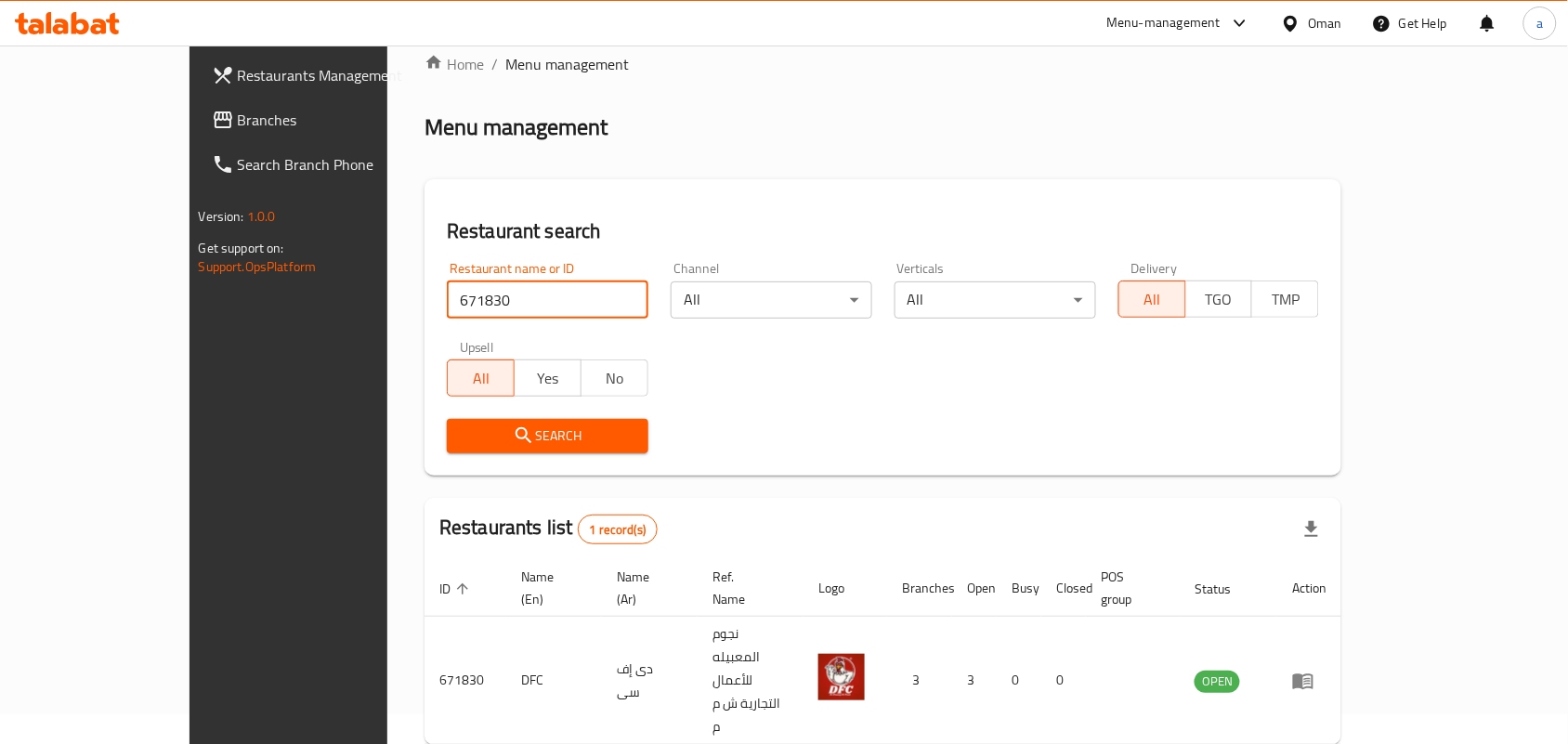 click at bounding box center [1294, 23] 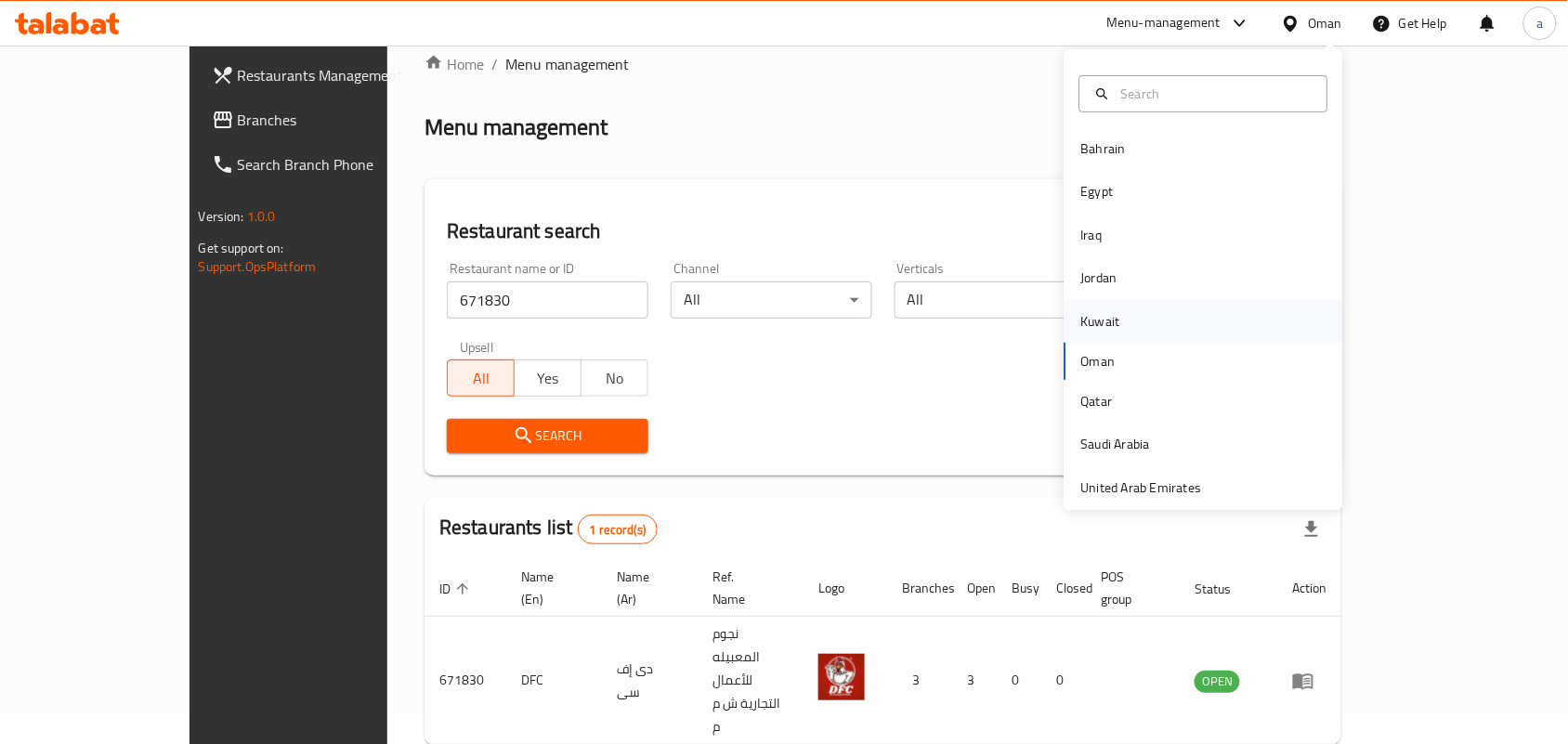 click on "Kuwait" at bounding box center (1101, 321) 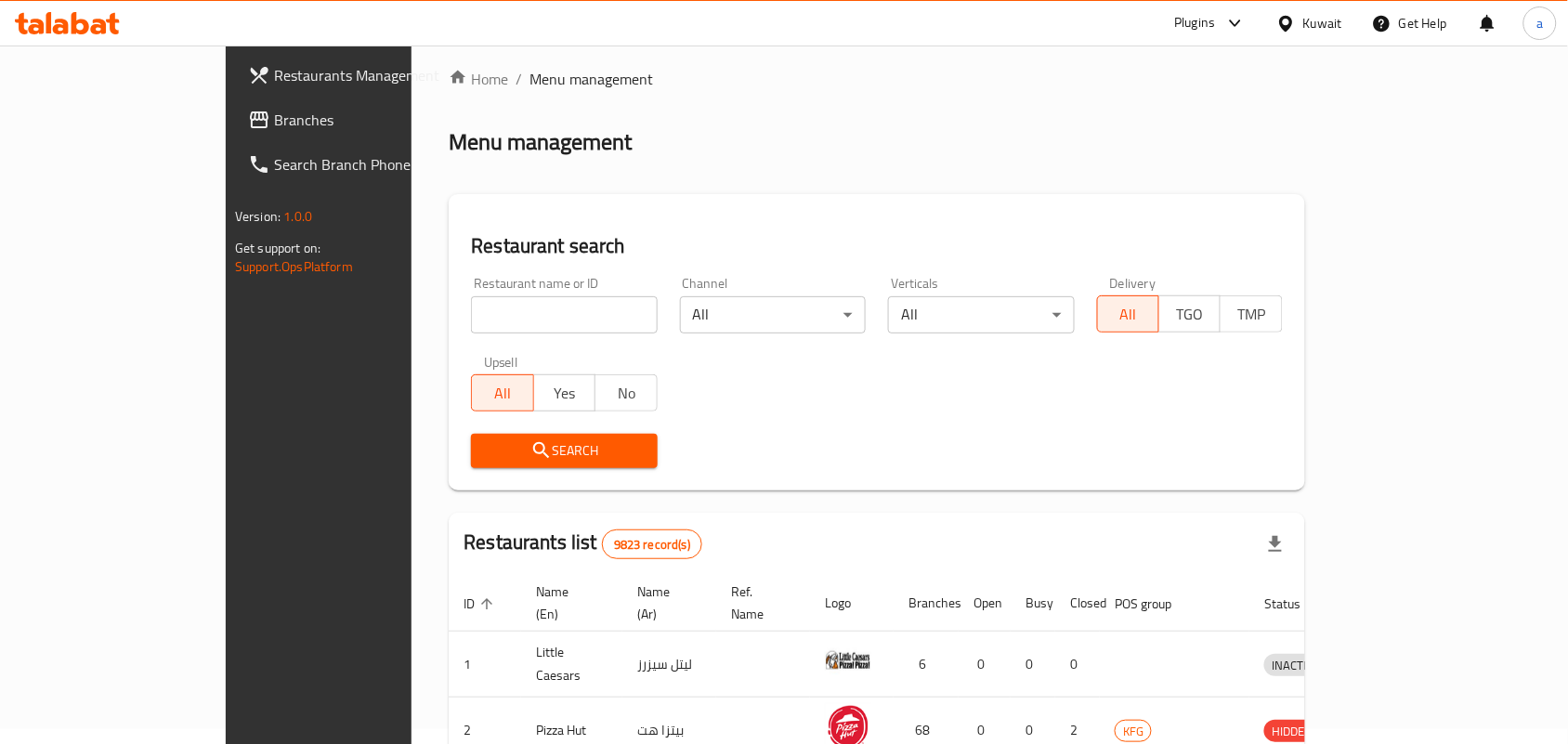 scroll, scrollTop: 30, scrollLeft: 0, axis: vertical 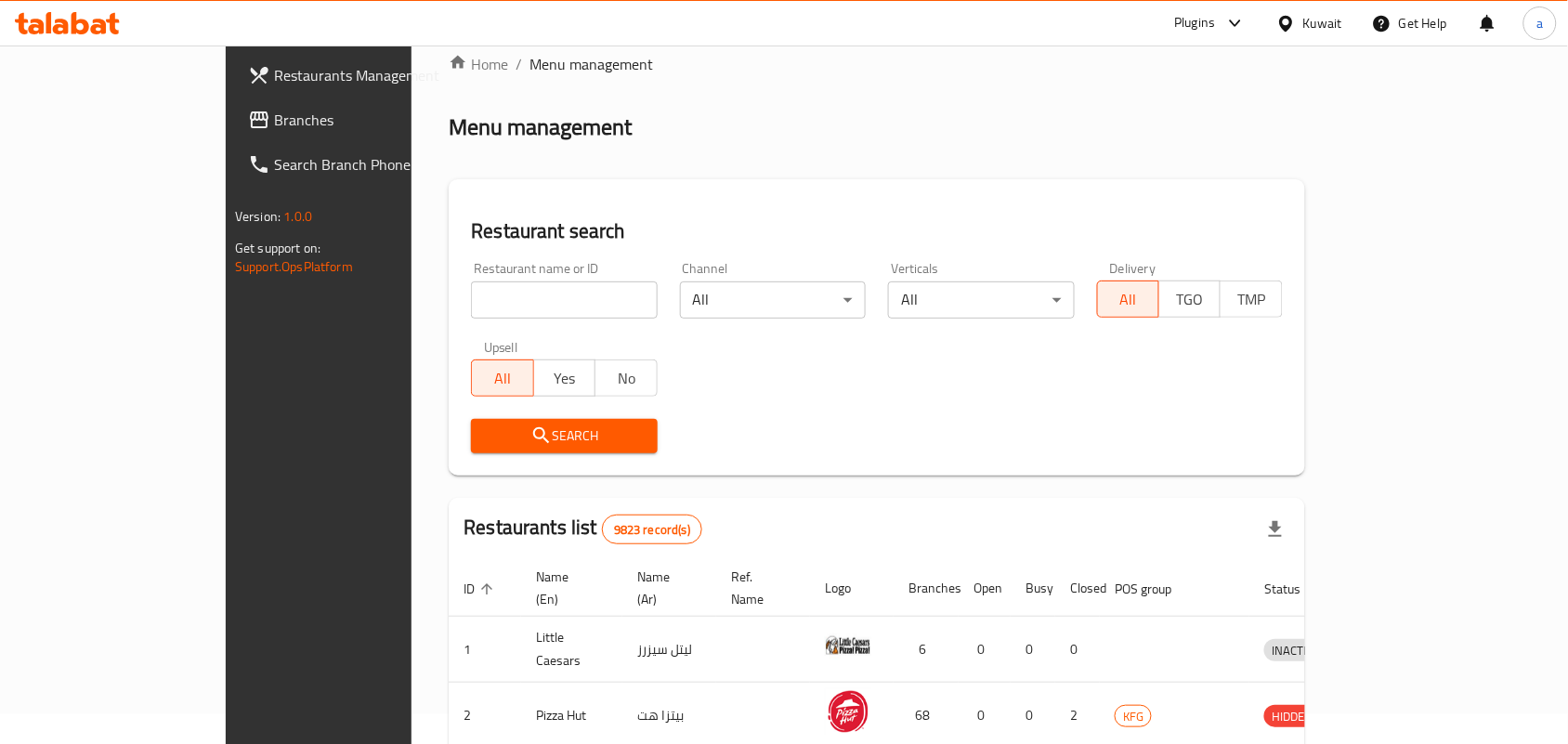 click on "Branches" at bounding box center [373, 120] 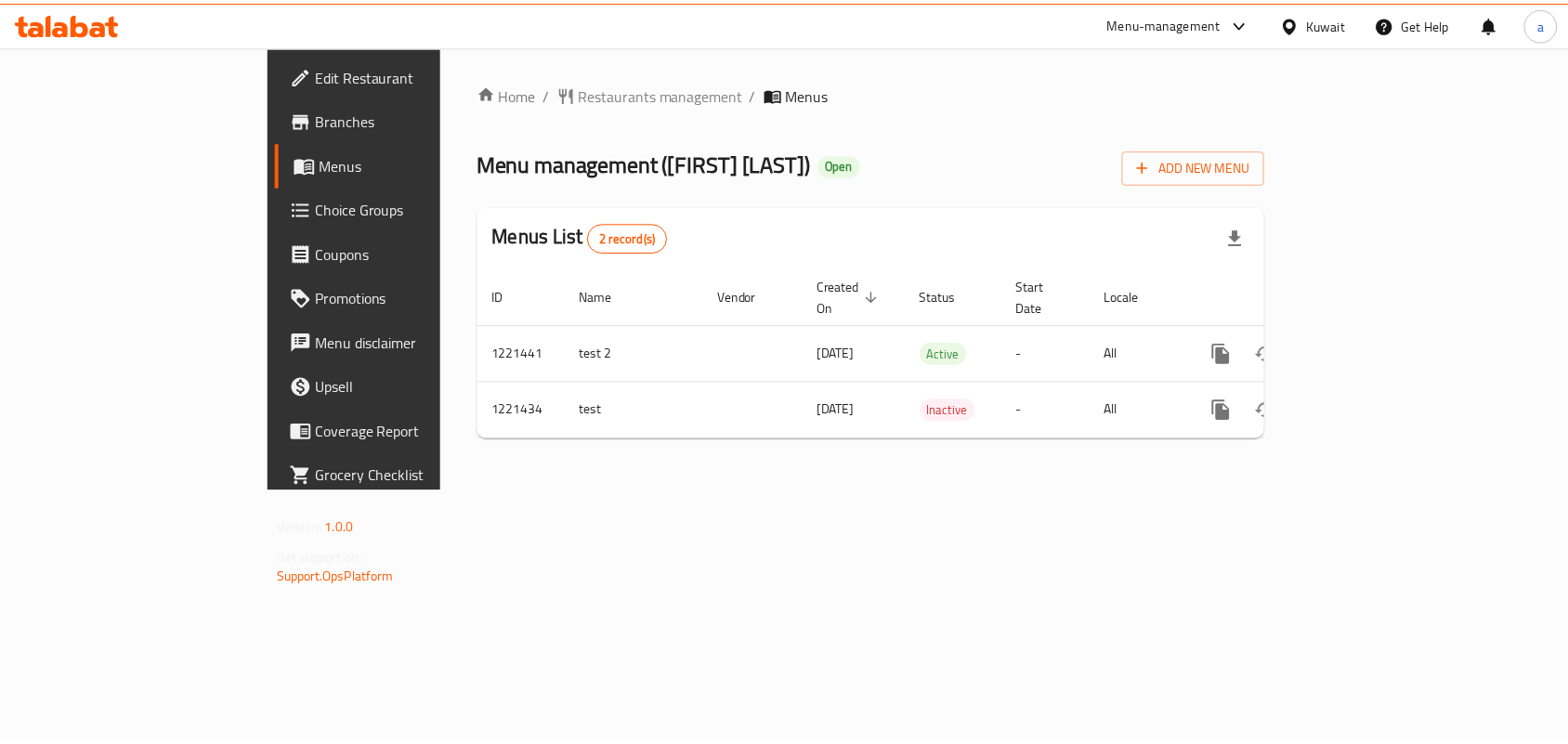 scroll, scrollTop: 0, scrollLeft: 0, axis: both 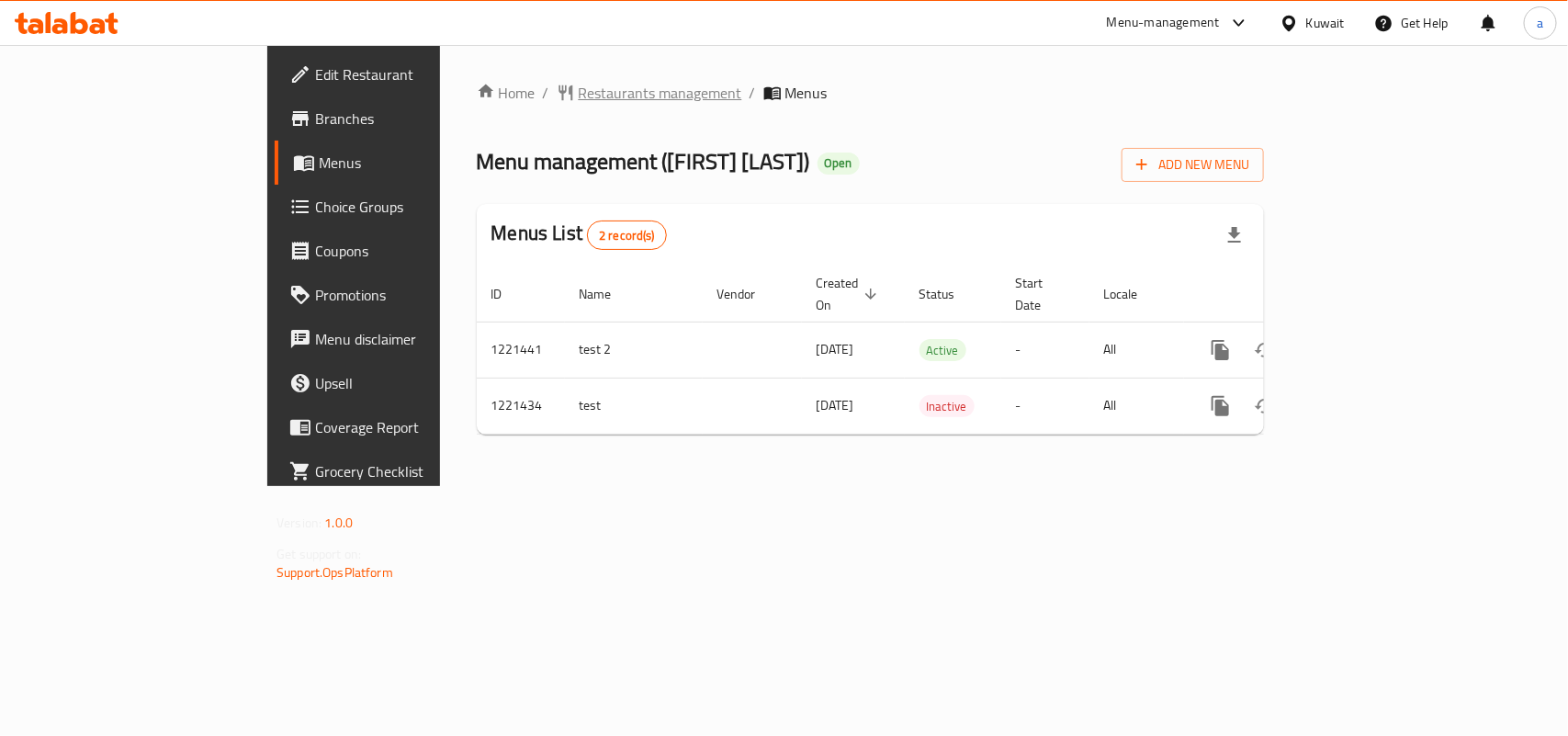 click on "Restaurants management" at bounding box center (660, 93) 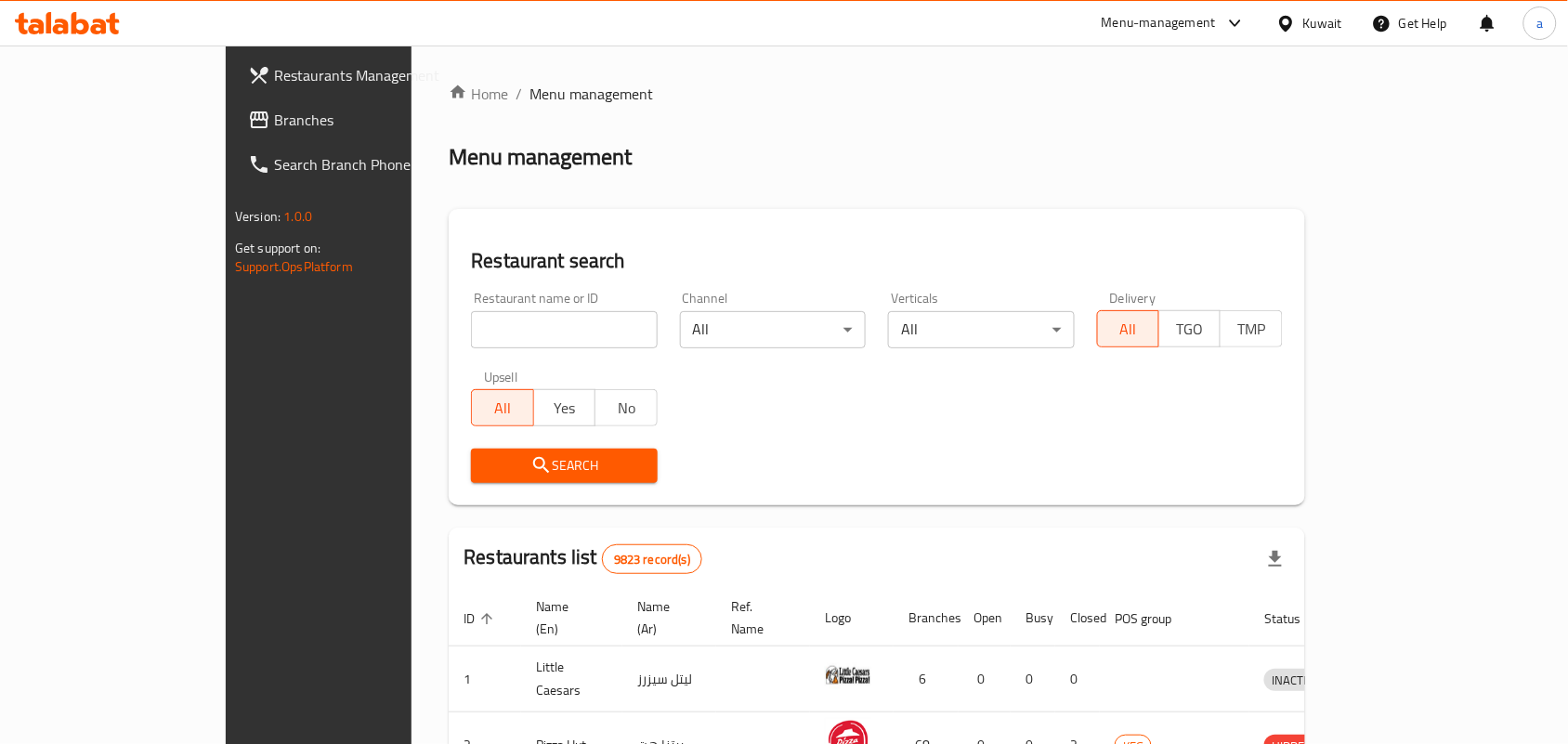 click at bounding box center (564, 330) 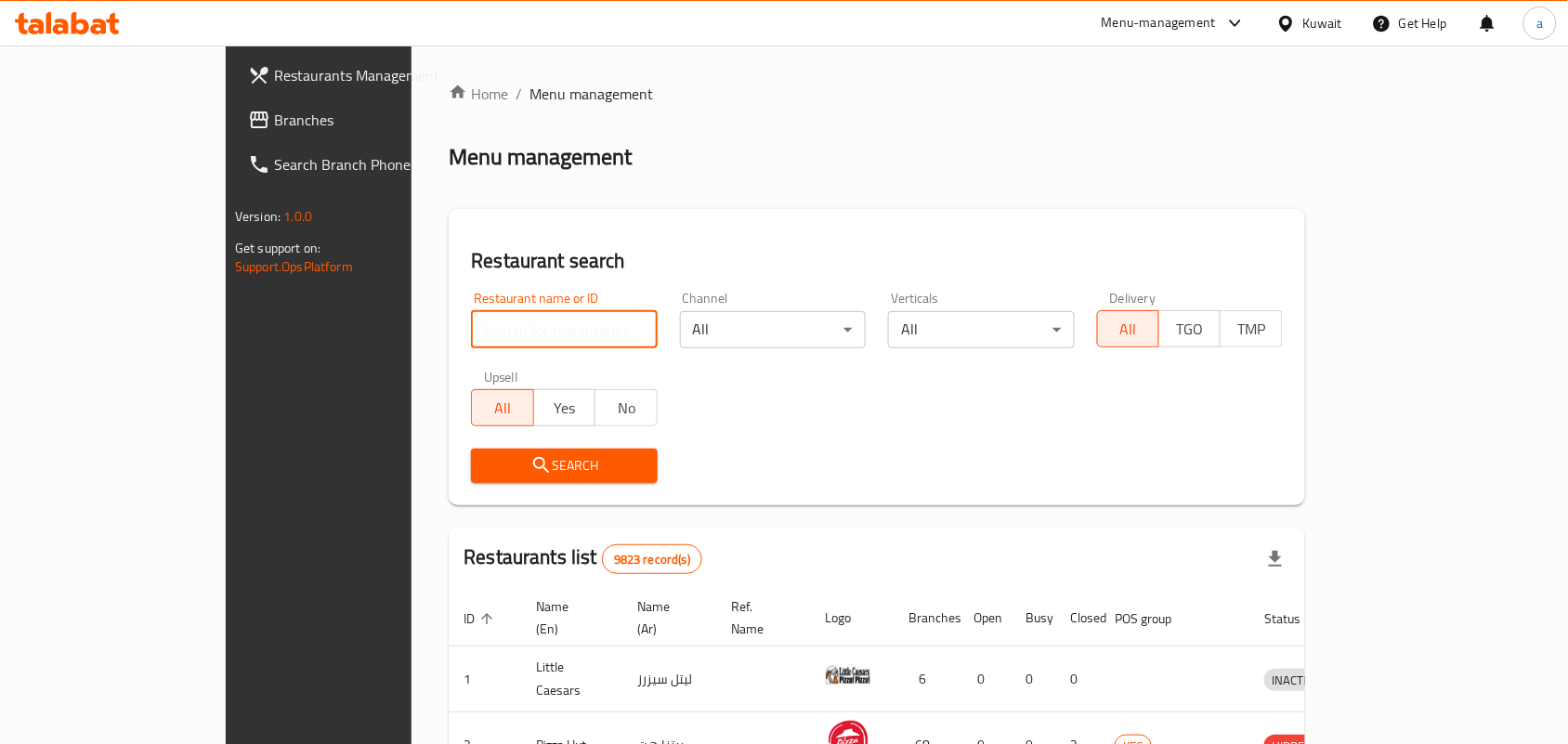 paste on "673753" 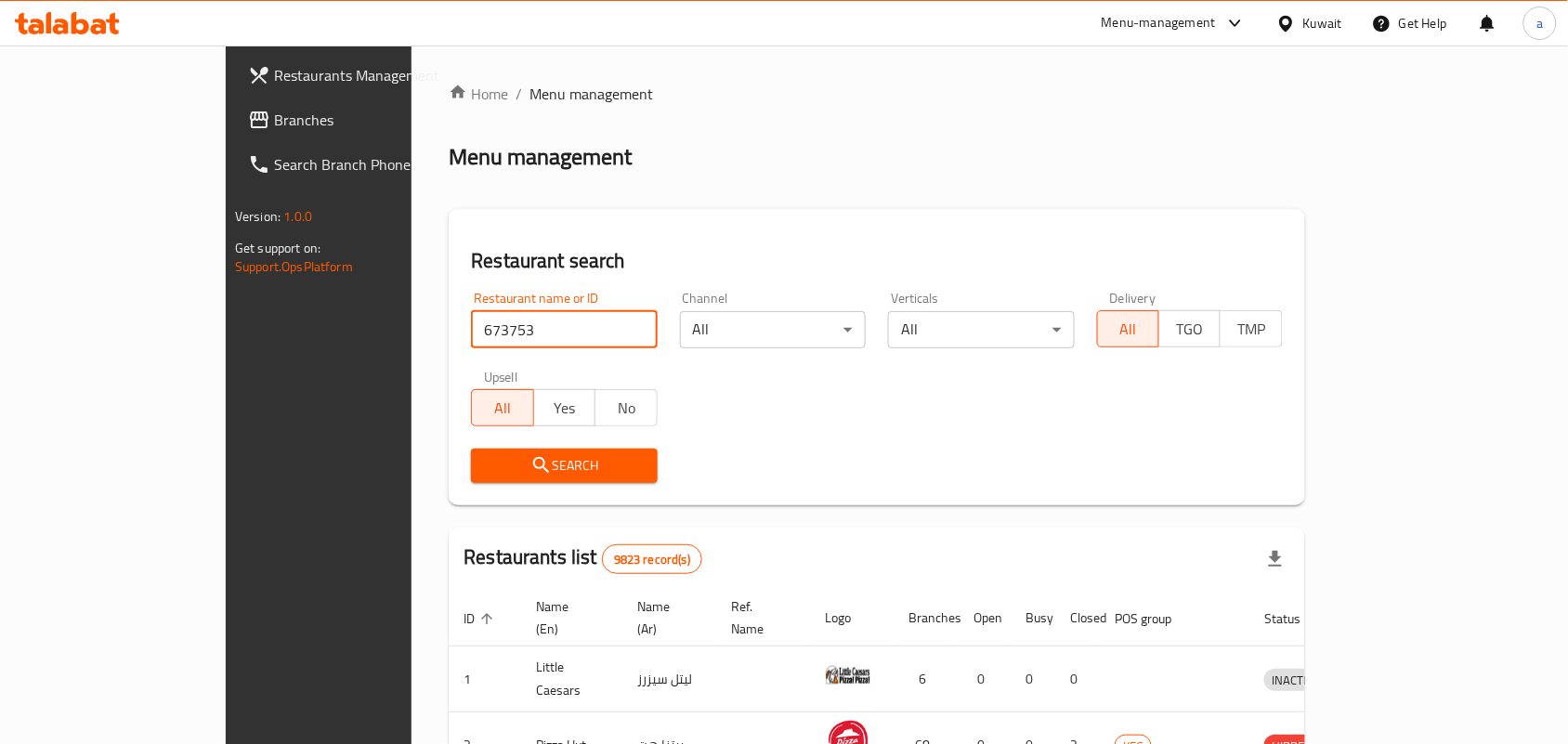 type on "673753" 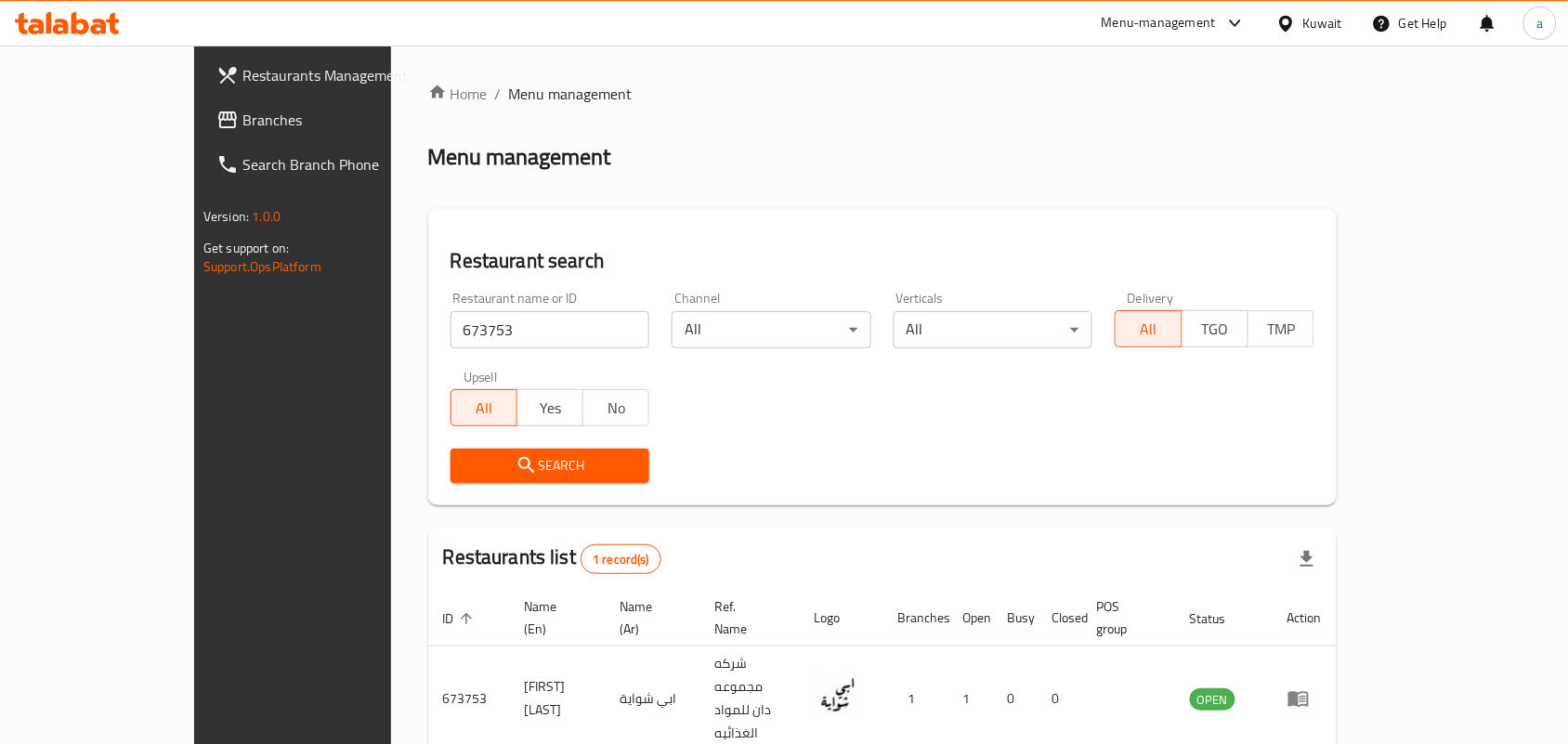 click 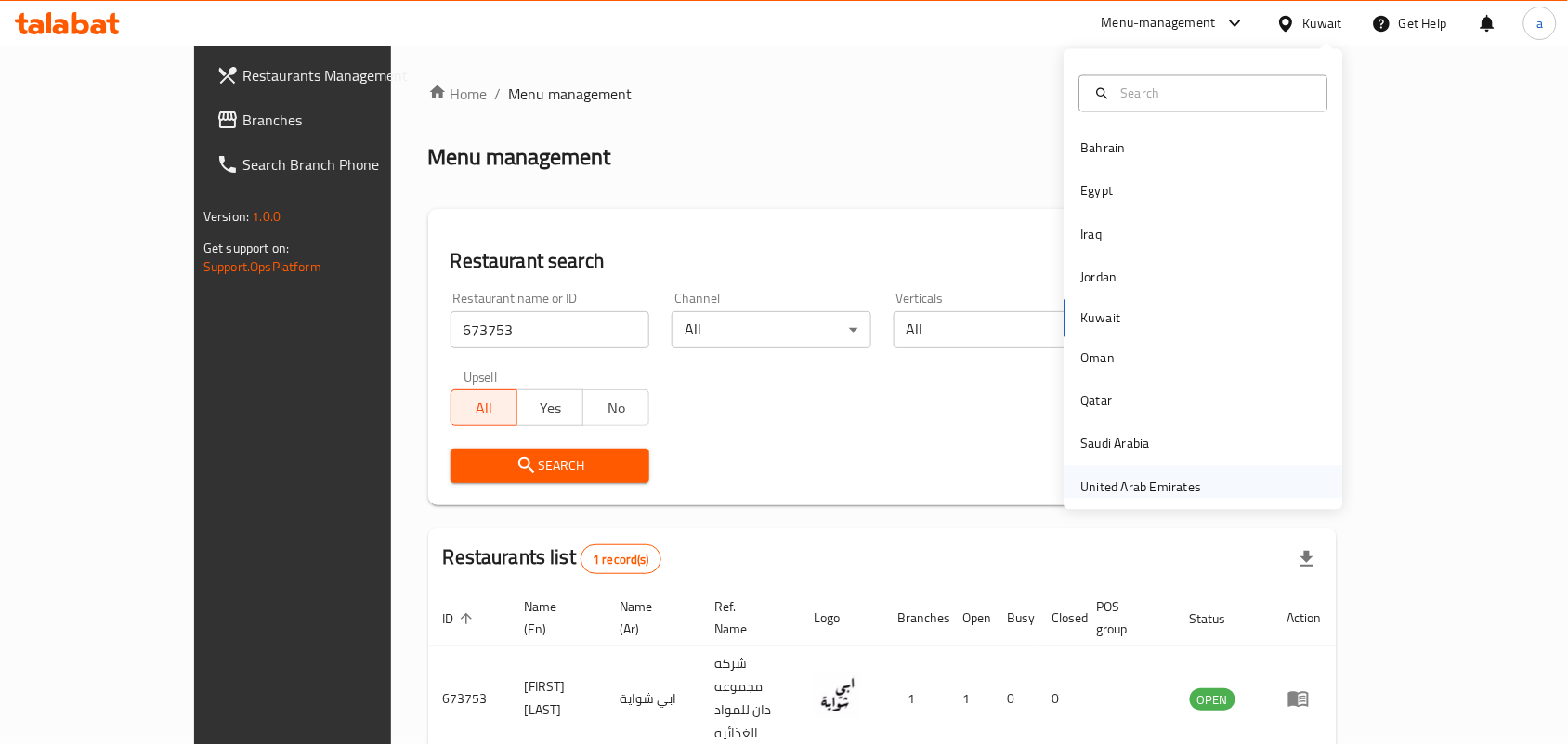 click on "United Arab Emirates" at bounding box center [1142, 487] 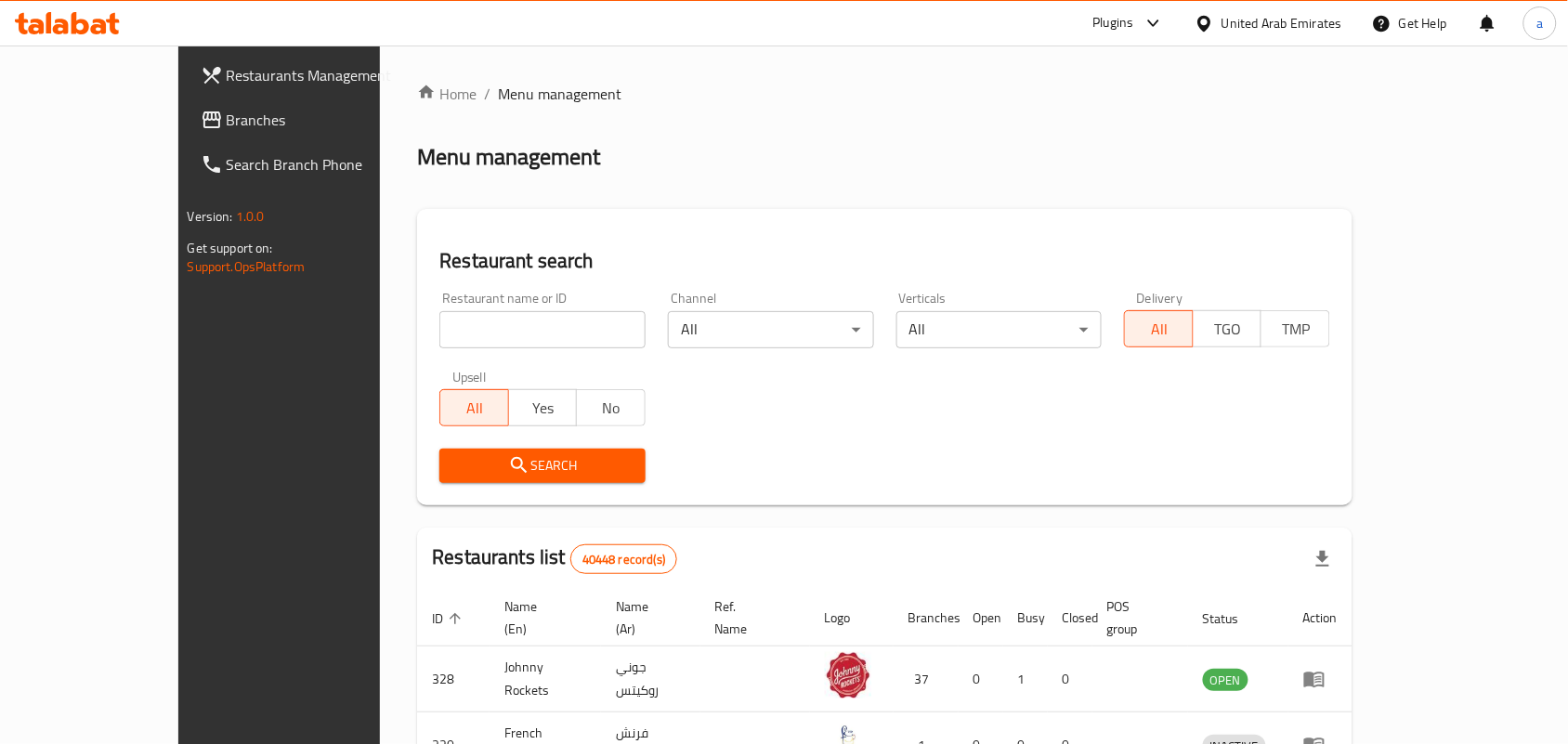 click at bounding box center (784, 372) 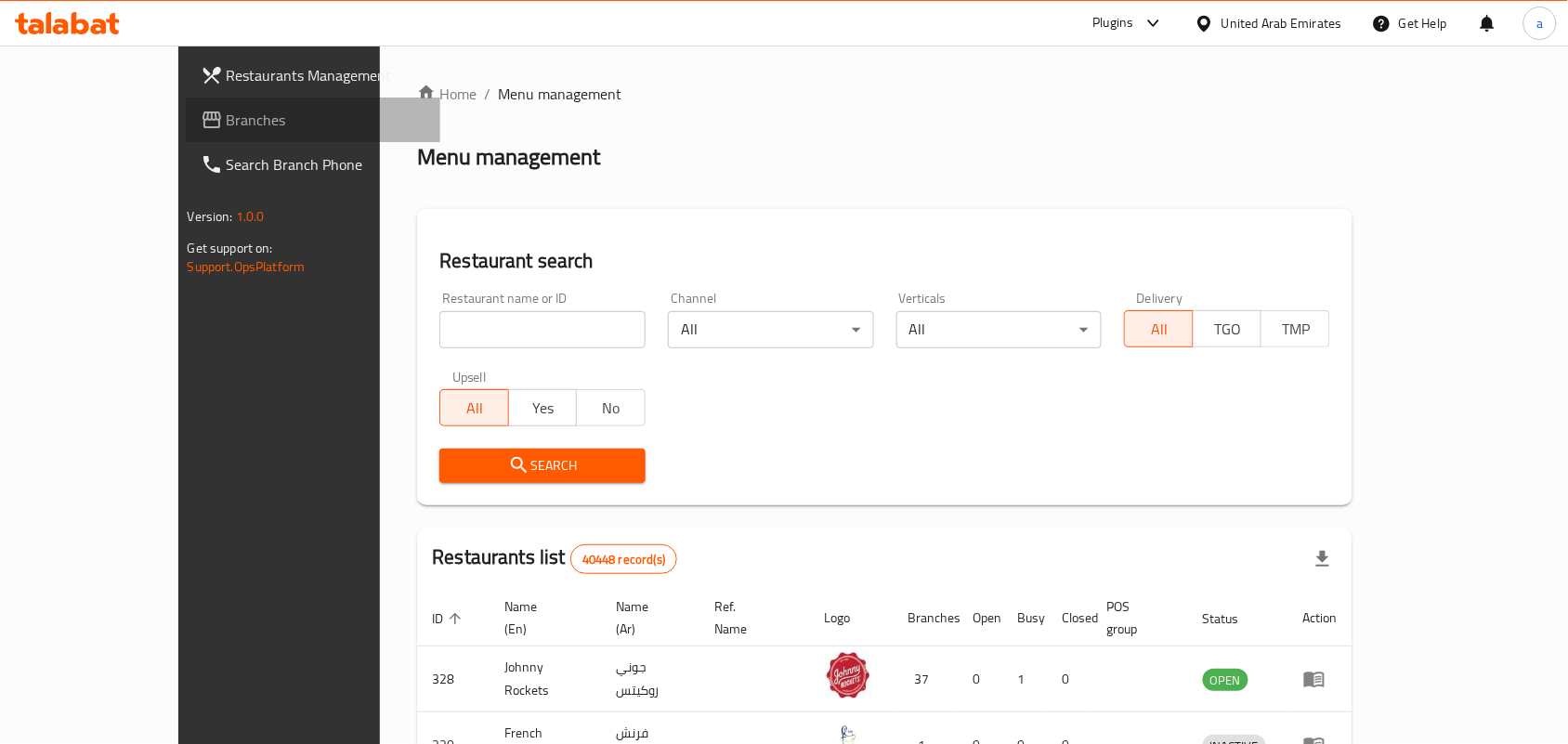 drag, startPoint x: 86, startPoint y: 122, endPoint x: 62, endPoint y: 130, distance: 25.298221 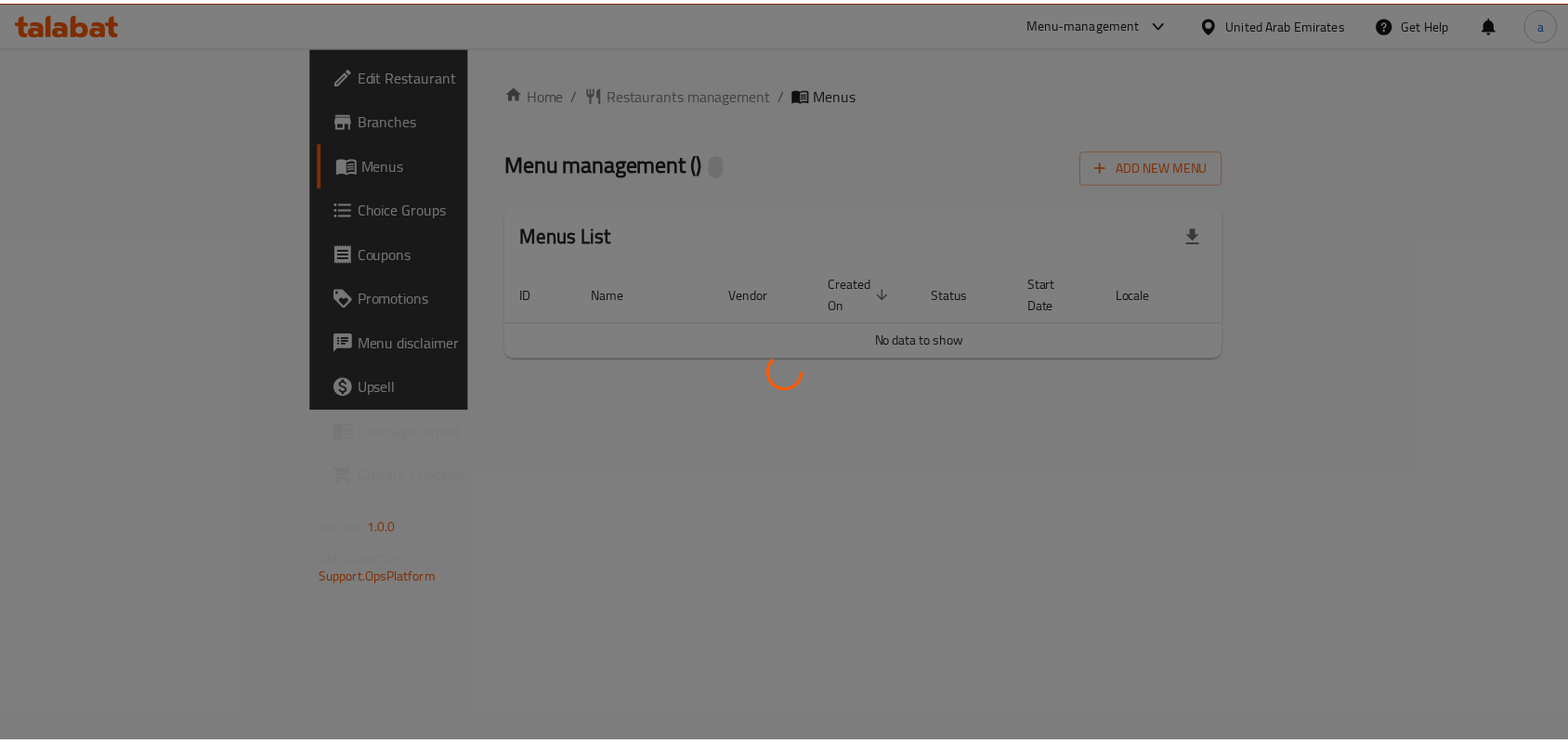 scroll, scrollTop: 0, scrollLeft: 0, axis: both 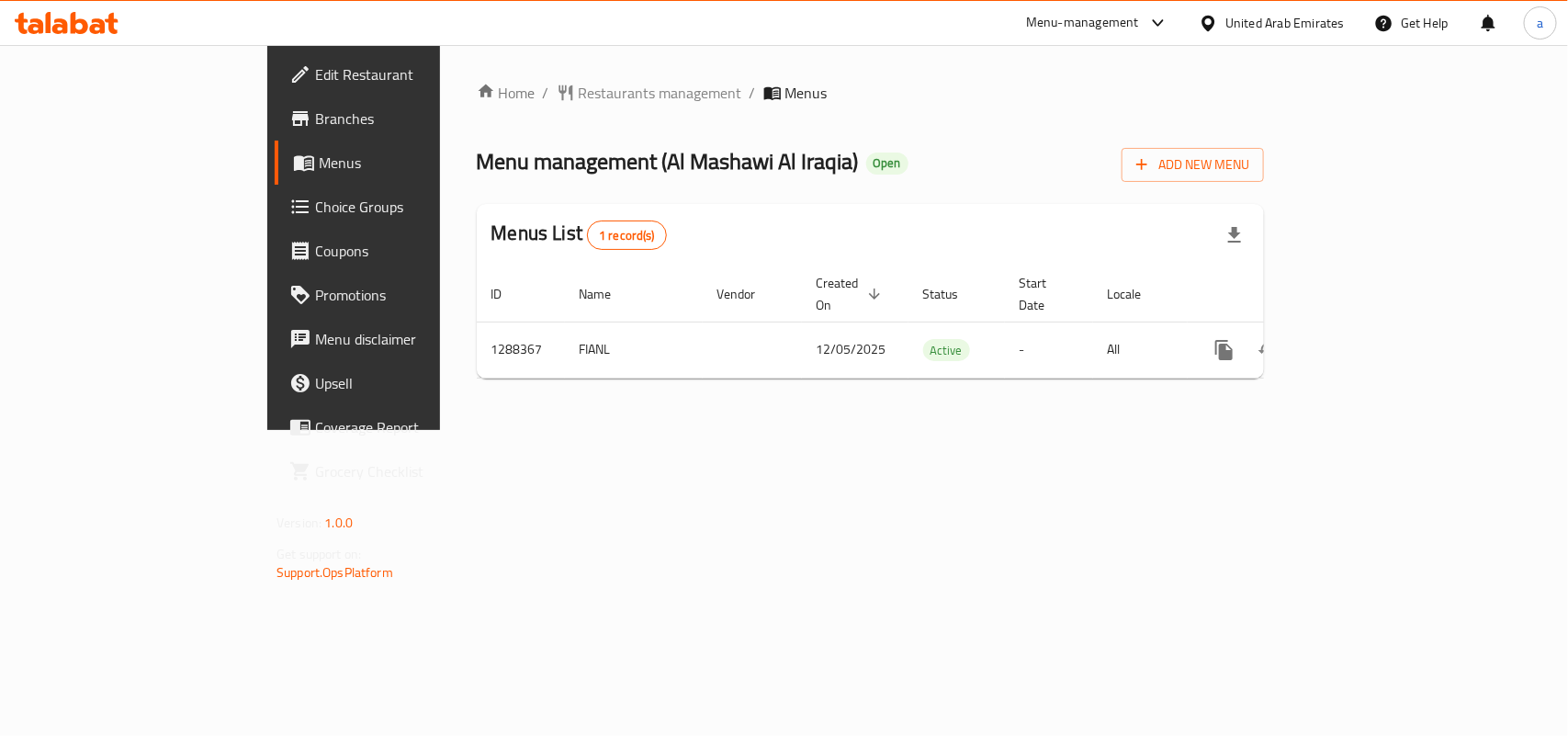 click on "Home / Restaurants management / Menus Menu management ( Al Mashawi Al Iraqia )  Open Add New Menu Menus List   1 record(s) ID Name Vendor Created On sorted descending Status Start Date Locale Actions 1288367 FIANL 12/05/2025 Active - All" at bounding box center [870, 237] 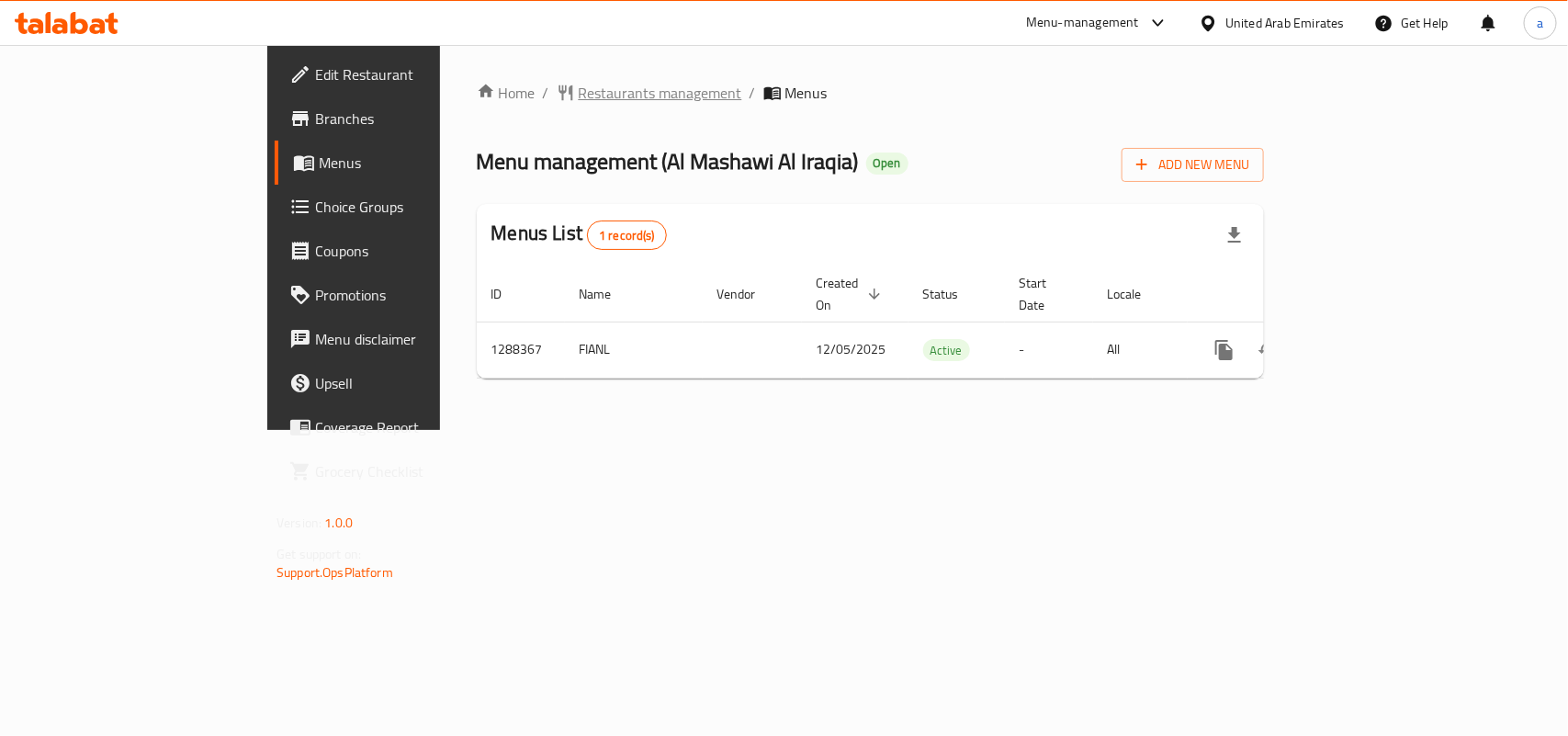 click on "Restaurants management" at bounding box center (660, 93) 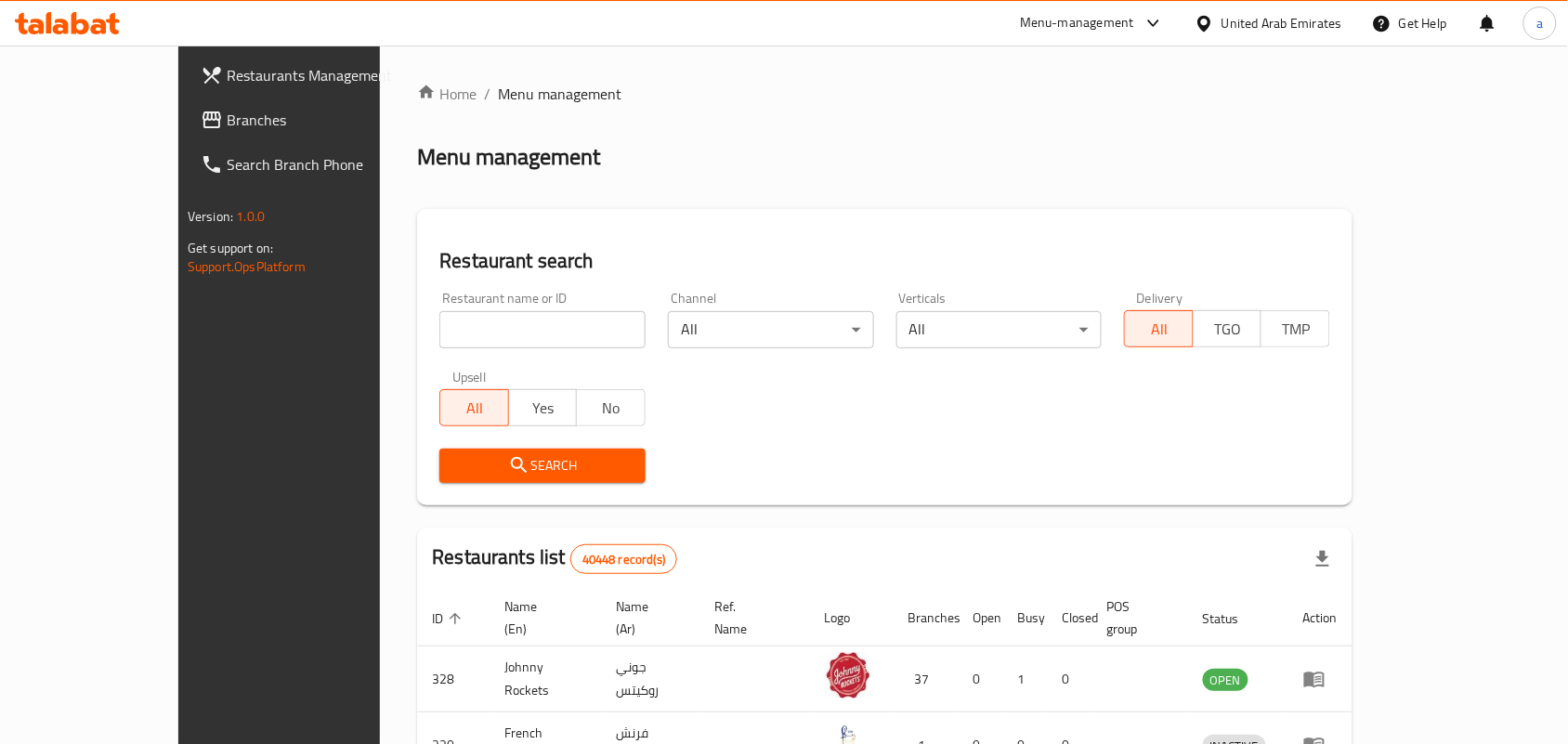 click at bounding box center (542, 330) 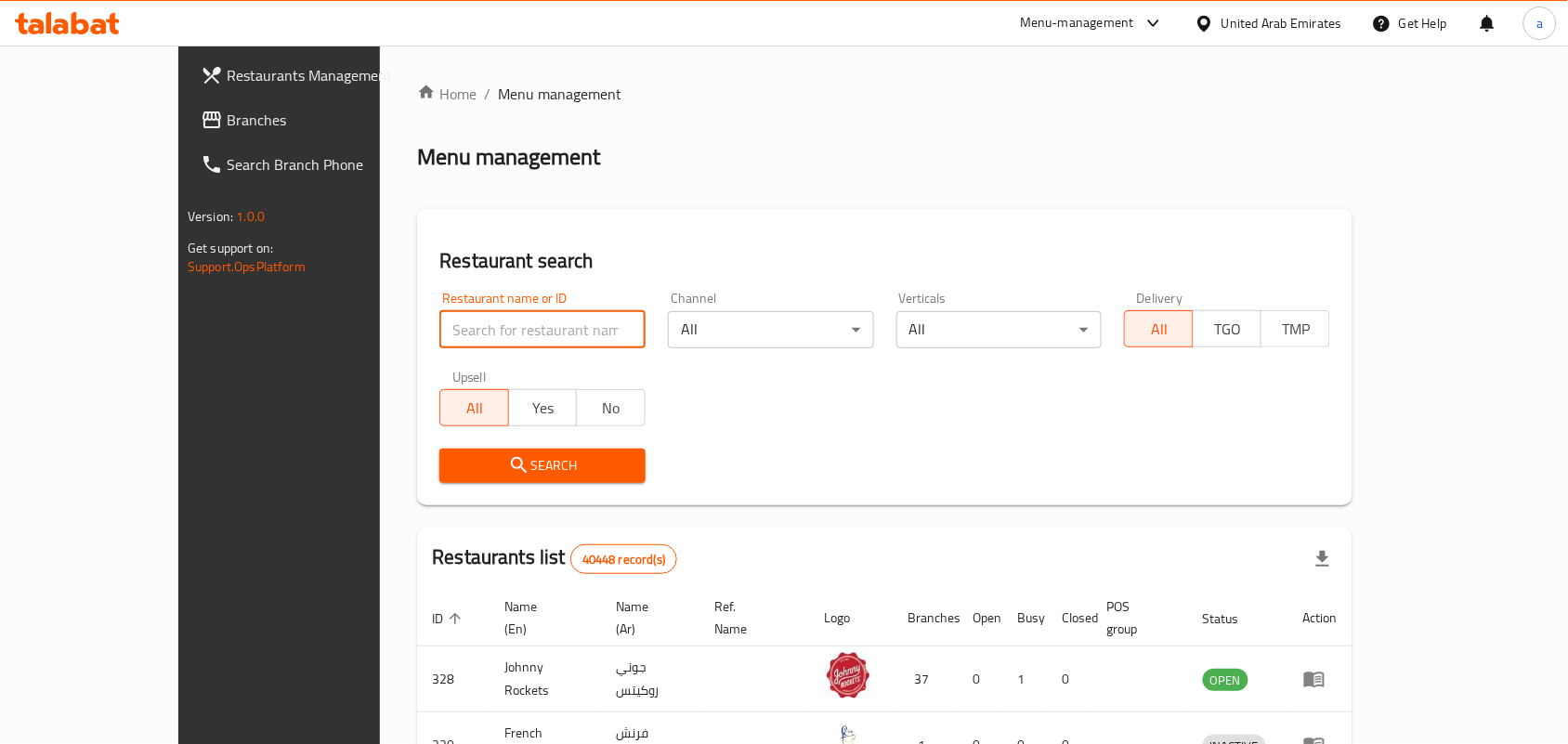 paste on "697161" 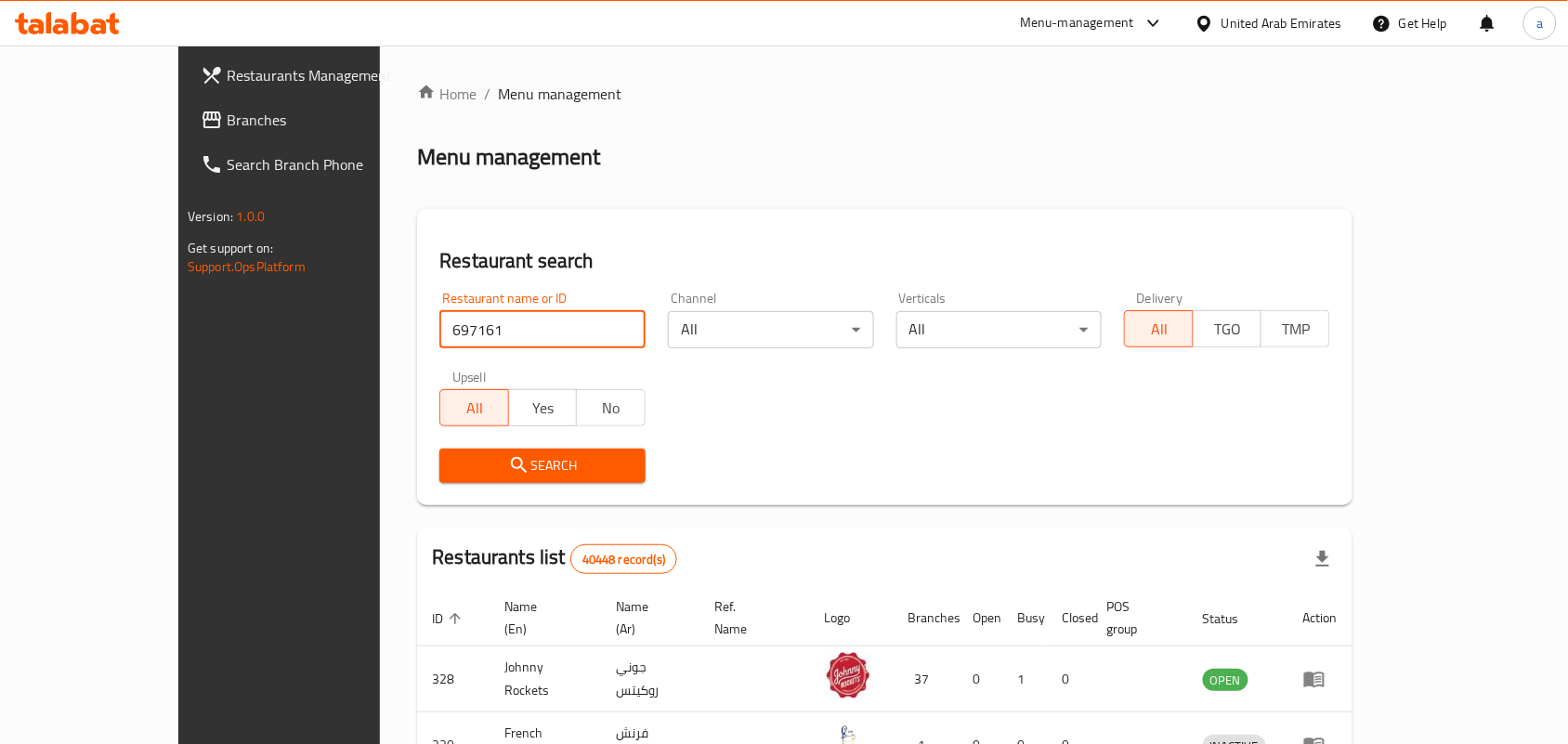 type on "697161" 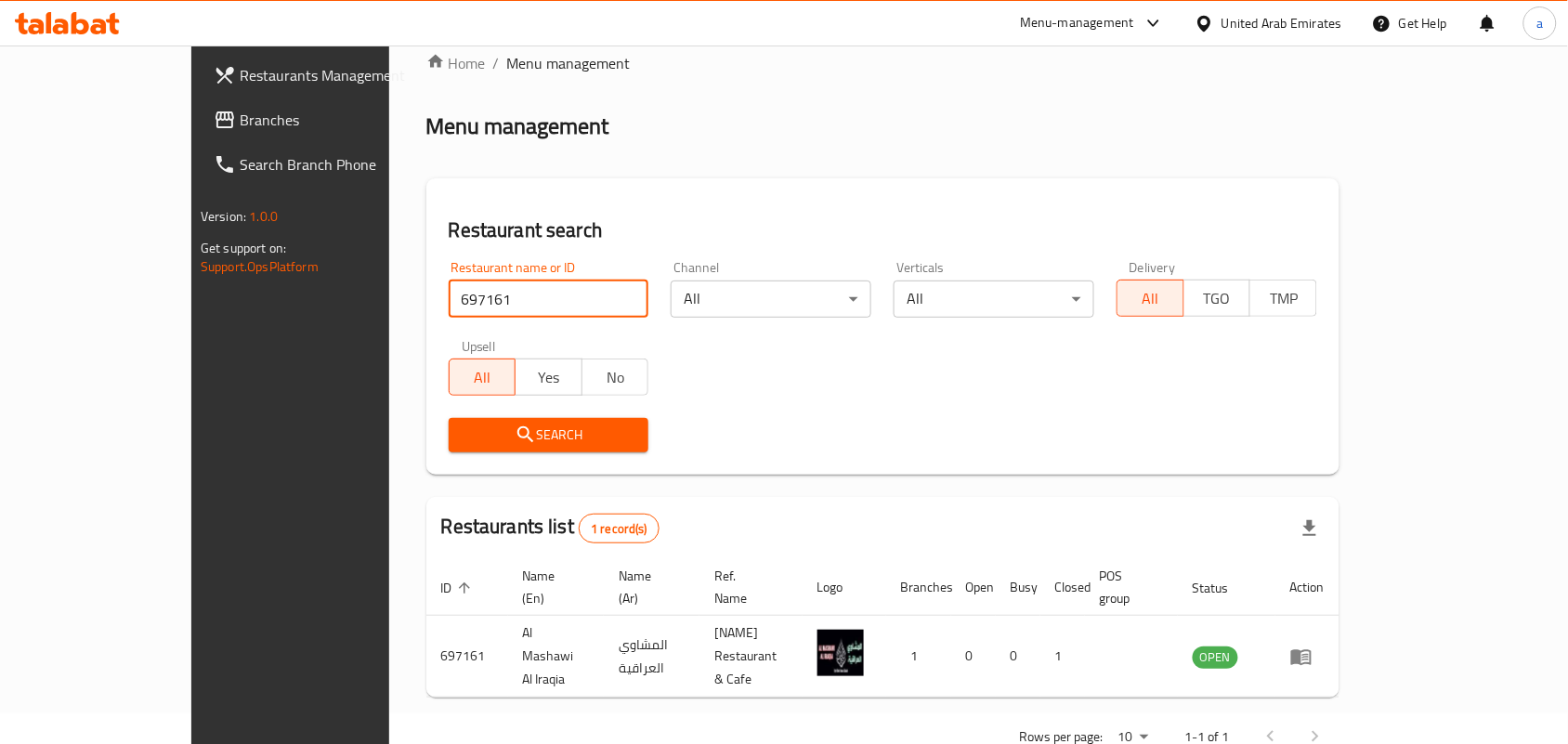scroll, scrollTop: 48, scrollLeft: 0, axis: vertical 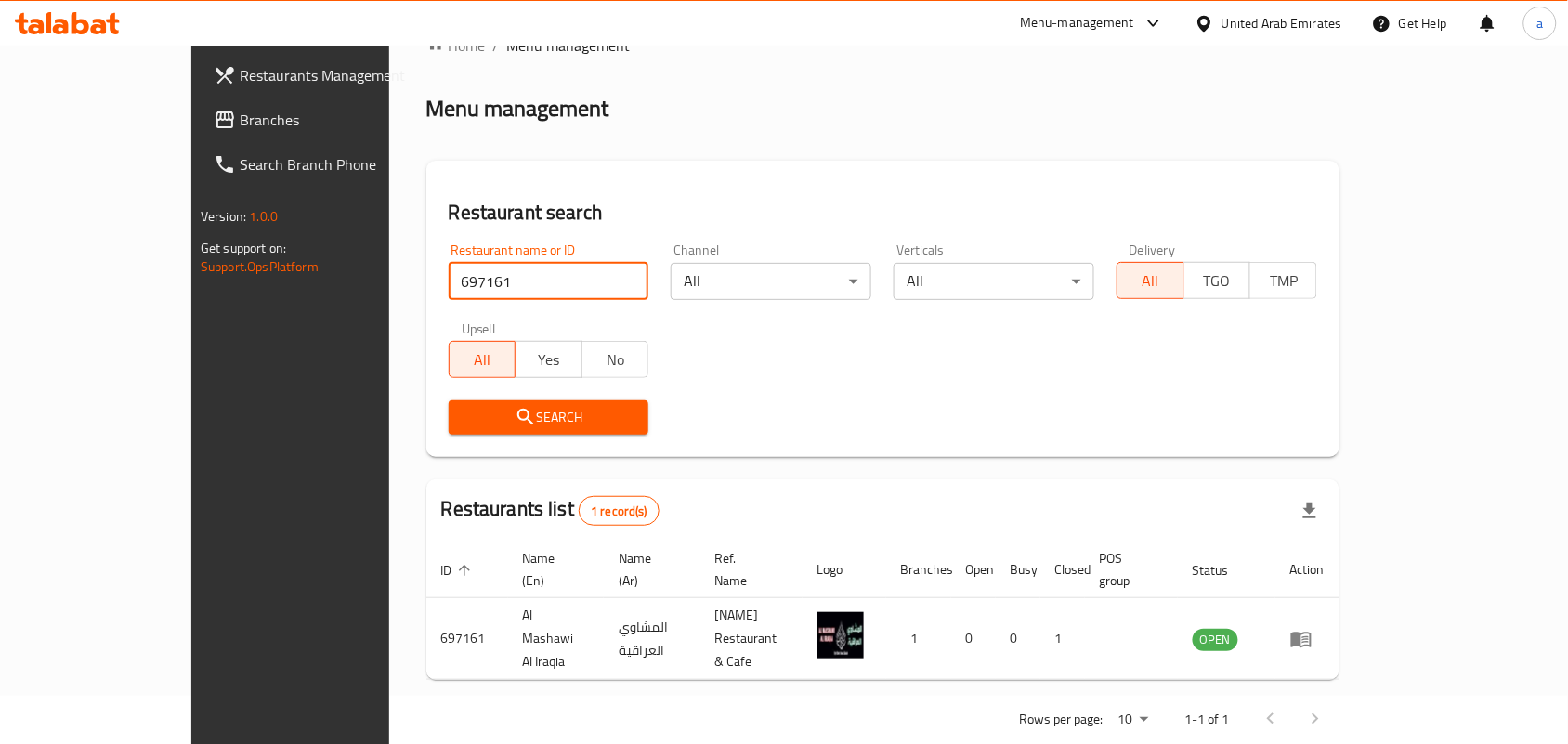 click on "Branches" at bounding box center [326, 120] 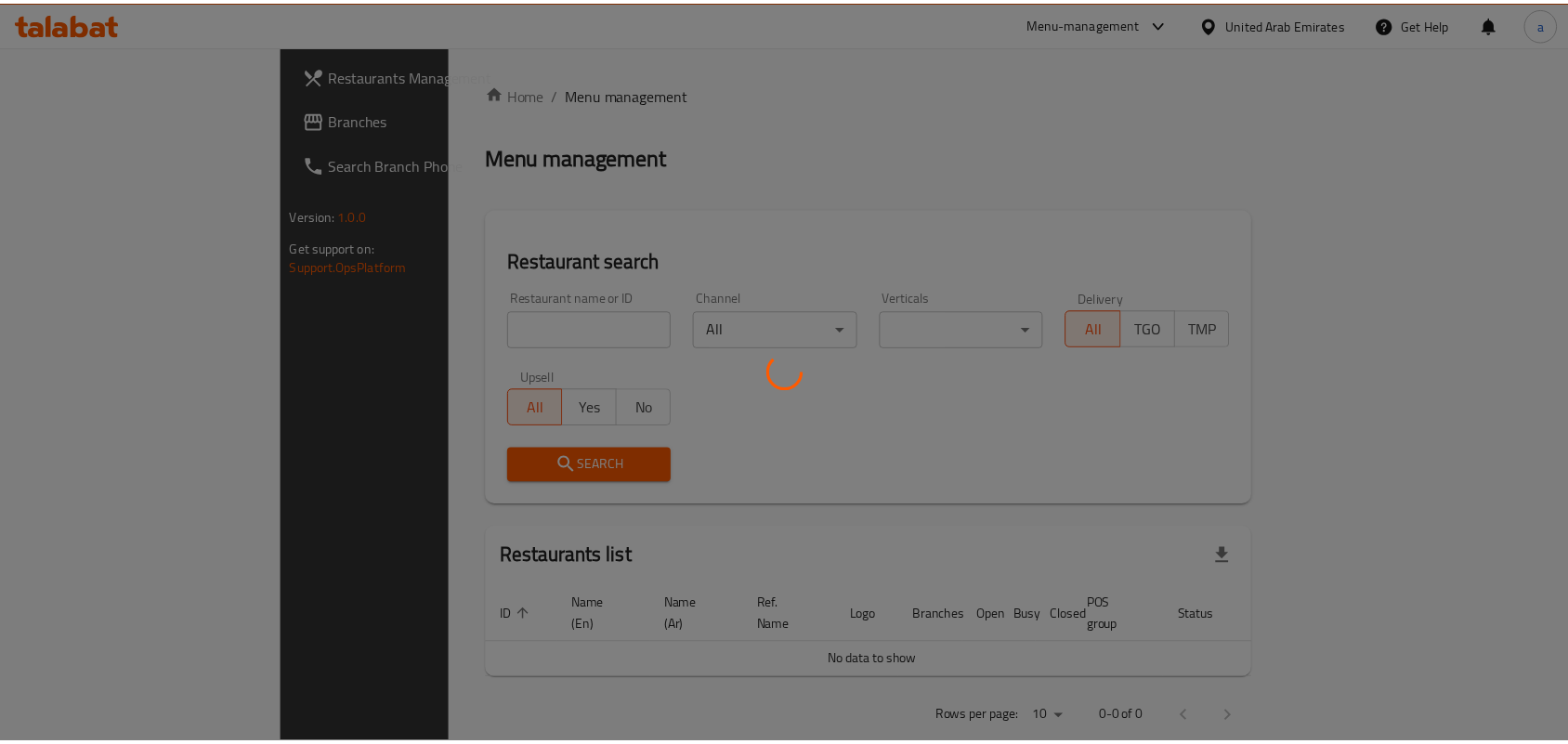scroll, scrollTop: 0, scrollLeft: 0, axis: both 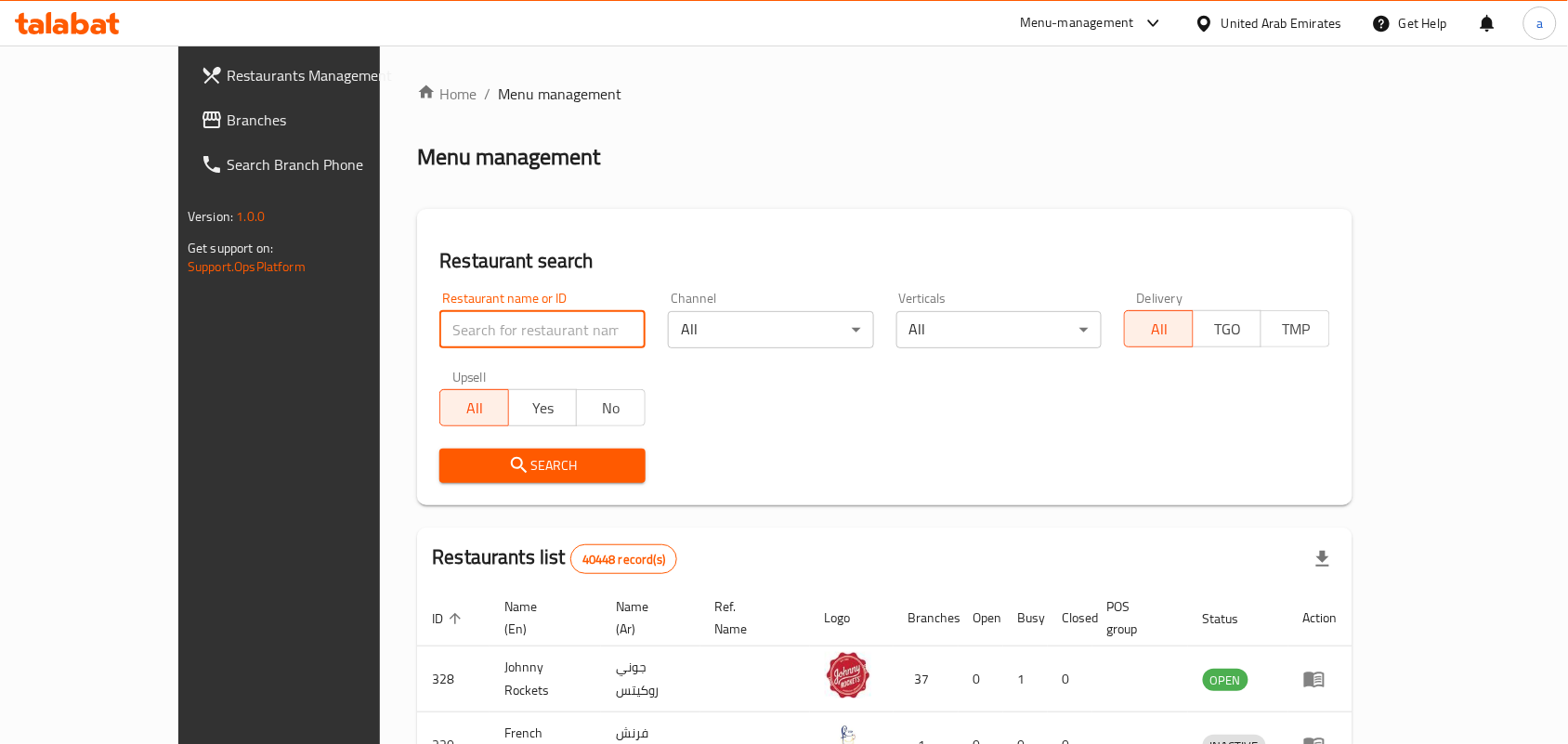 click at bounding box center [542, 330] 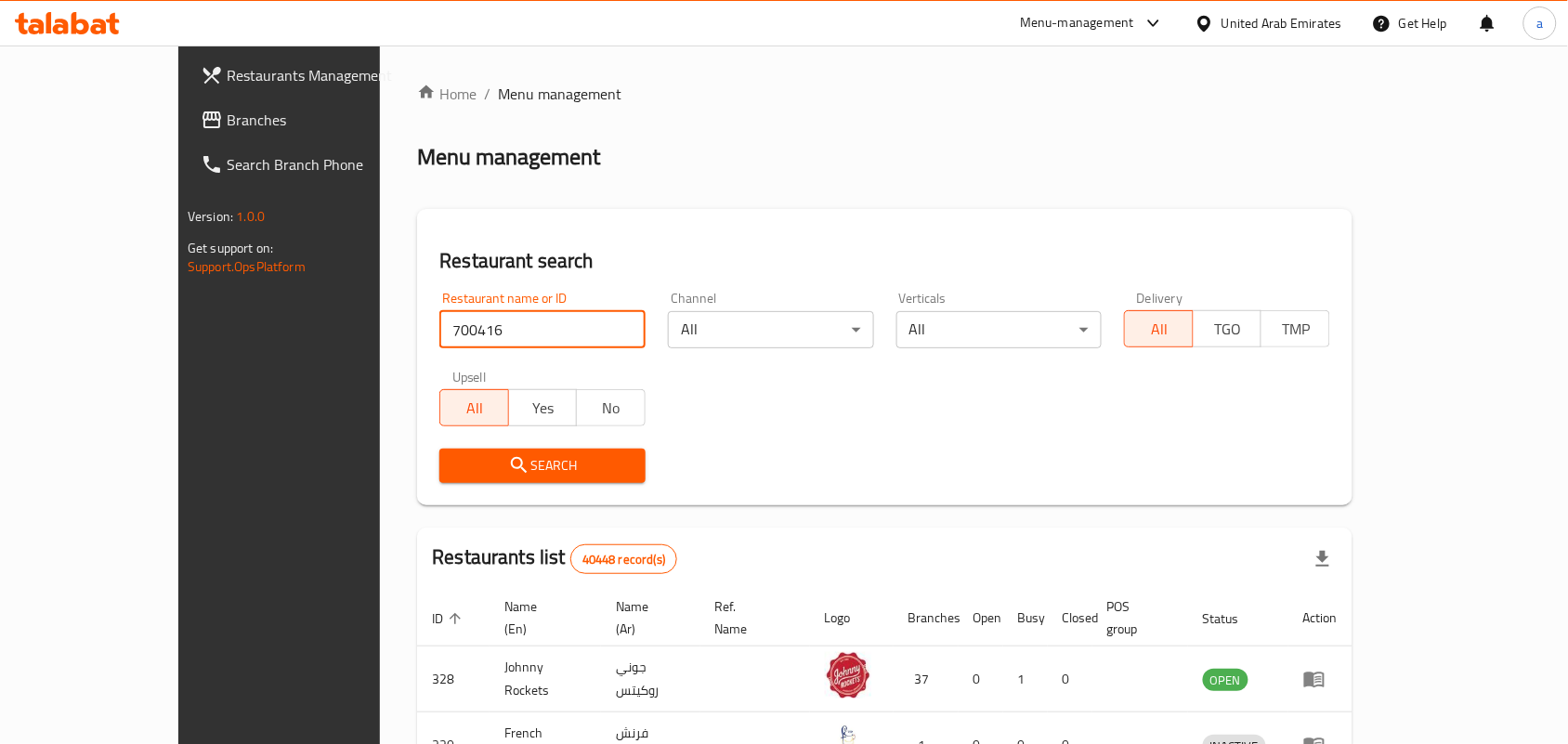 type on "700416" 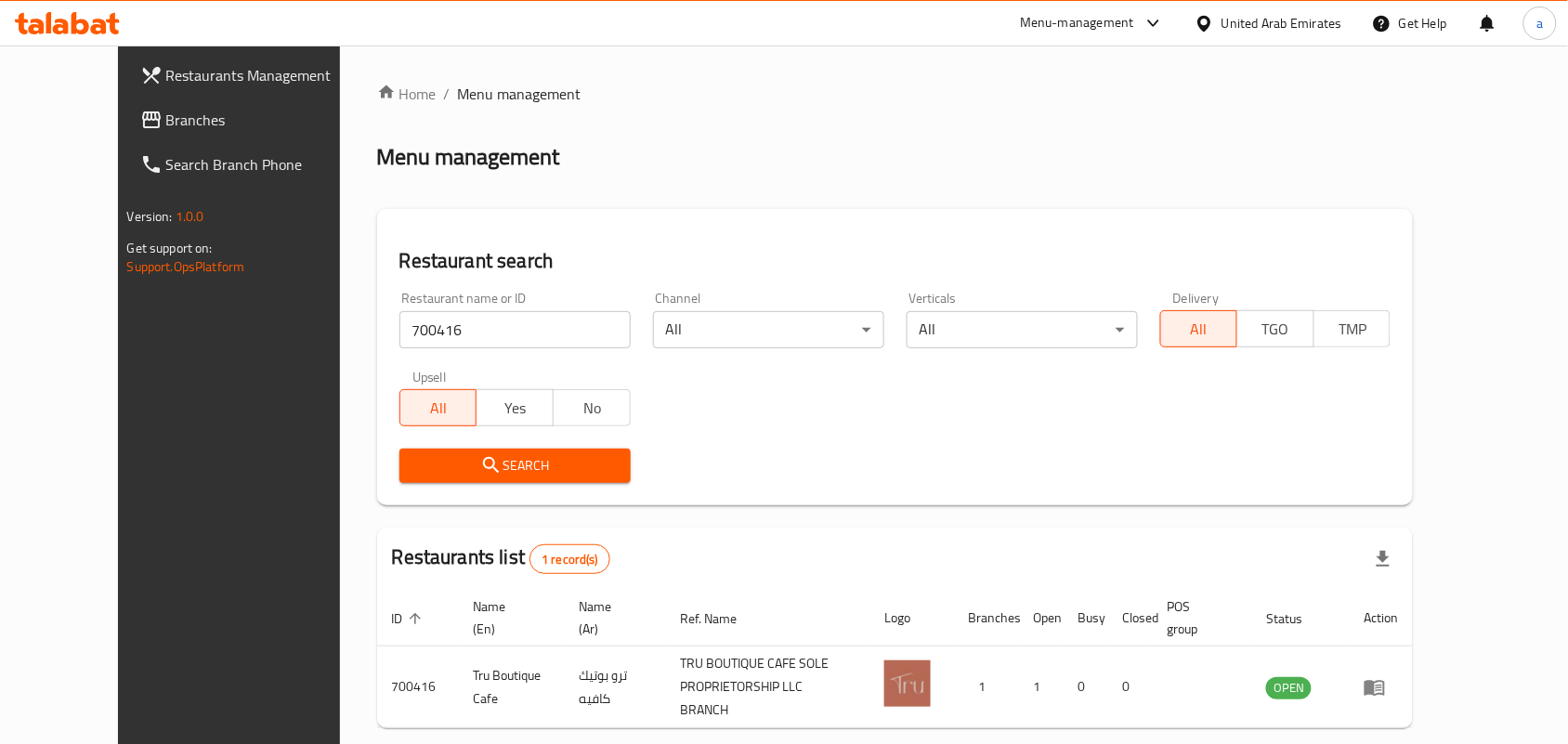 scroll, scrollTop: 70, scrollLeft: 0, axis: vertical 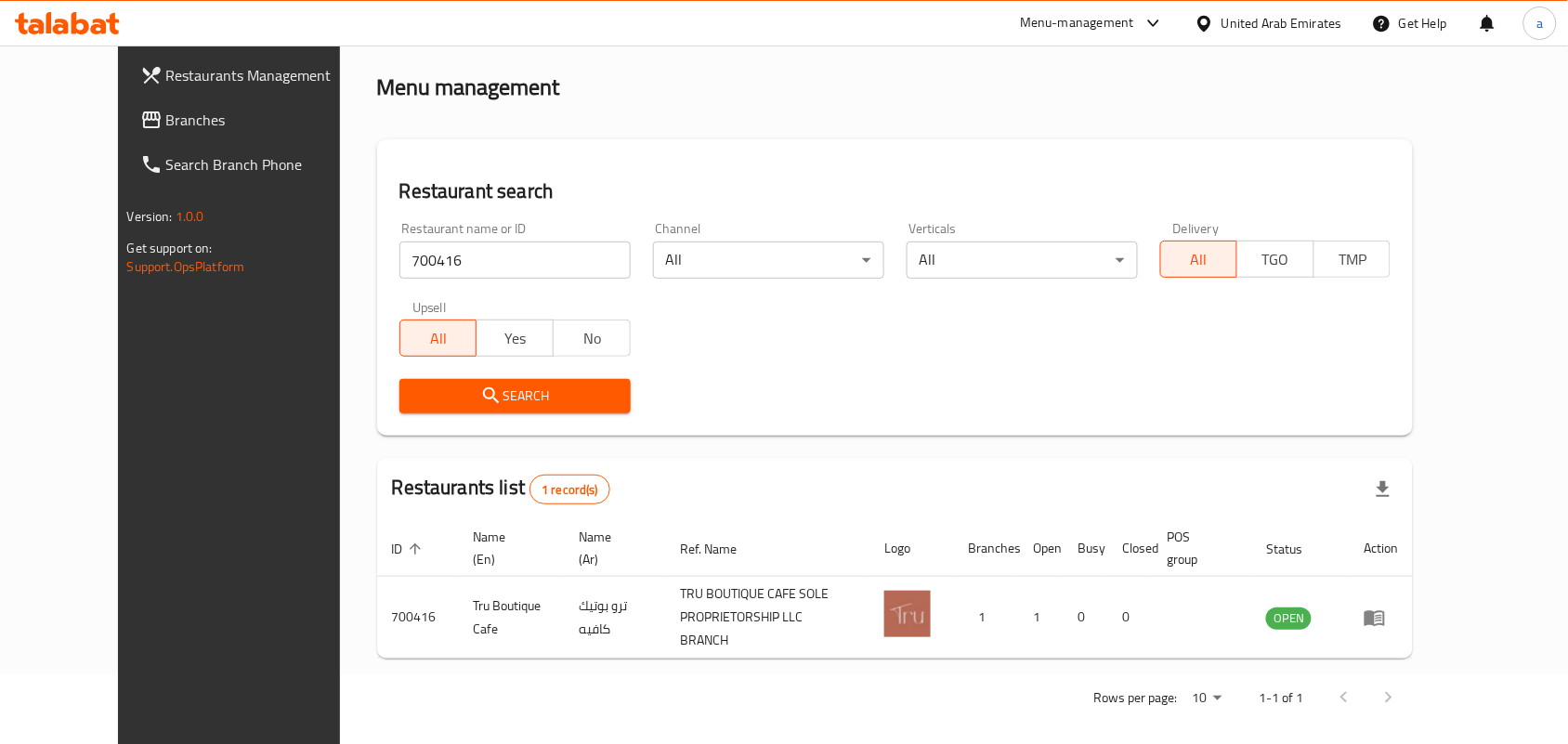 click on "United Arab Emirates" at bounding box center (1282, 23) 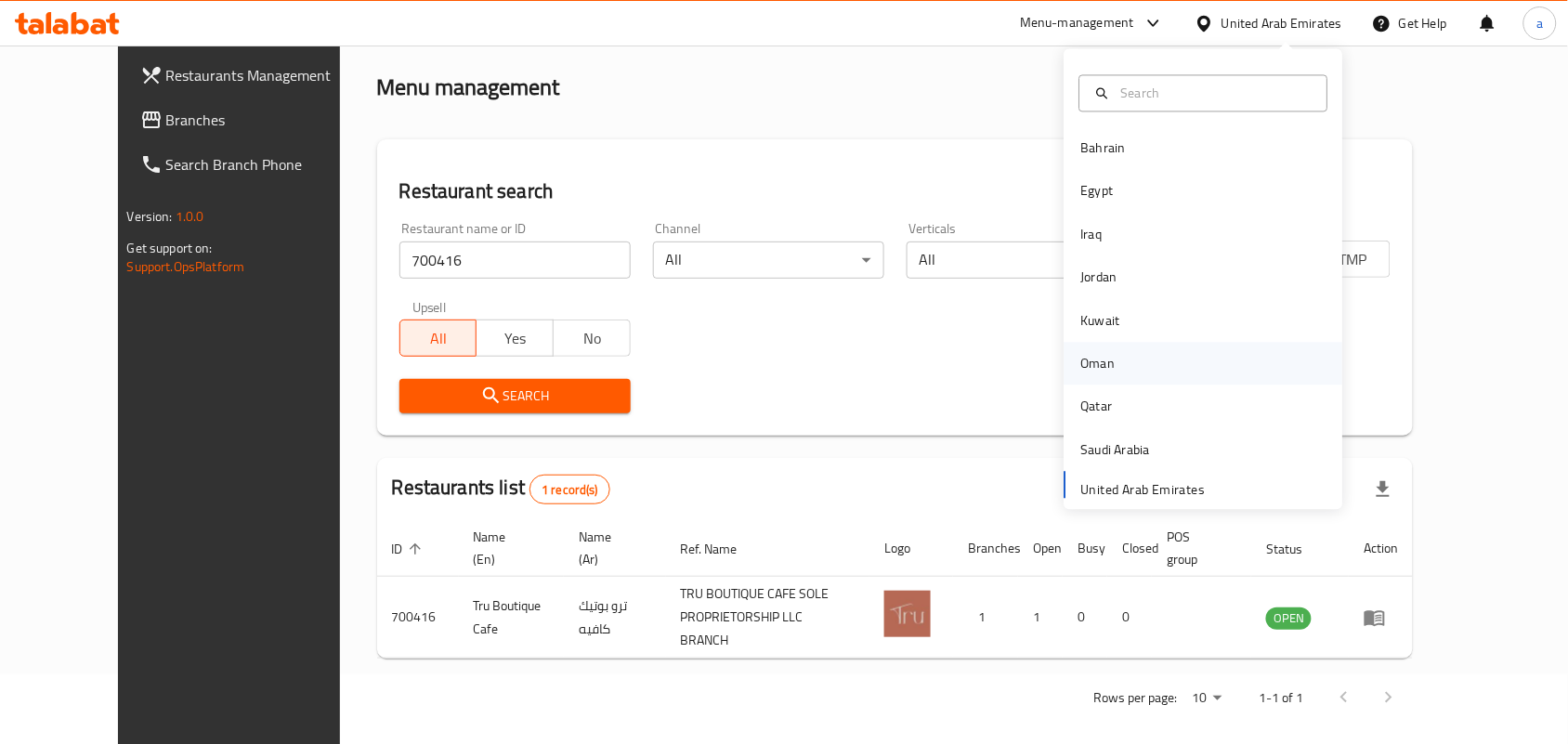 click on "Oman" at bounding box center [1098, 364] 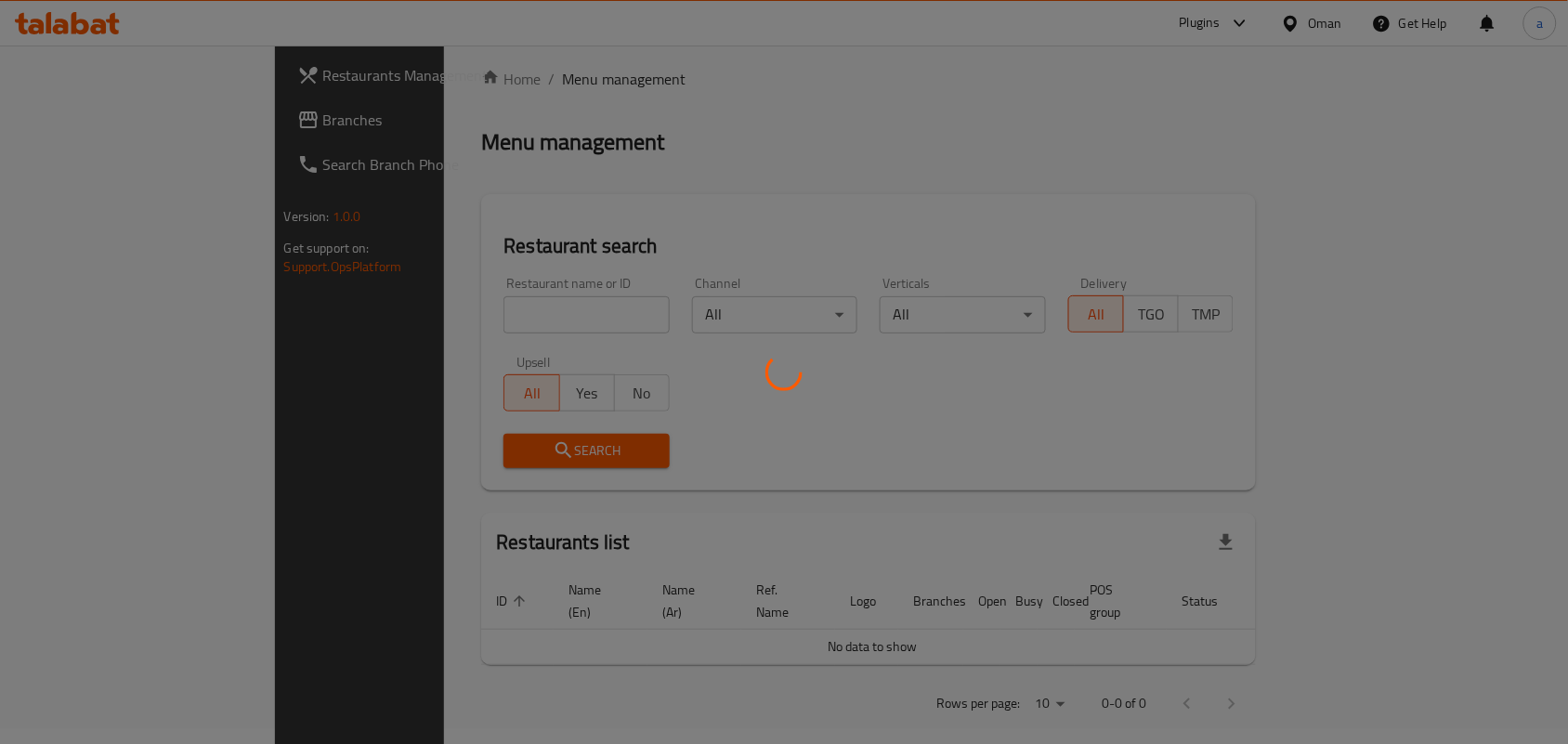 scroll, scrollTop: 70, scrollLeft: 0, axis: vertical 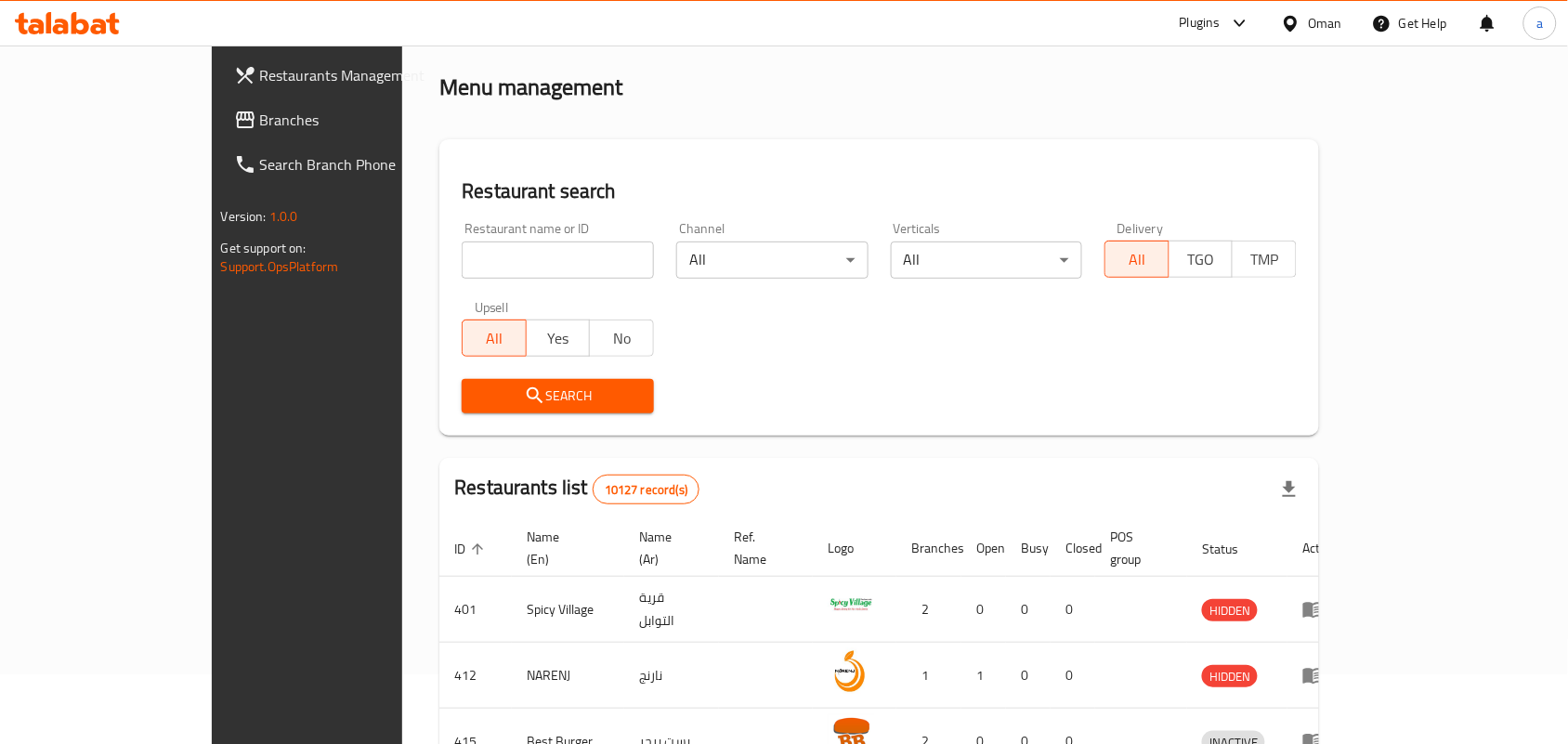 click on "Branches" at bounding box center (359, 120) 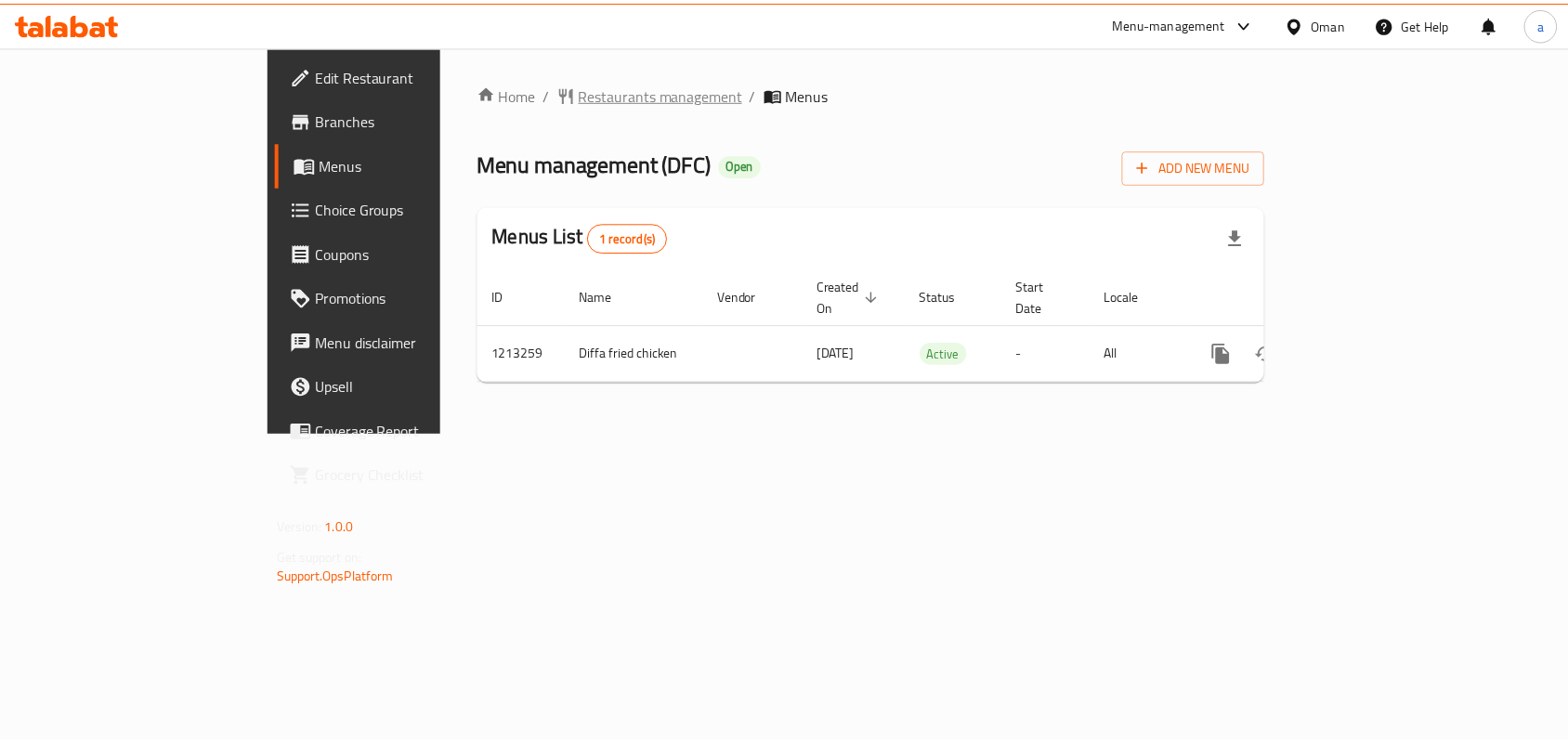 scroll, scrollTop: 0, scrollLeft: 0, axis: both 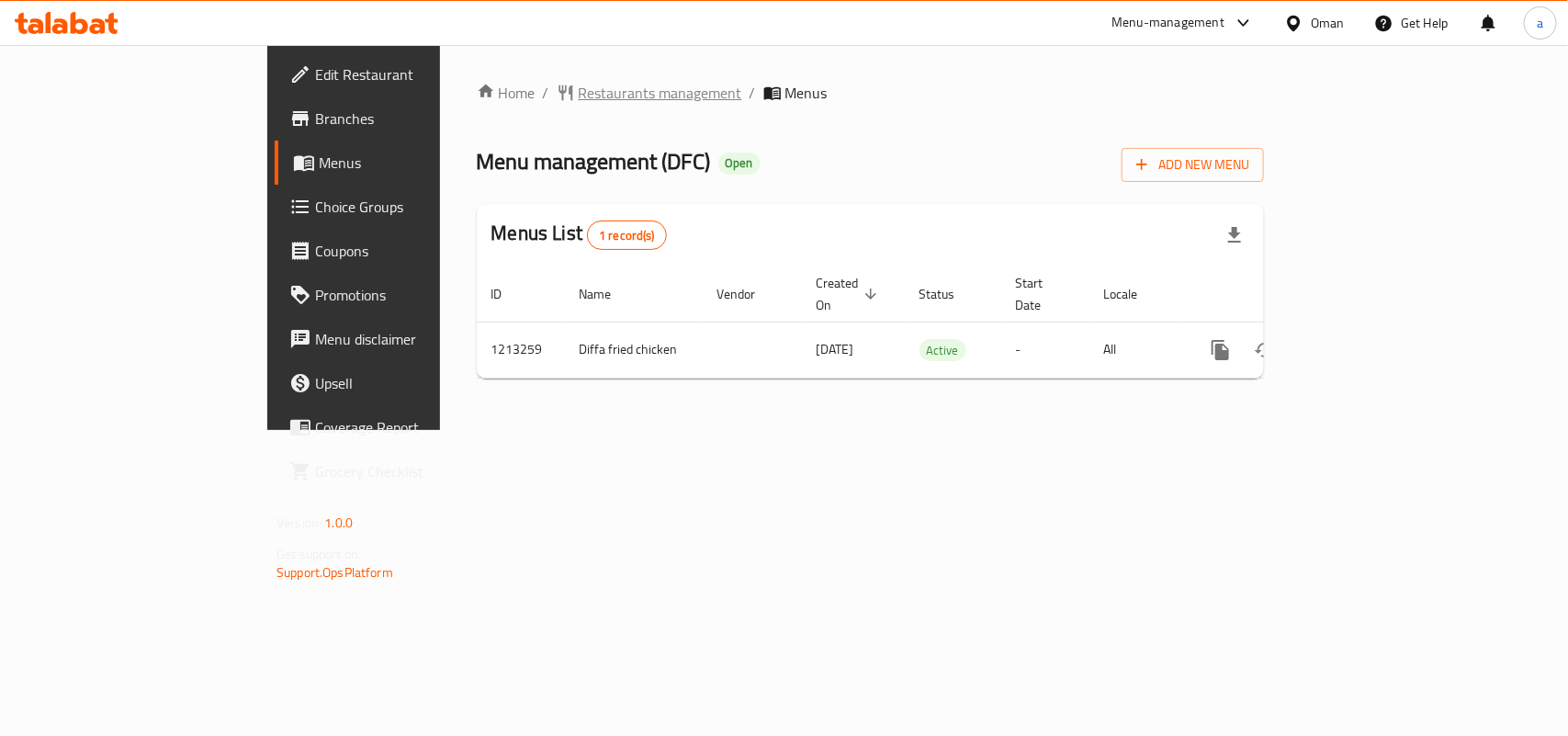 click on "Restaurants management" at bounding box center [660, 93] 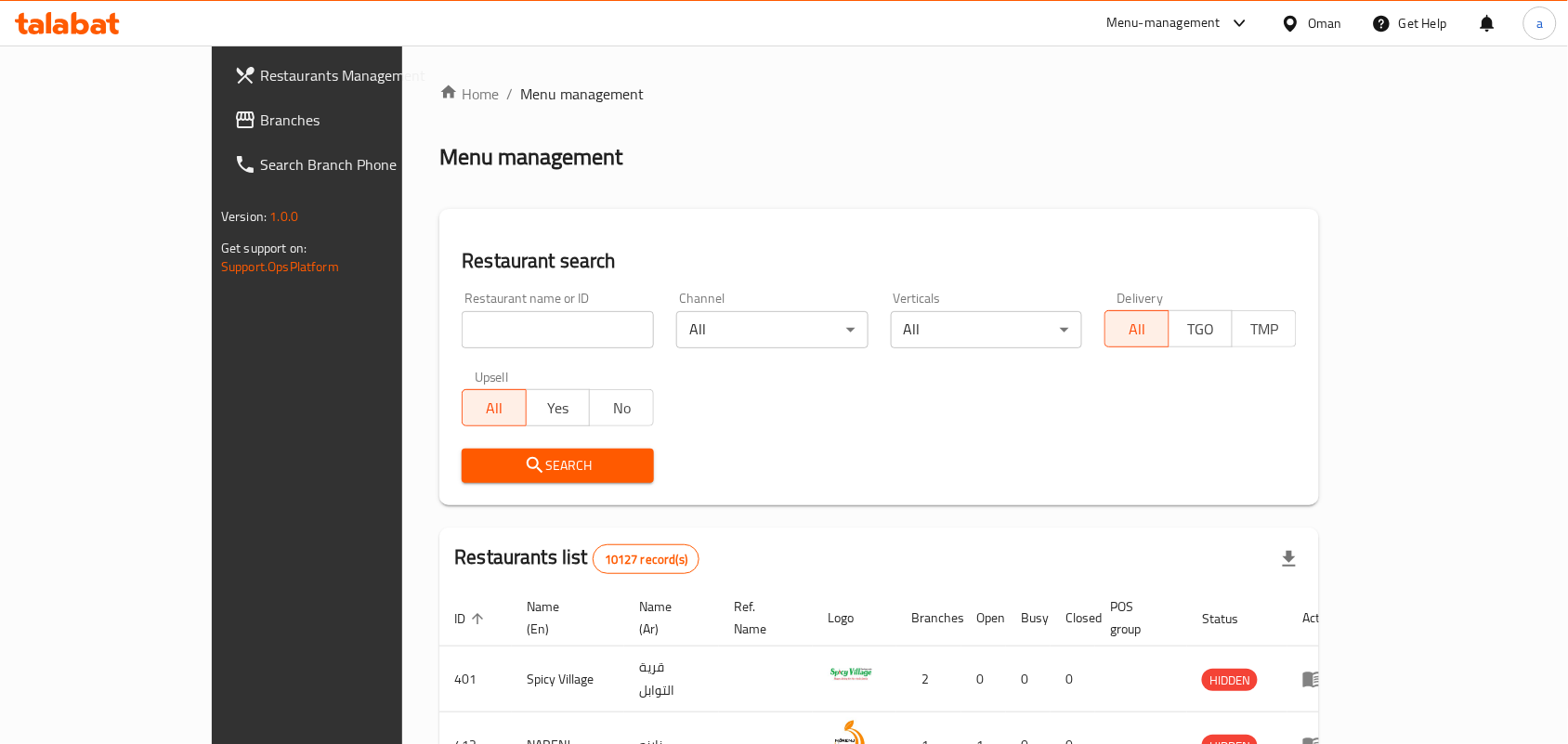 click at bounding box center (557, 330) 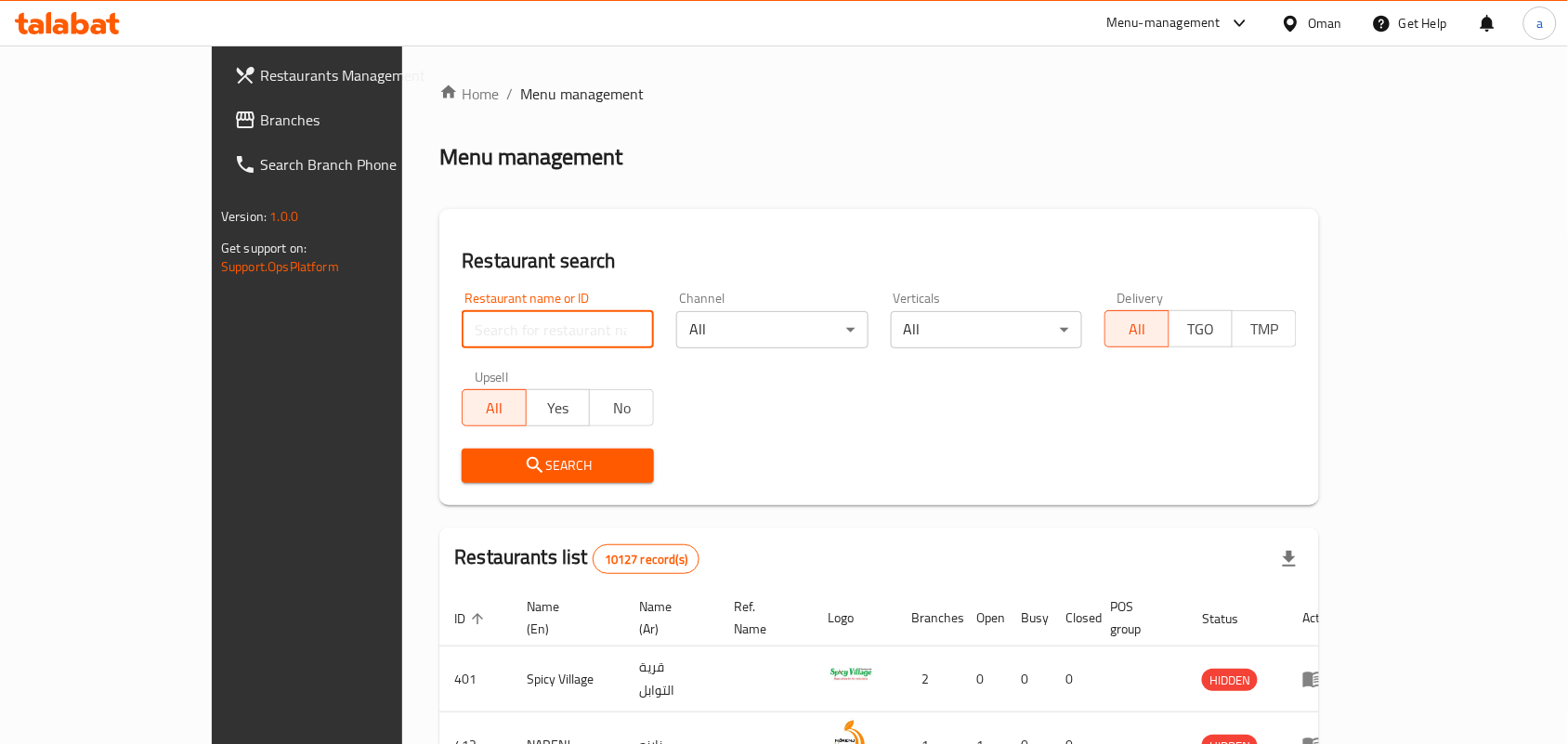 paste on "671830" 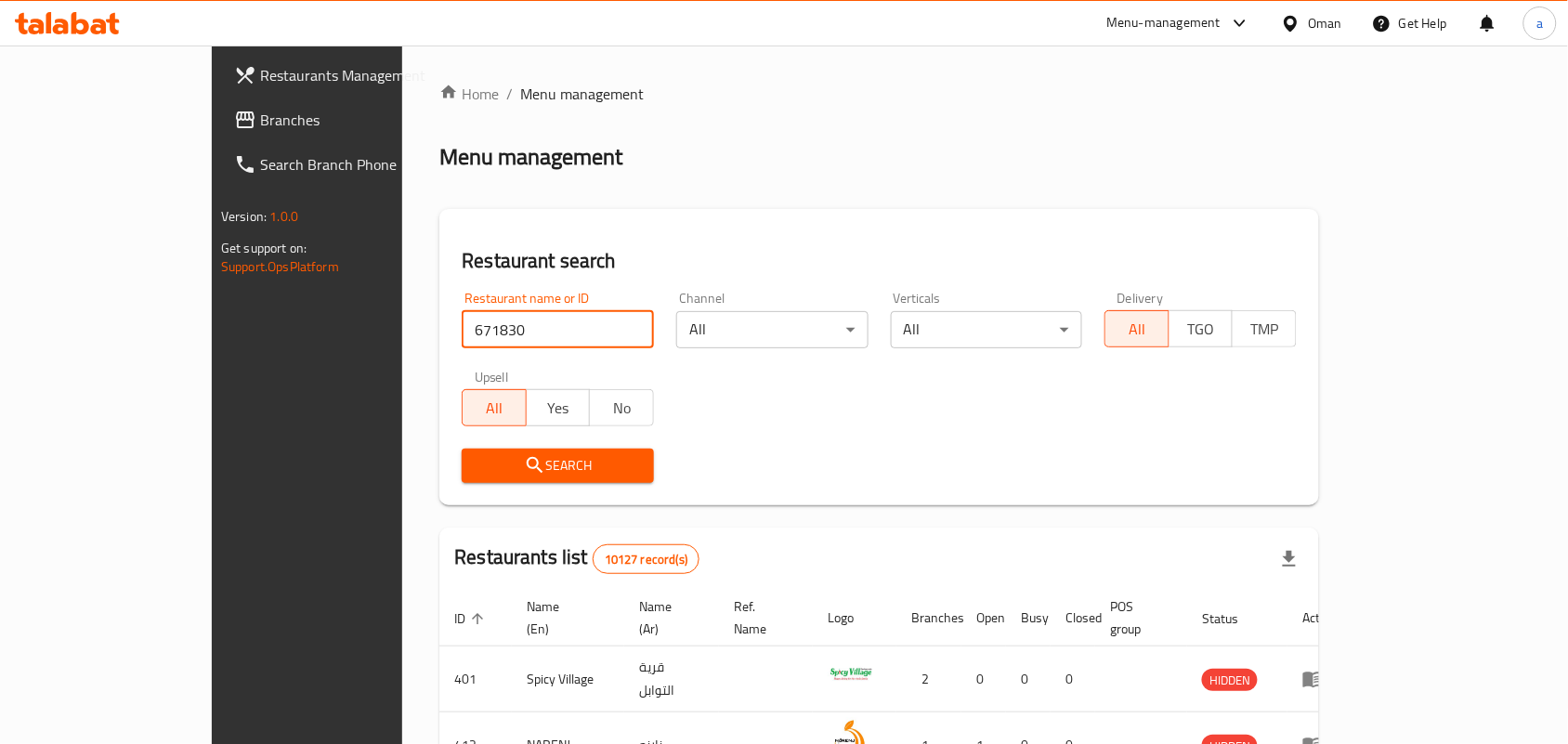type on "671830" 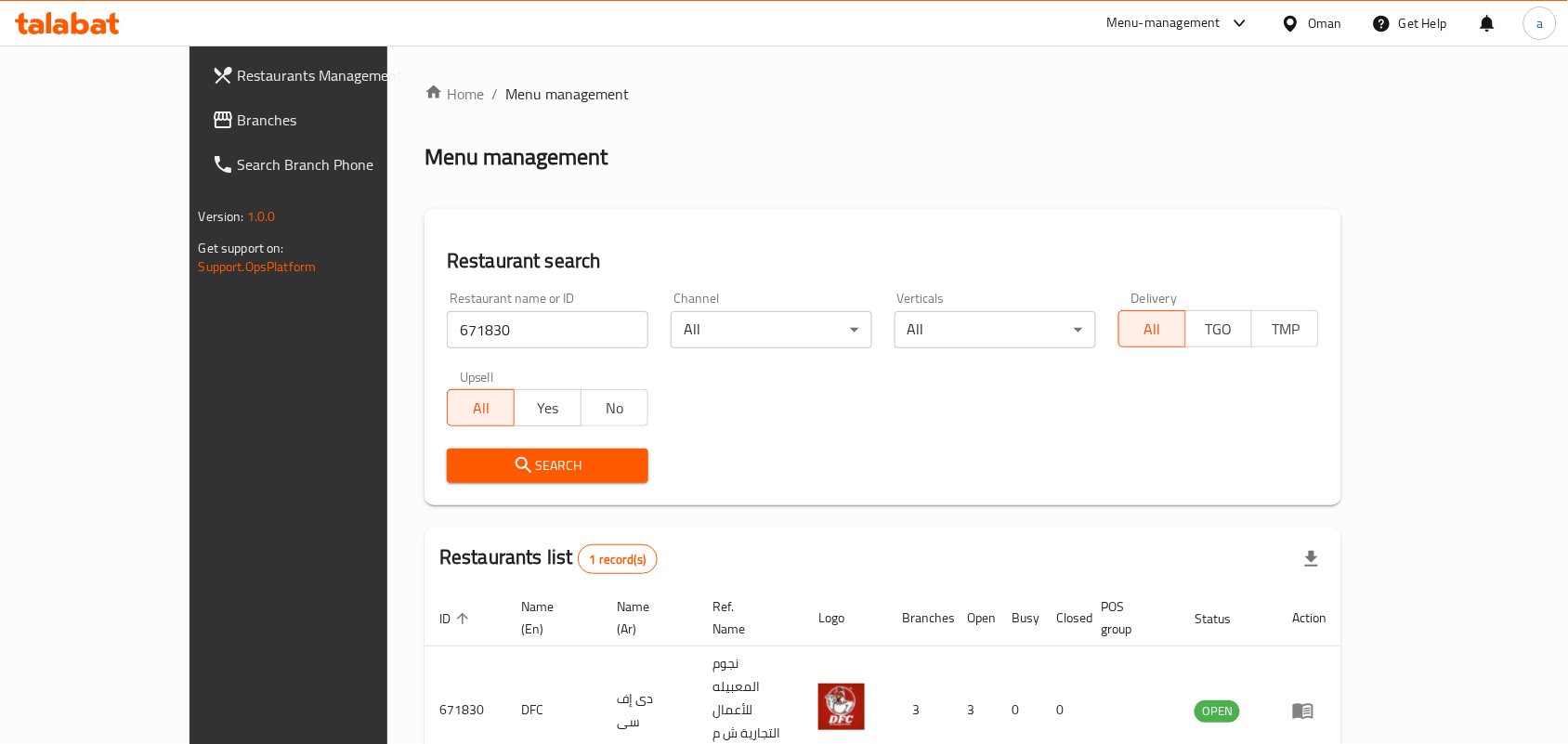 click 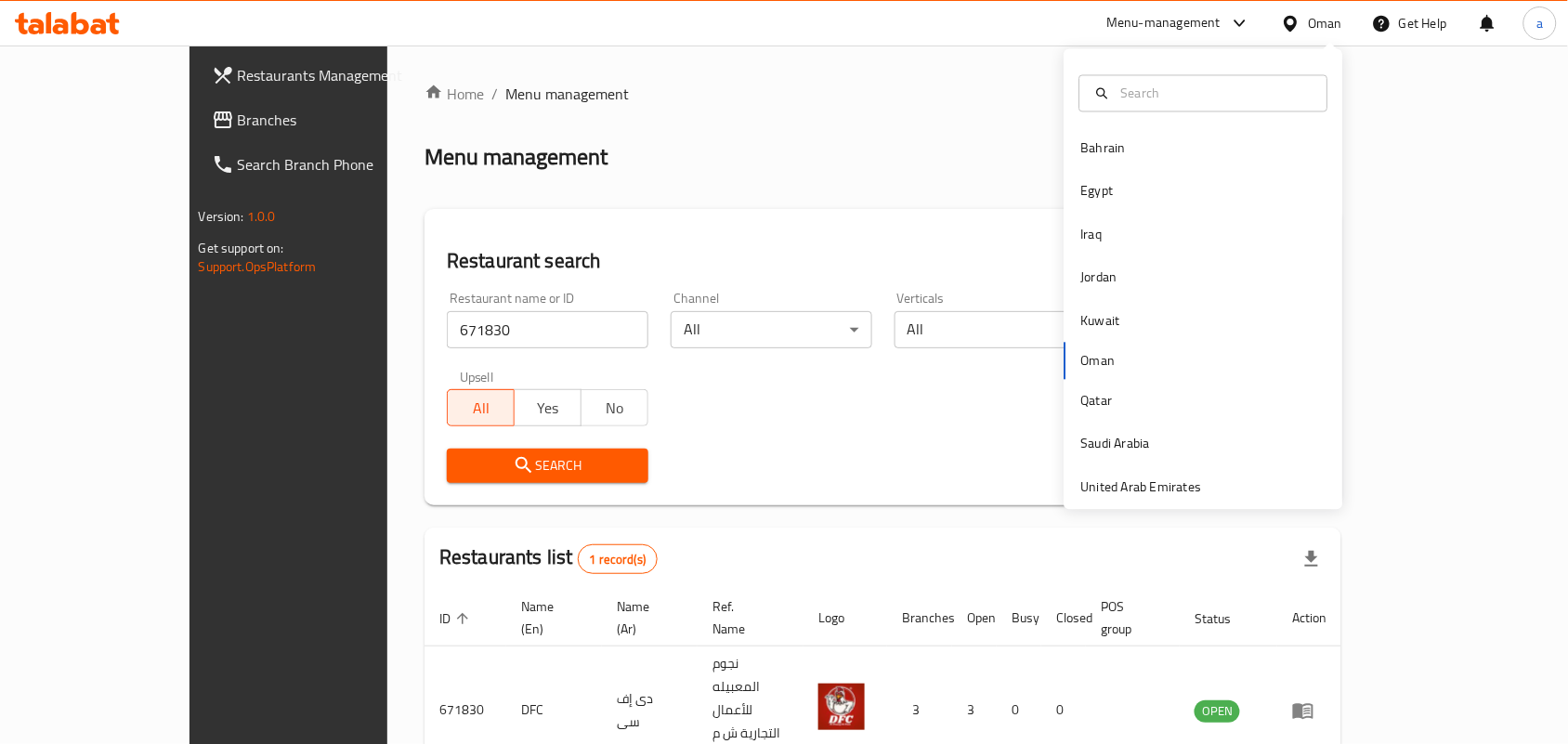 click on "Bahrain Egypt Iraq Jordan Kuwait Oman Qatar Saudi Arabia United Arab Emirates" at bounding box center [1204, 280] 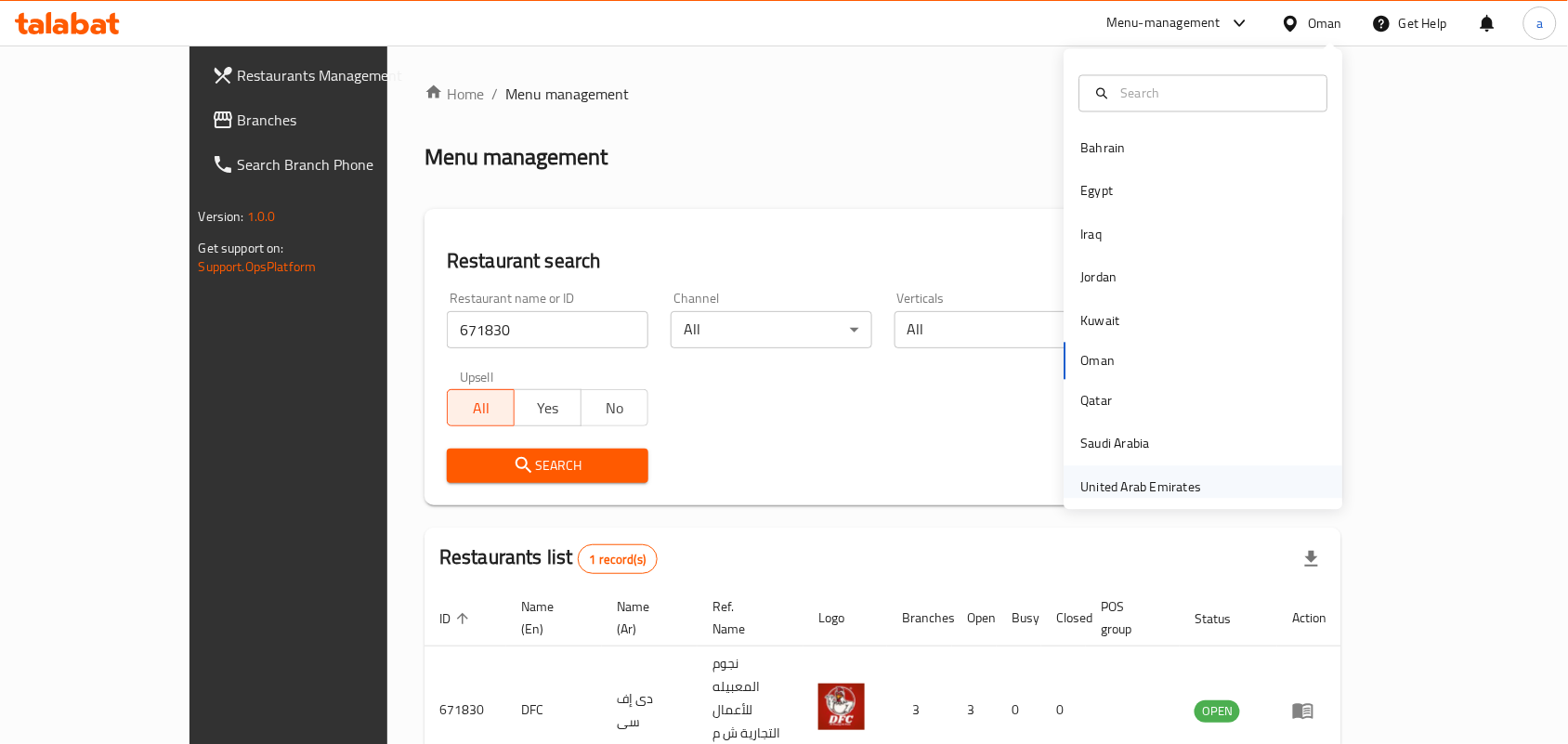 click on "United Arab Emirates" at bounding box center (1142, 487) 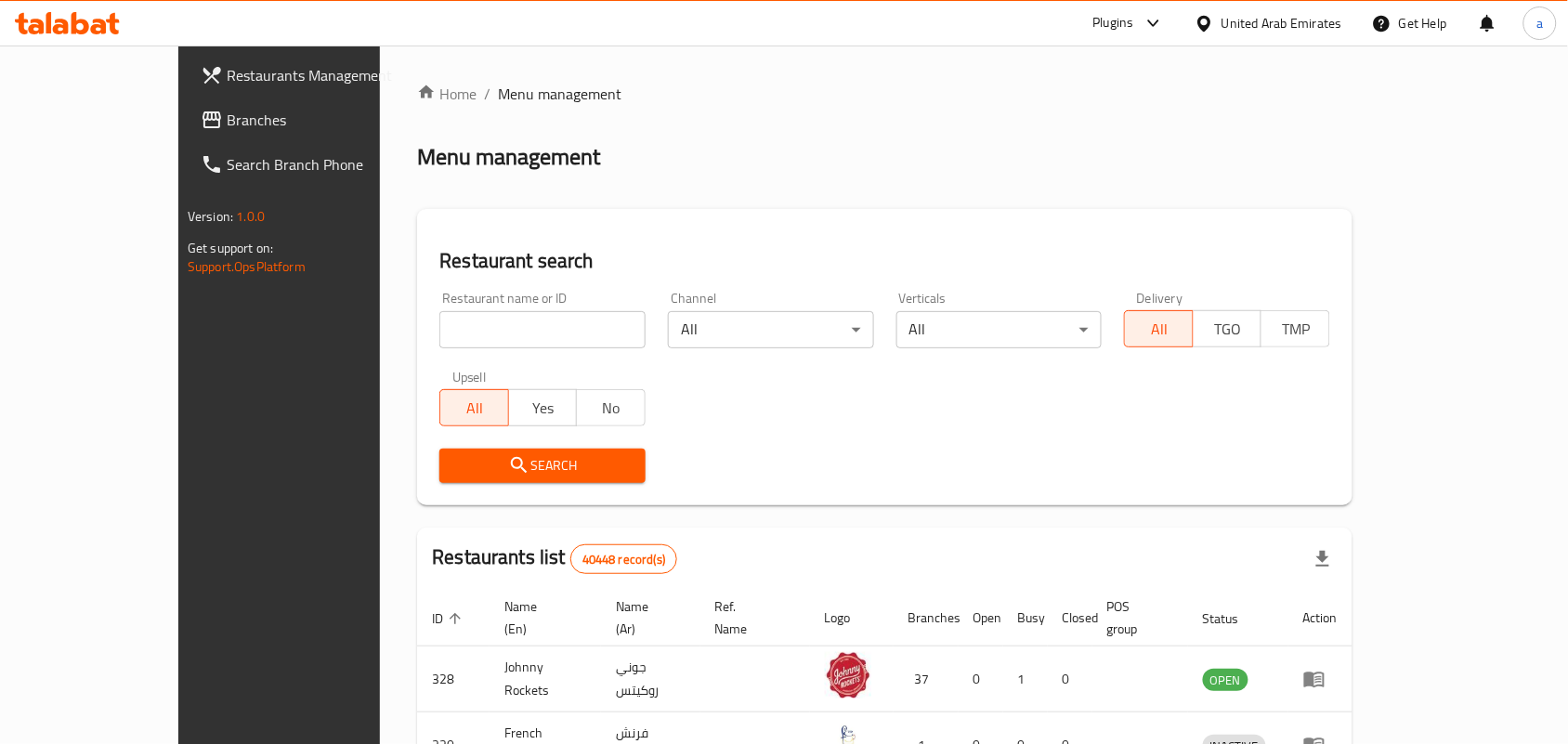 click on "Branches" at bounding box center (326, 120) 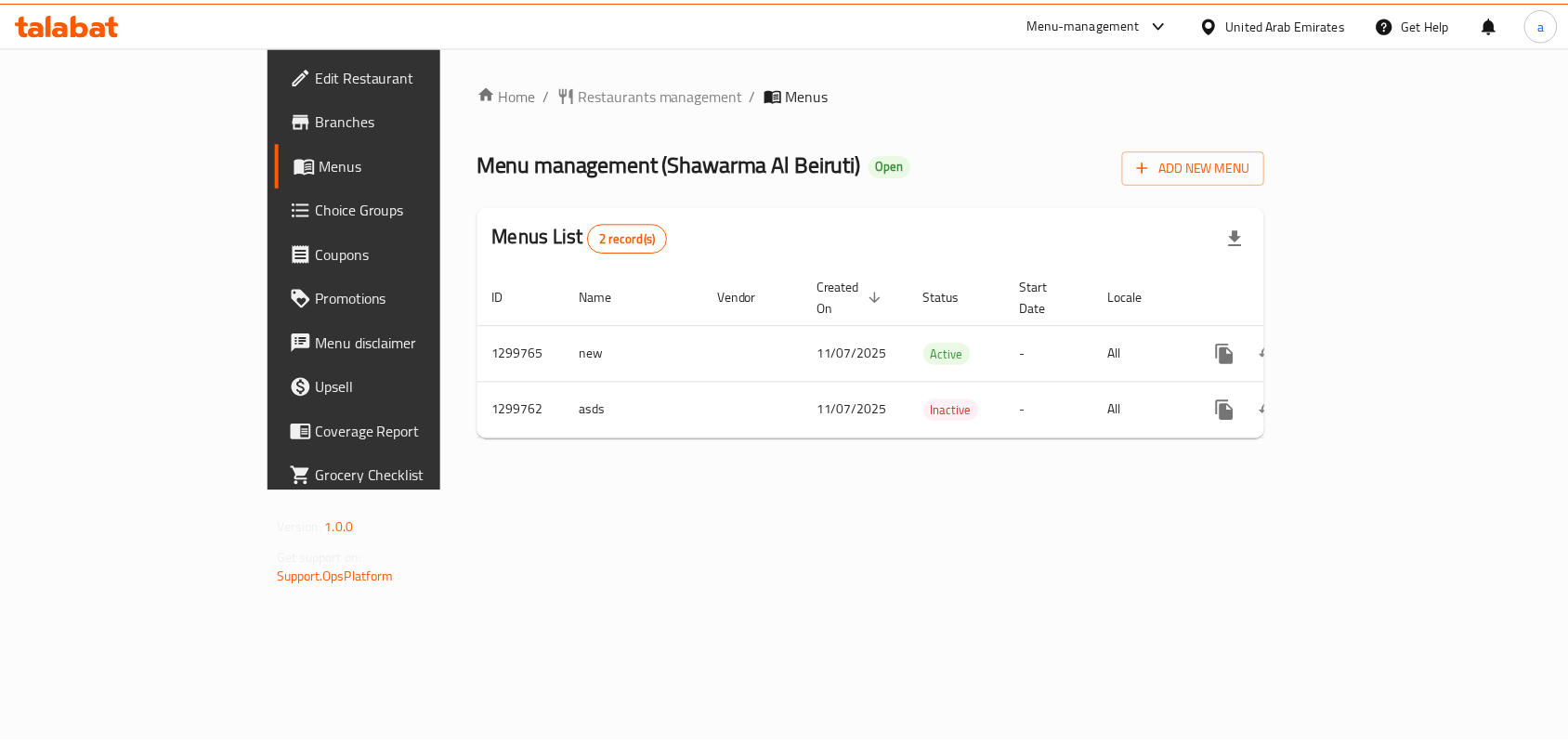 scroll, scrollTop: 0, scrollLeft: 0, axis: both 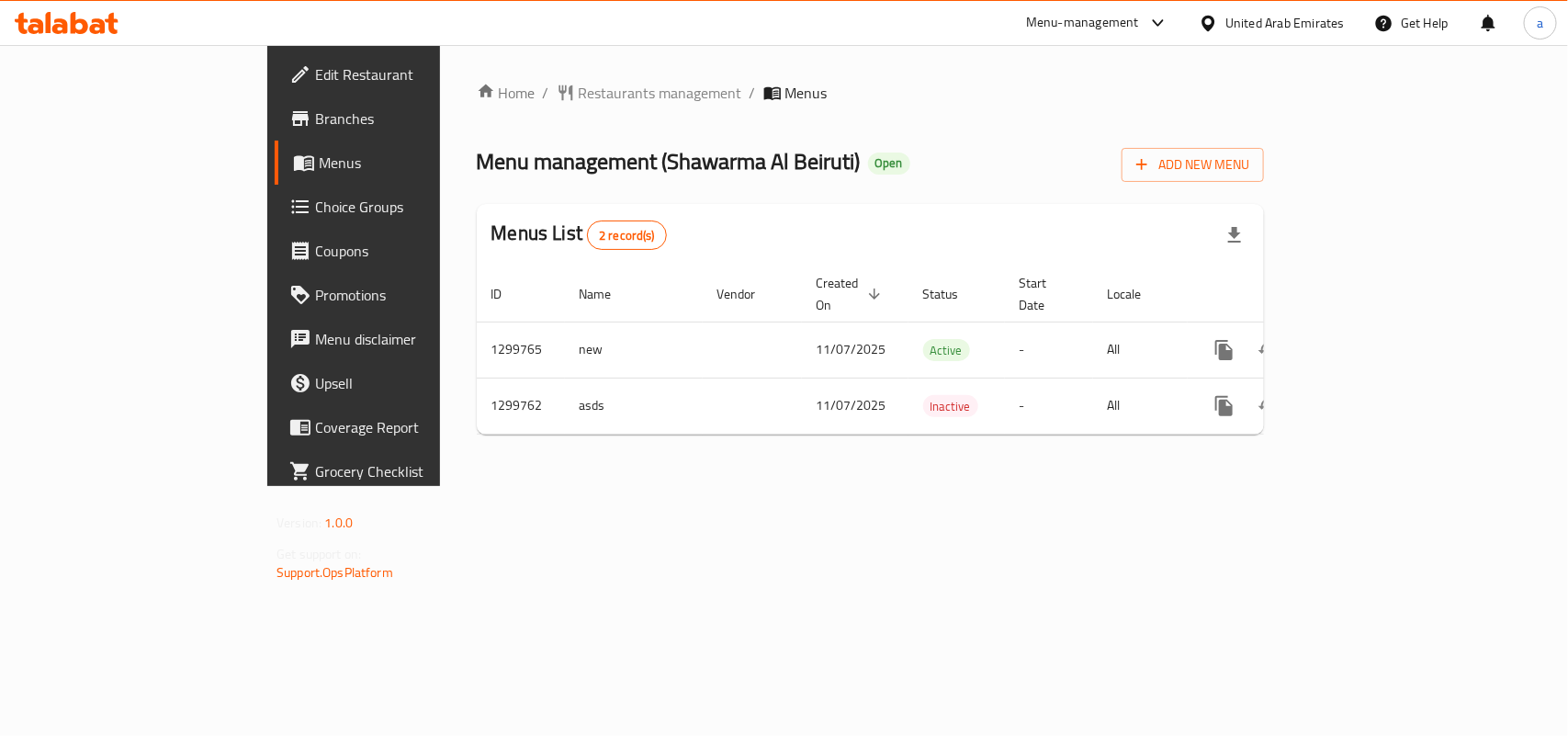 click on "Home / Restaurants management / Menus Menu management ( [BRAND] )  Open Add New Menu Menus List   2 record(s) ID Name Vendor Created On sorted descending Status Start Date Locale Actions [NUMBER] new  11/07/2025 Active - All [NUMBER] asds 11/07/2025 Inactive - All" at bounding box center (870, 266) 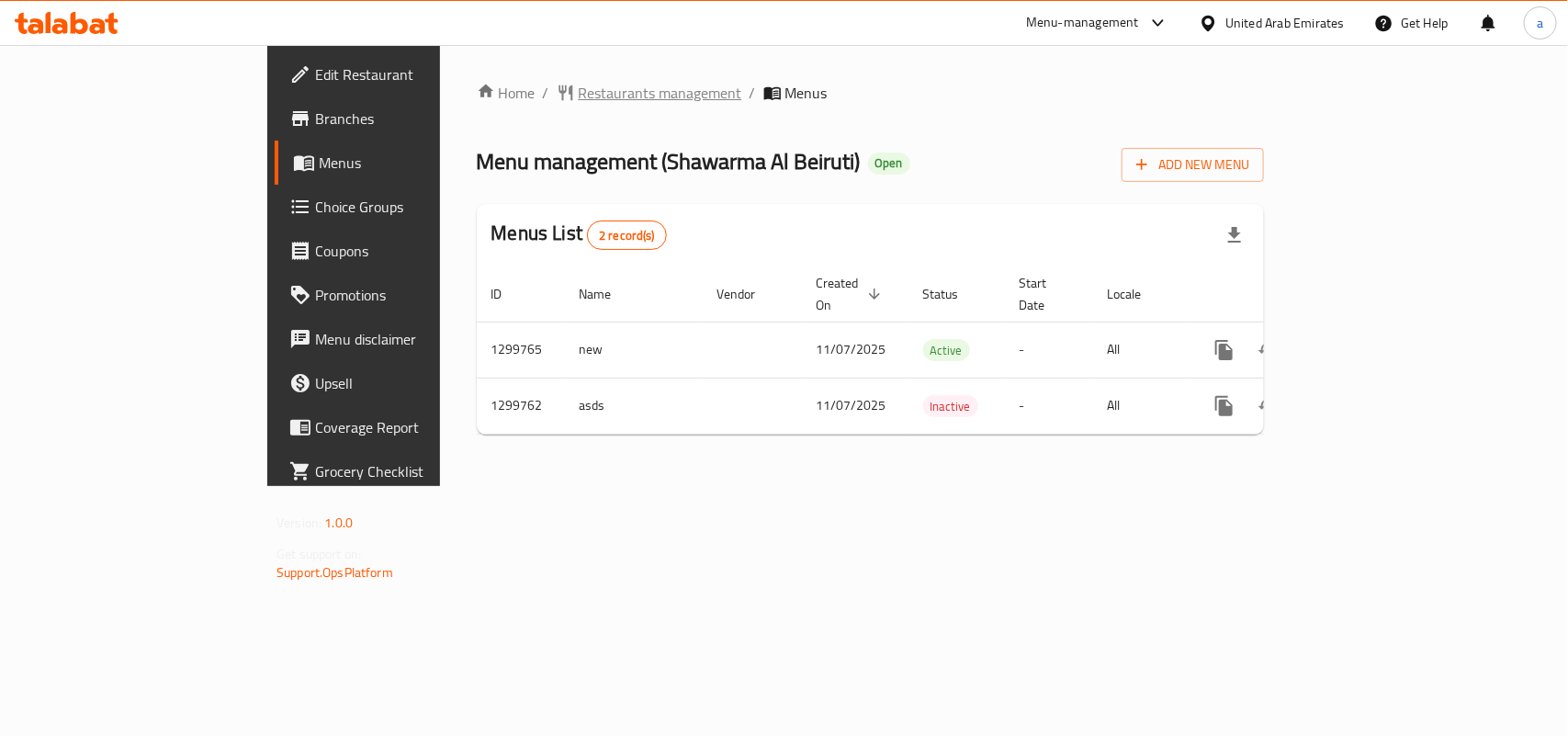 click on "Restaurants management" at bounding box center [660, 93] 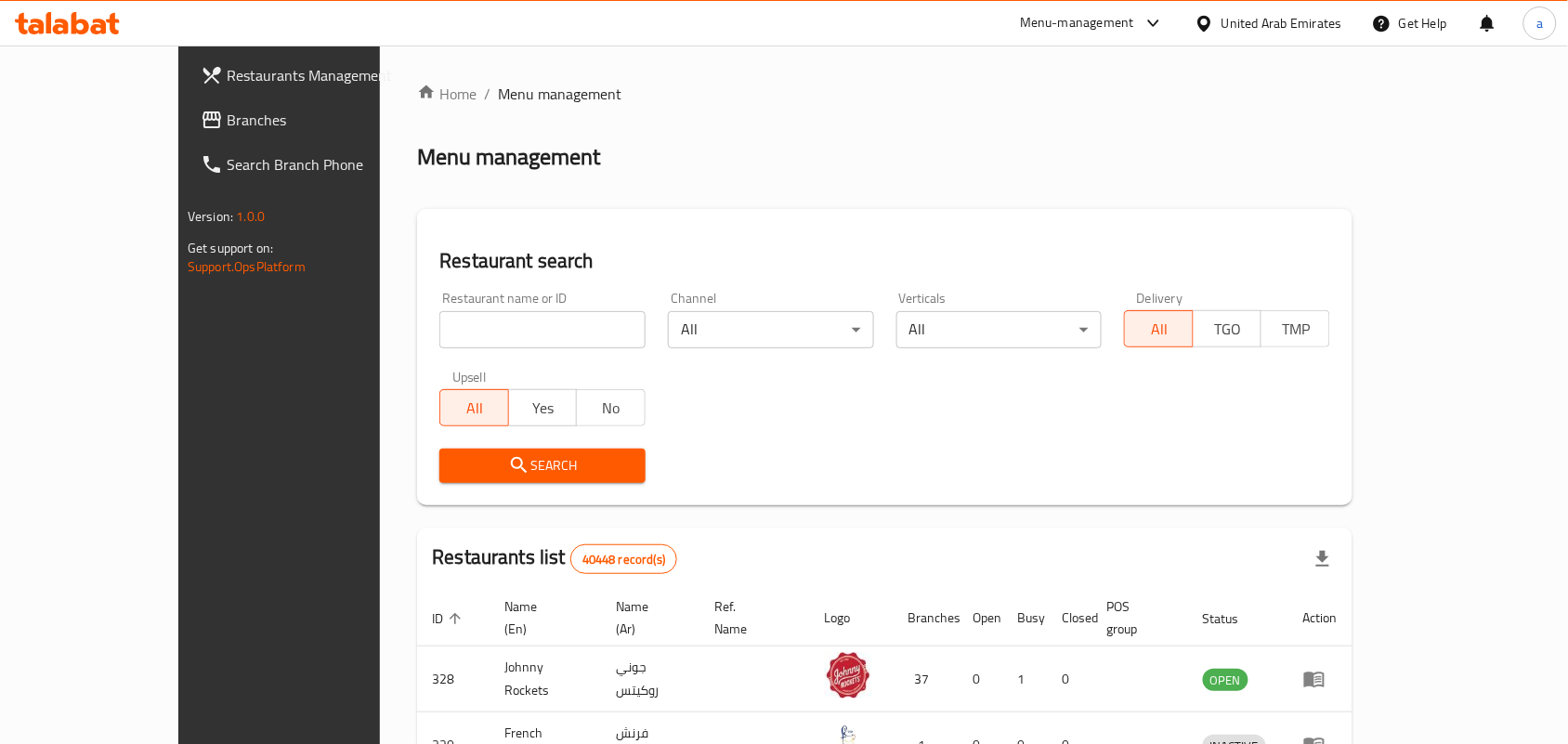 click at bounding box center [542, 330] 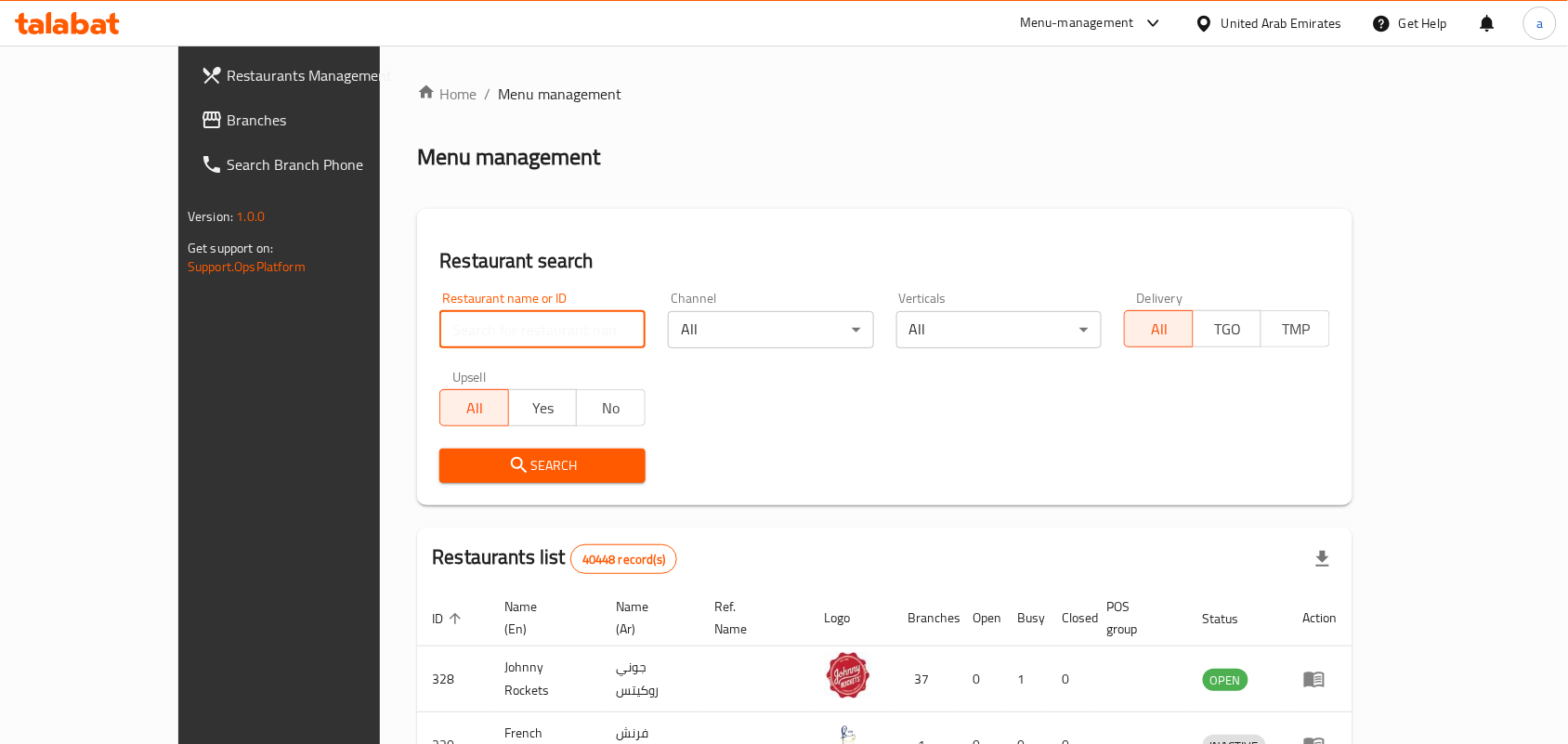 paste on "701505" 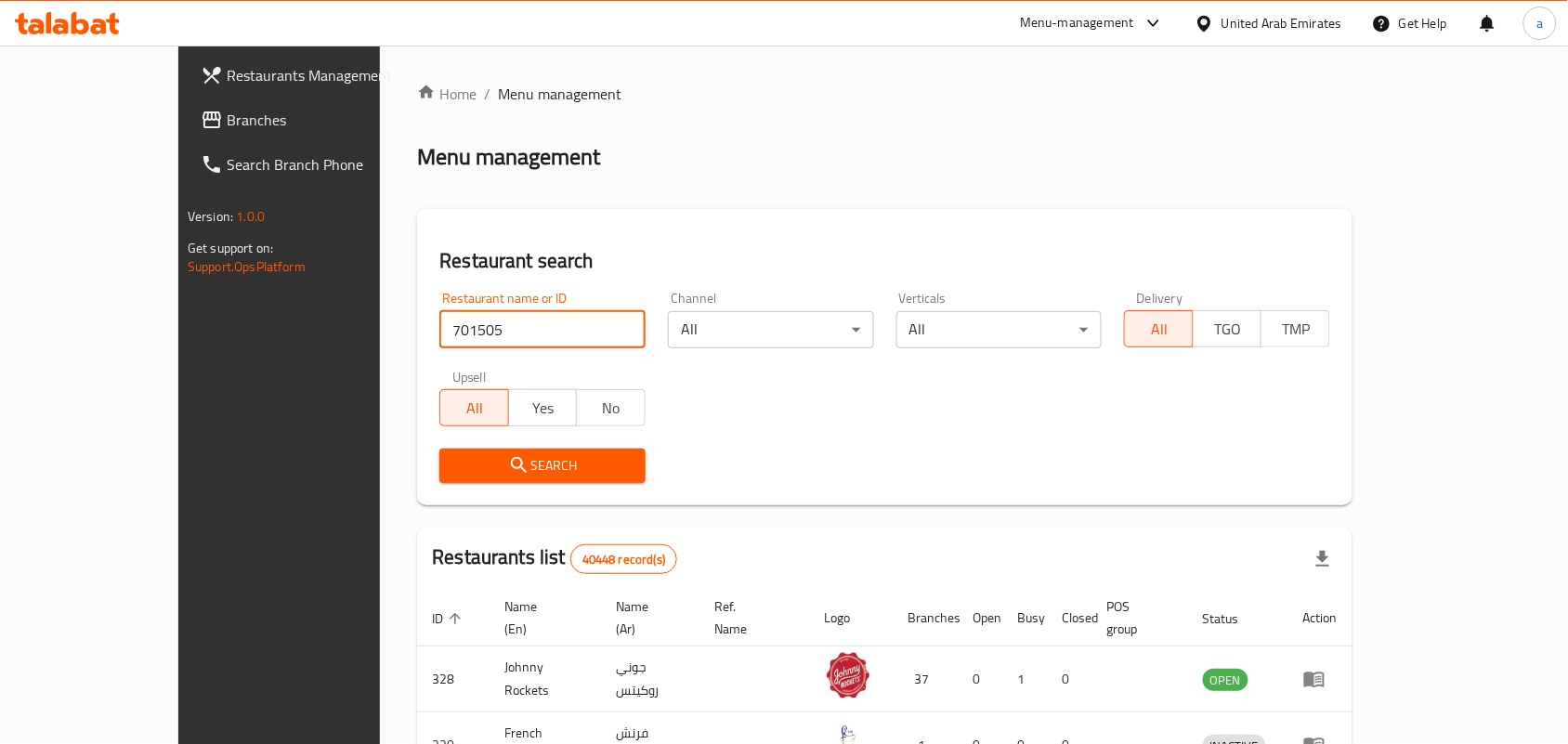 type on "701505" 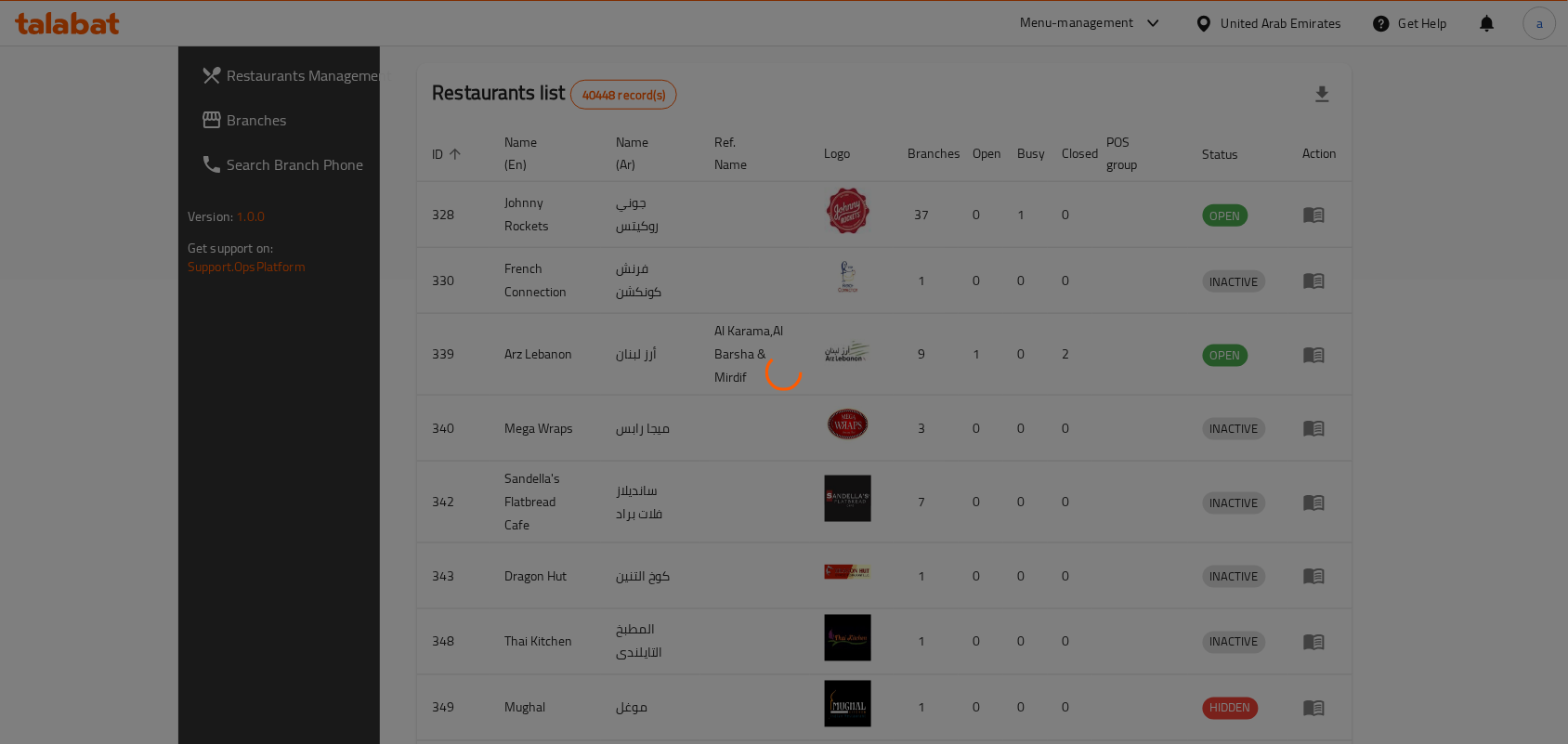 scroll, scrollTop: 48, scrollLeft: 0, axis: vertical 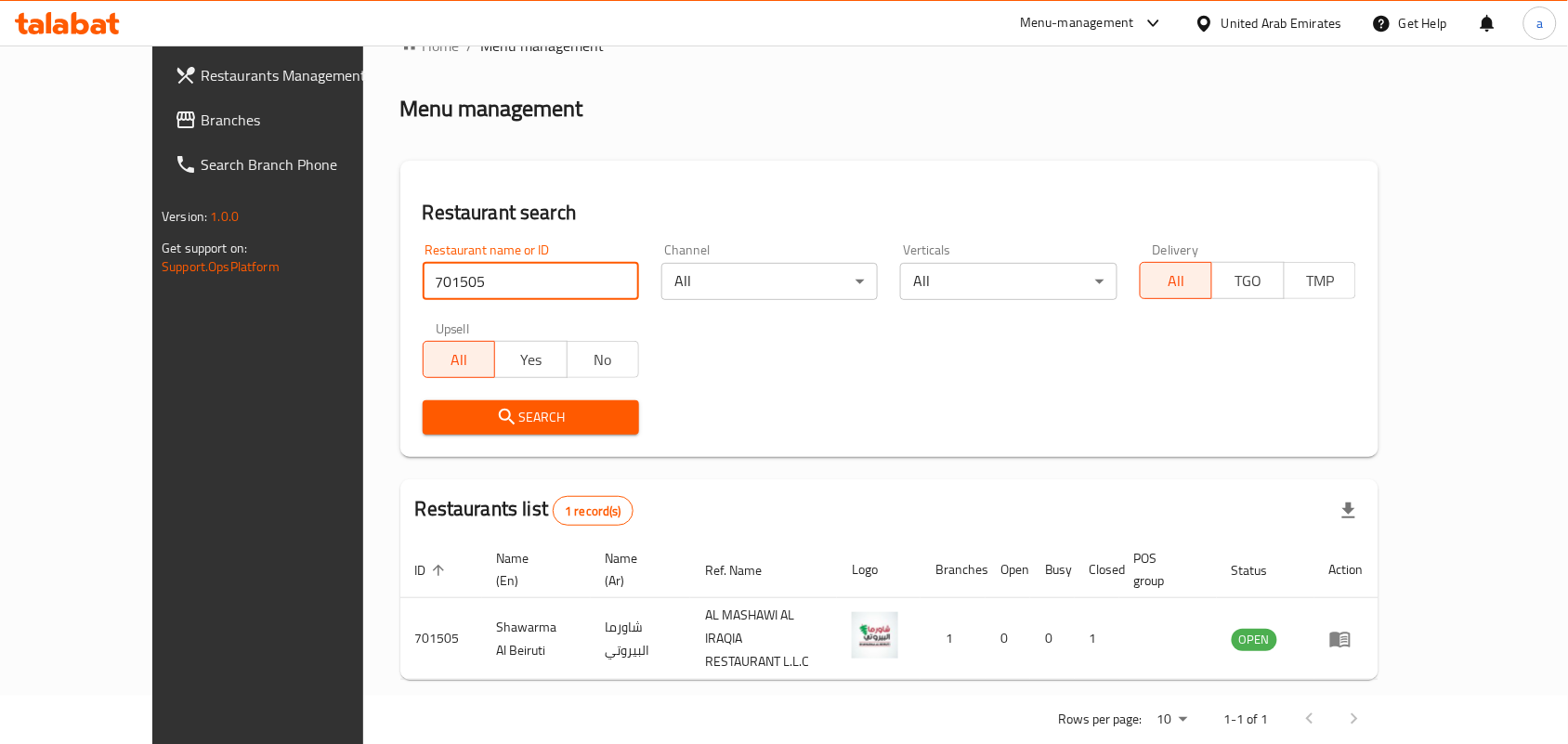 click on "Branches" at bounding box center [300, 120] 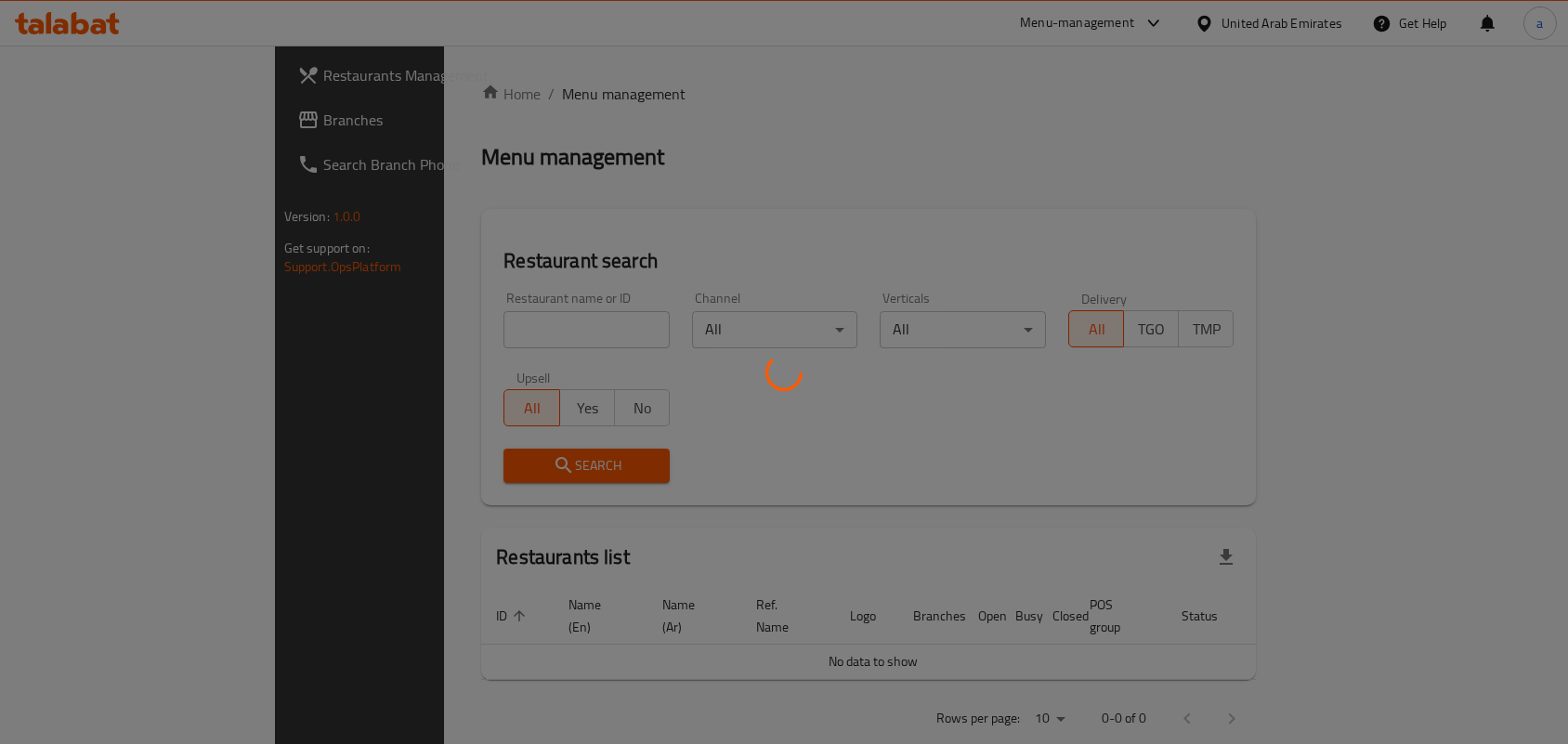 scroll, scrollTop: 0, scrollLeft: 0, axis: both 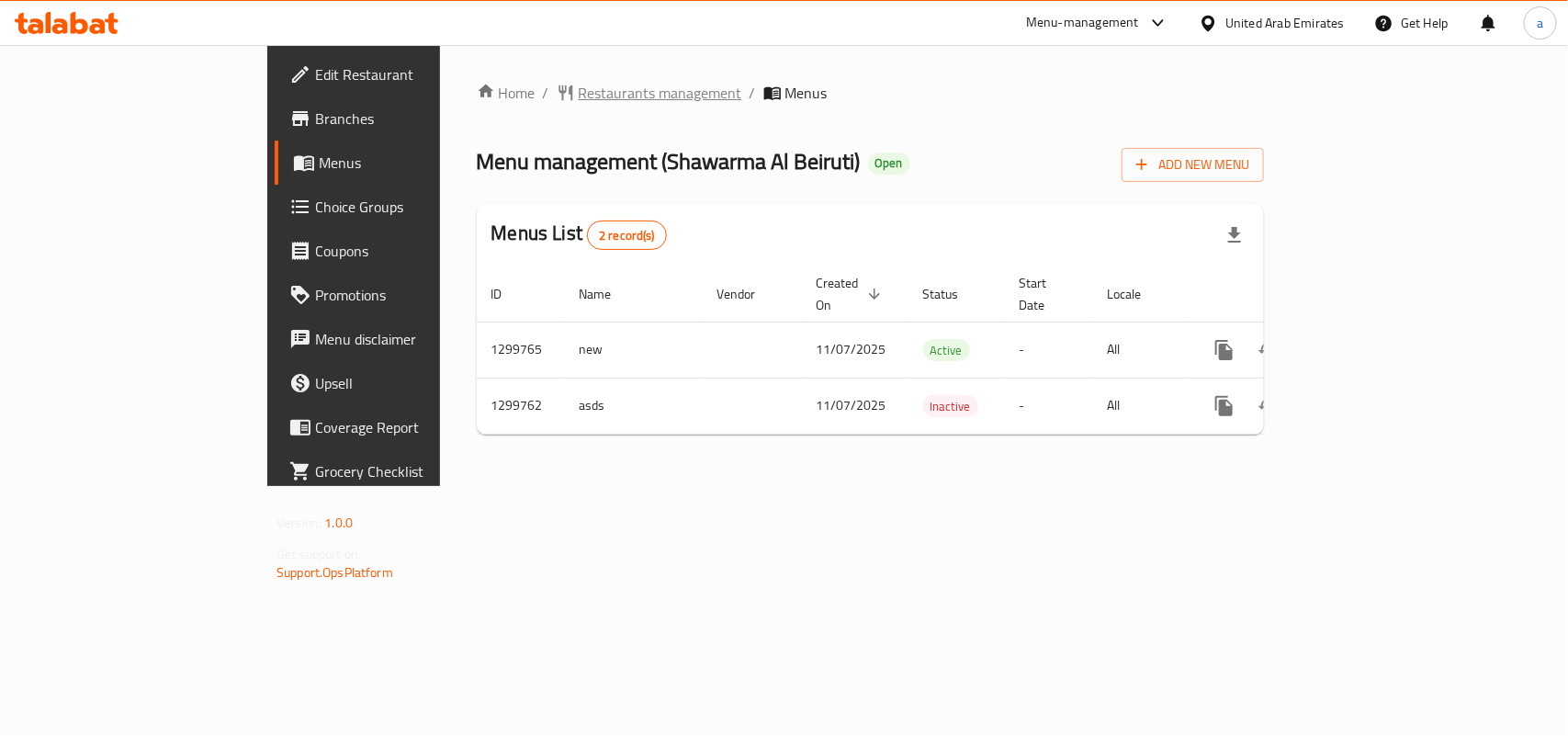 click on "Restaurants management" at bounding box center [660, 93] 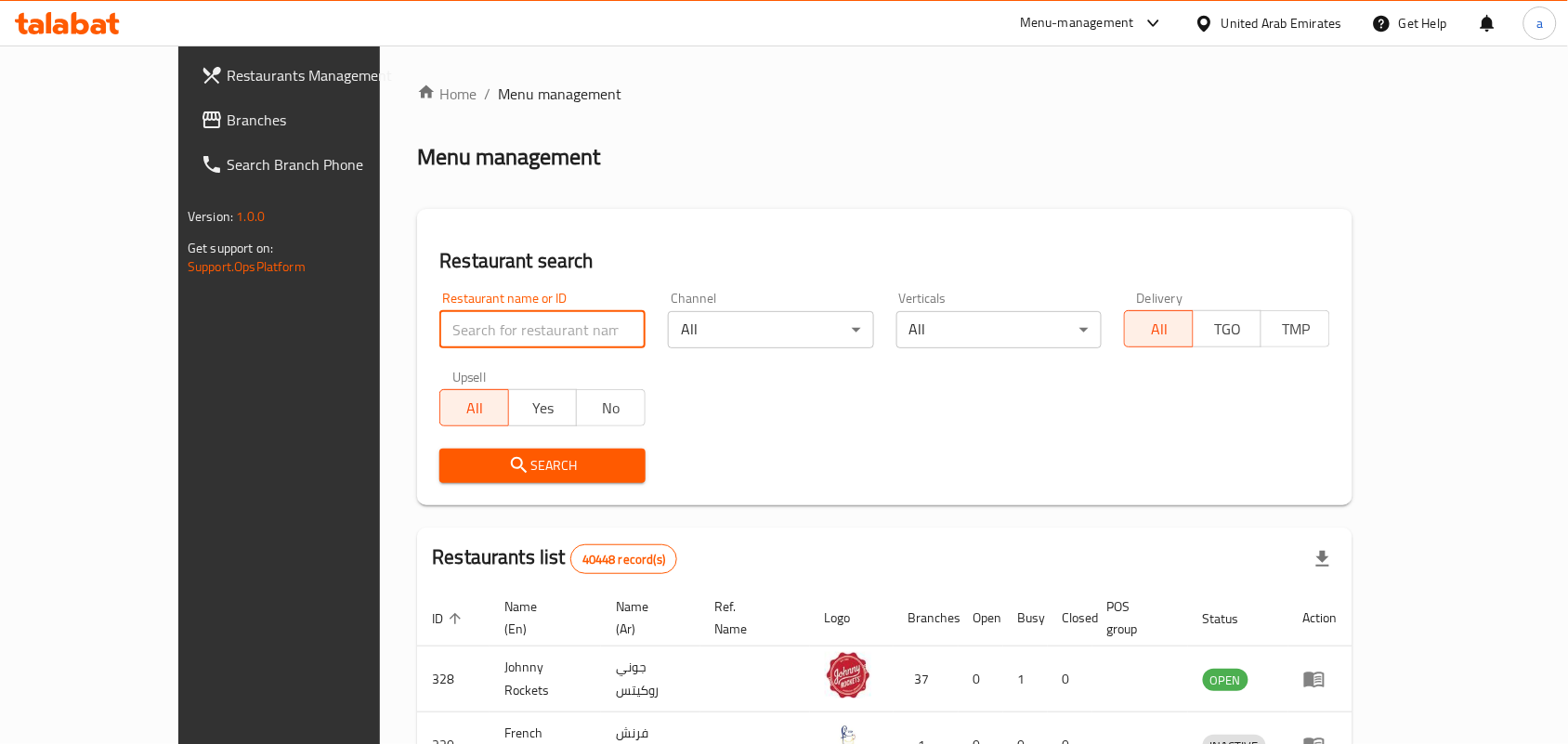 click at bounding box center [542, 330] 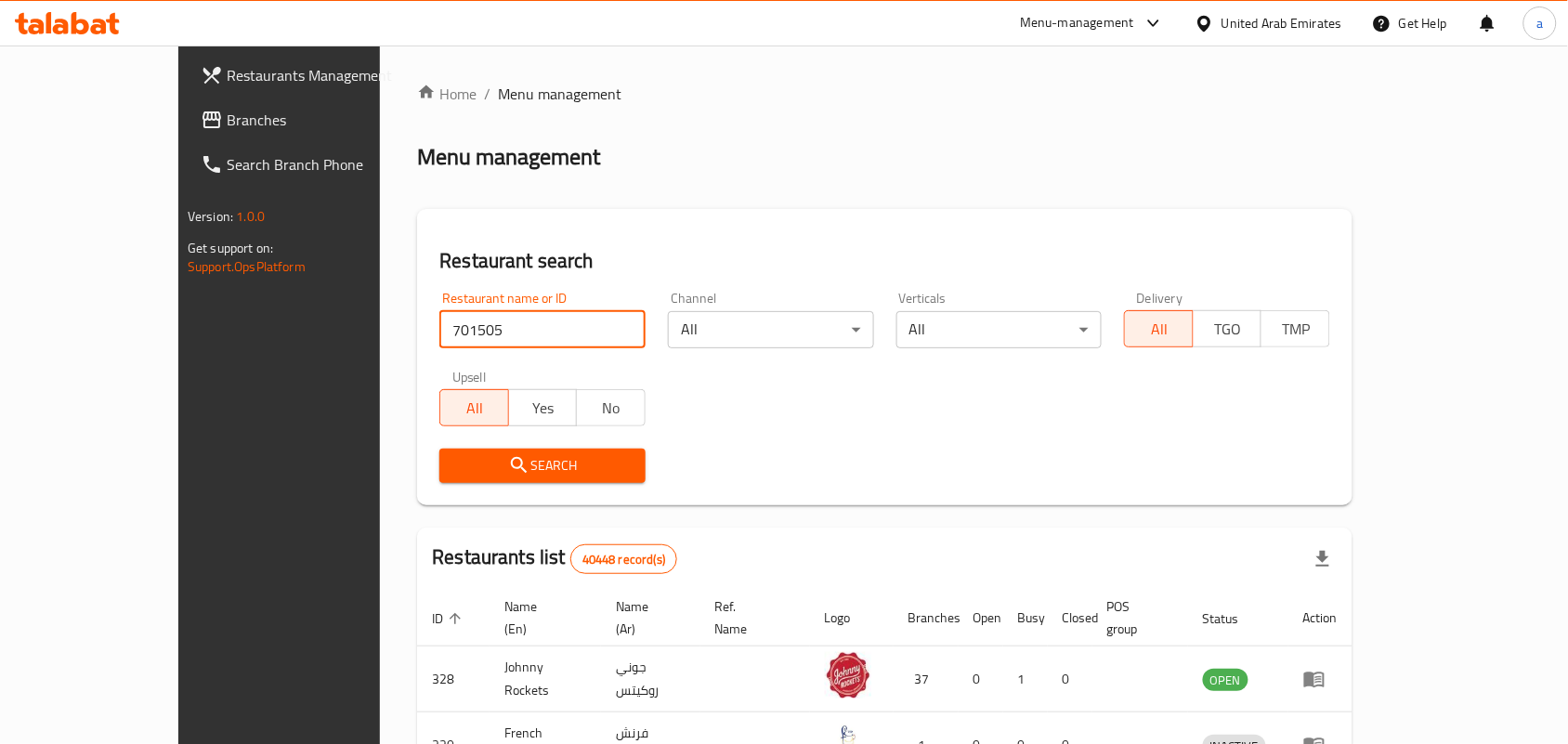 type on "701505" 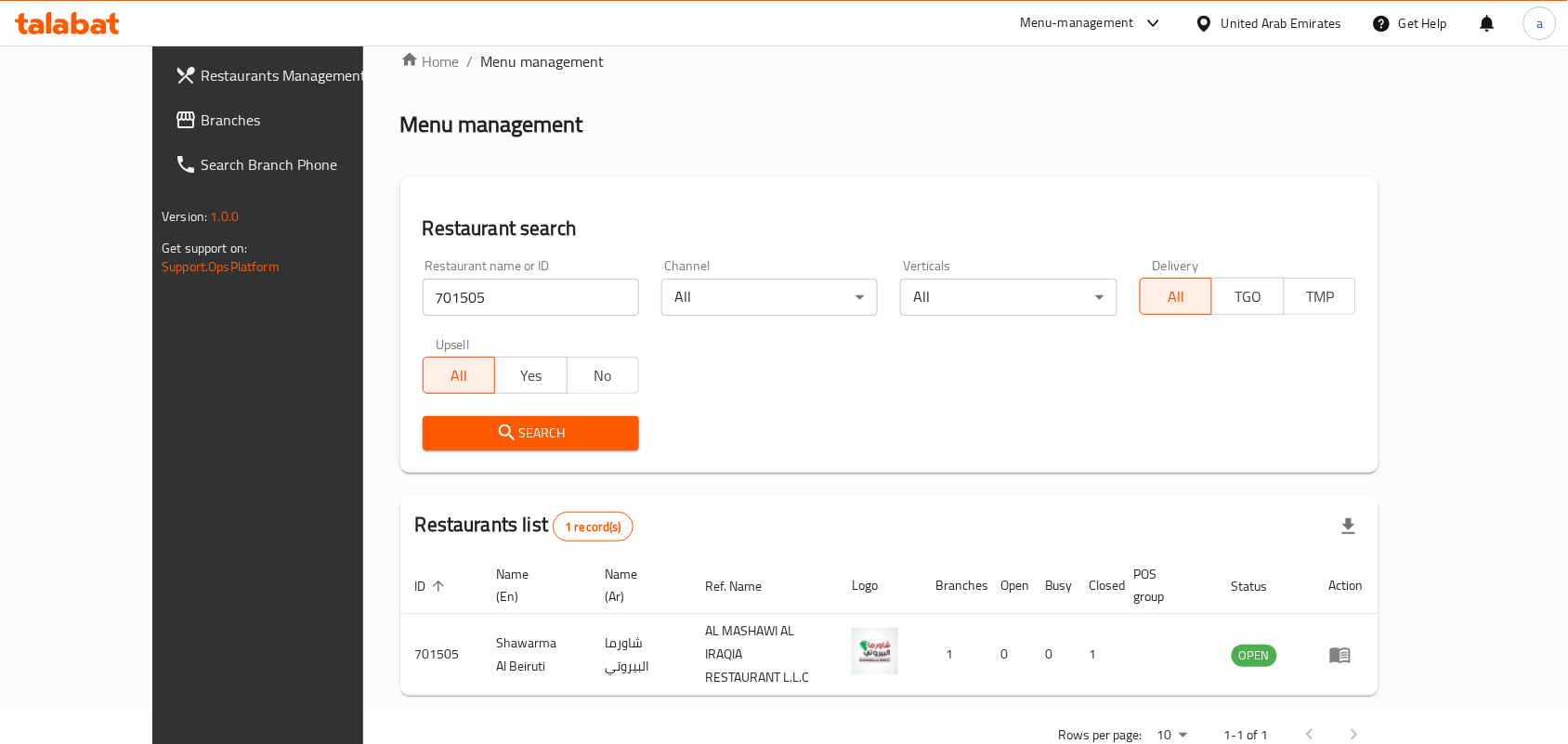 scroll, scrollTop: 48, scrollLeft: 0, axis: vertical 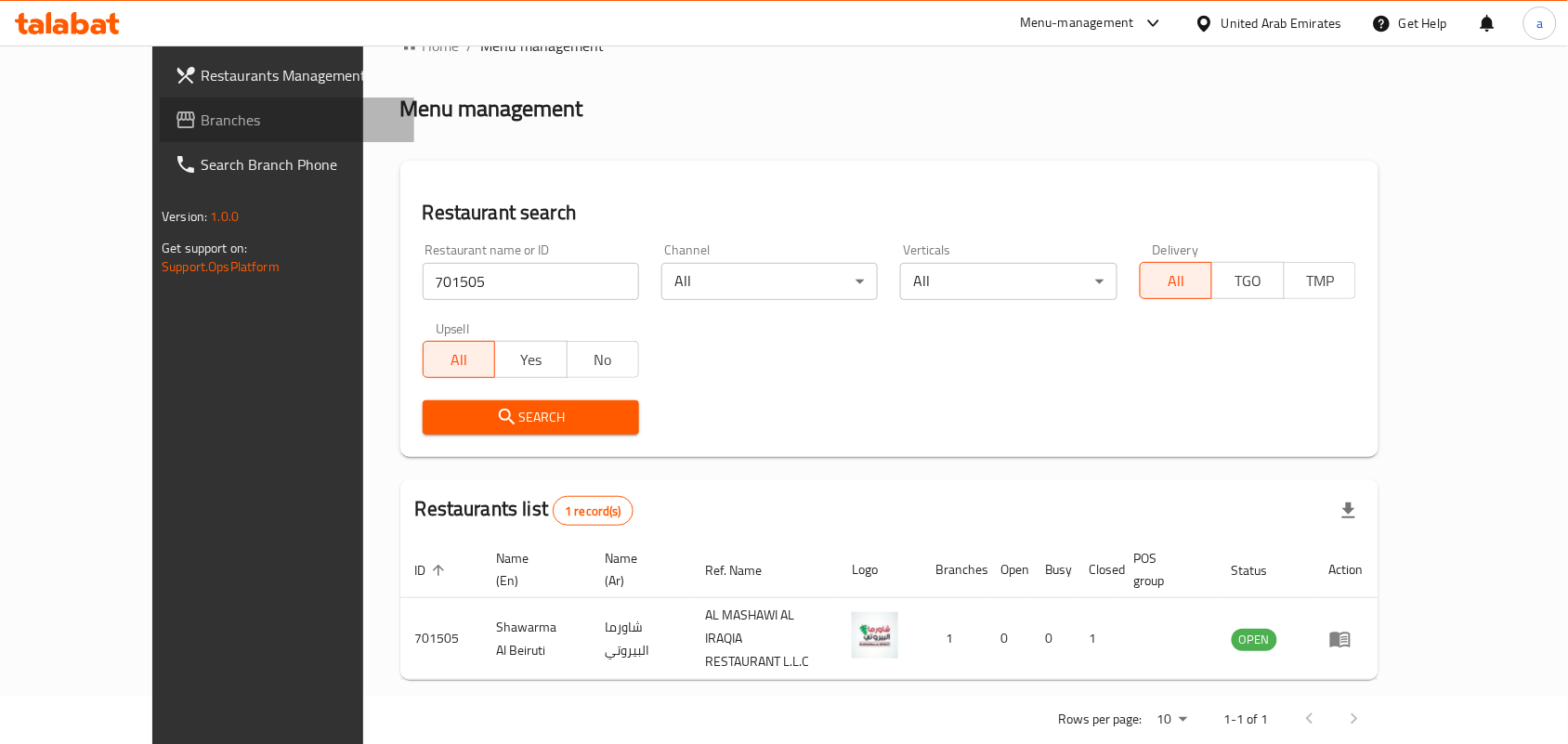 click on "Branches" at bounding box center [300, 120] 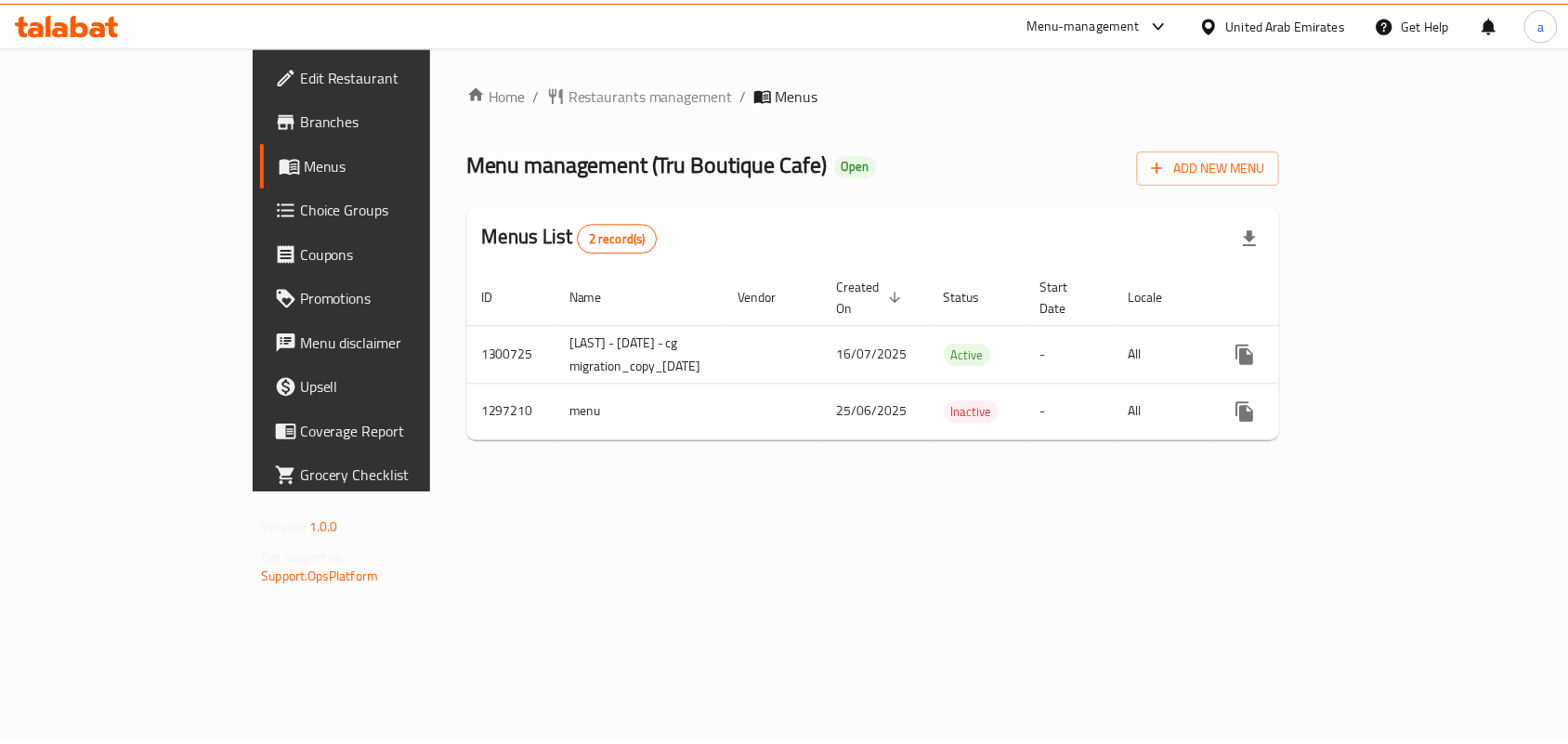 scroll, scrollTop: 0, scrollLeft: 0, axis: both 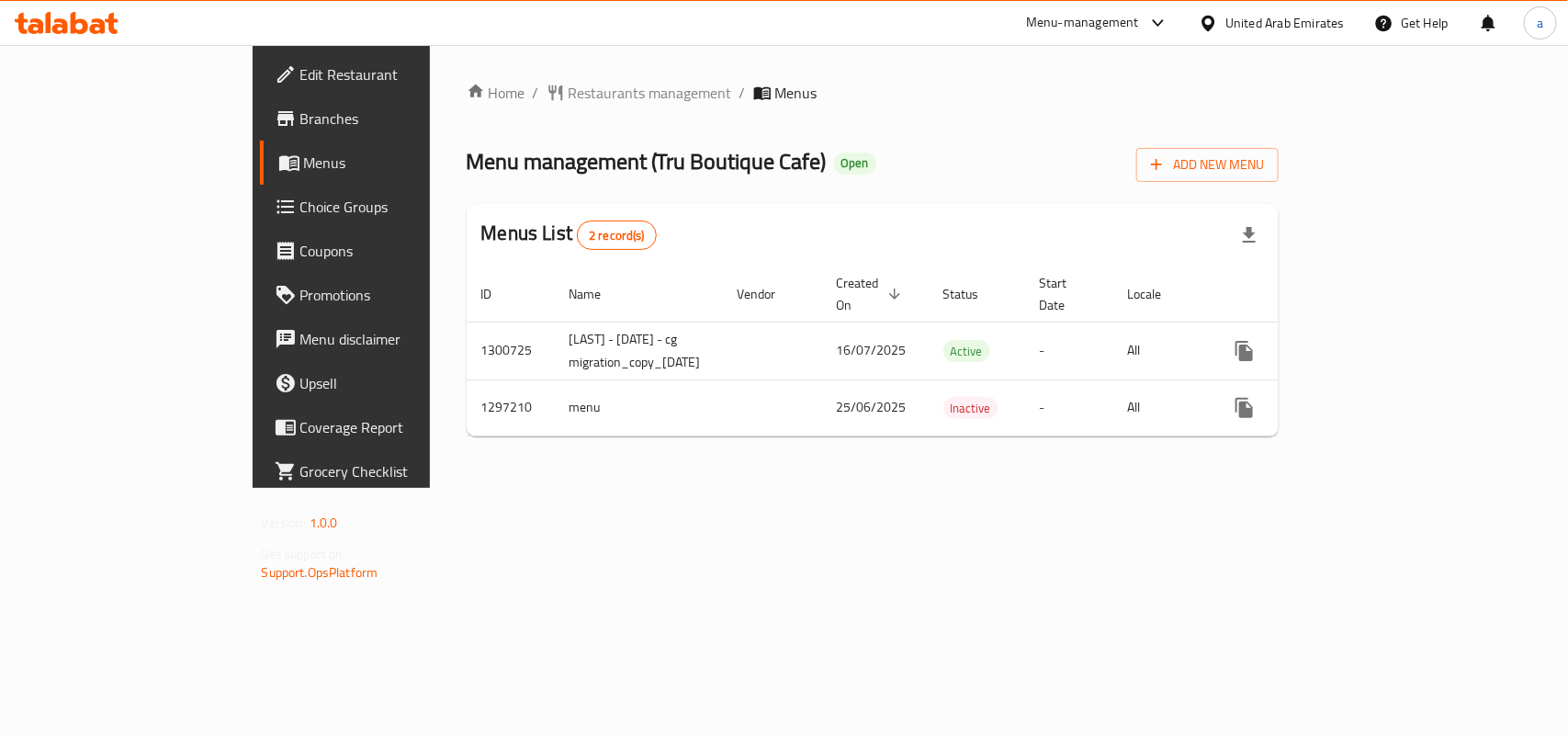 click on "Restaurants management" at bounding box center [650, 93] 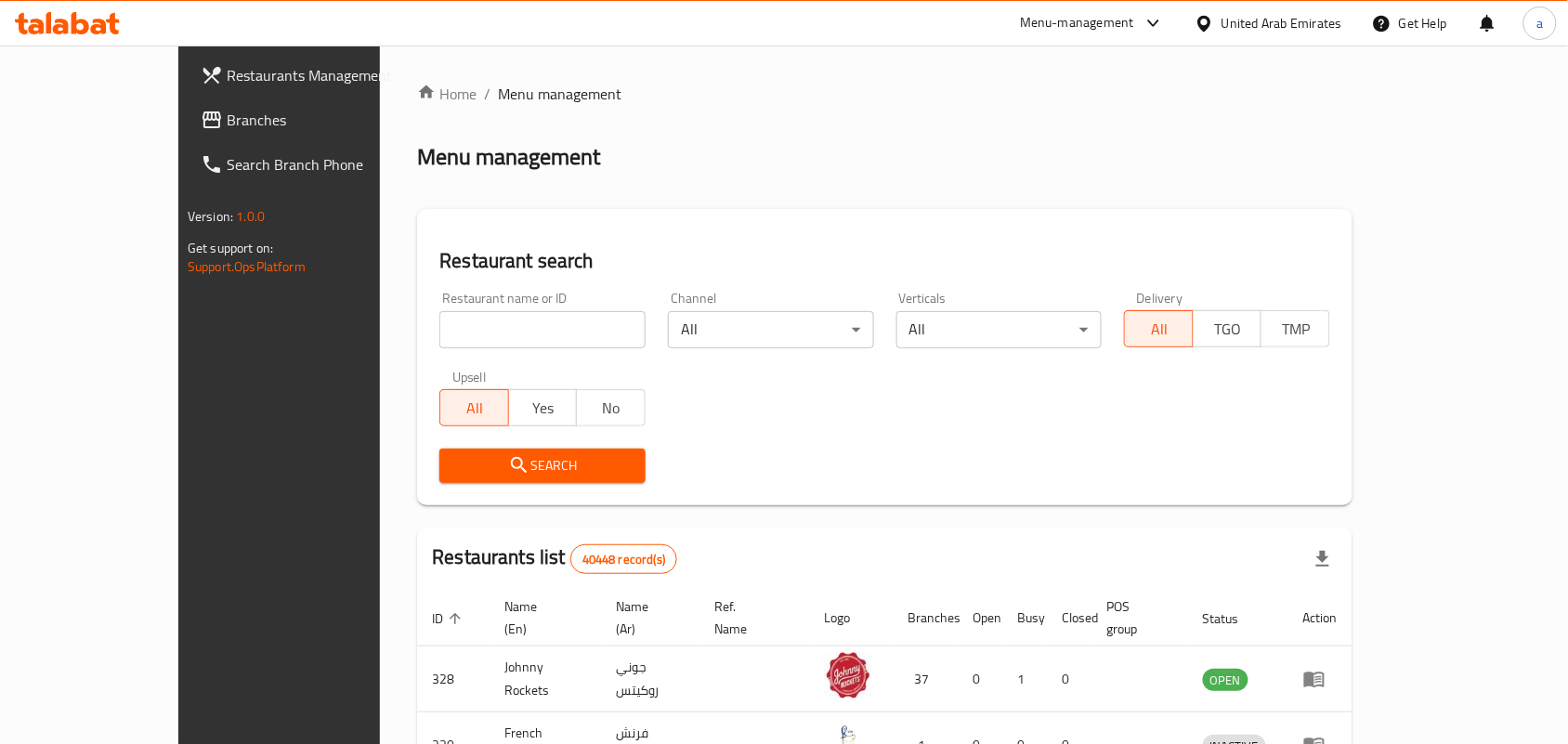 click at bounding box center [542, 330] 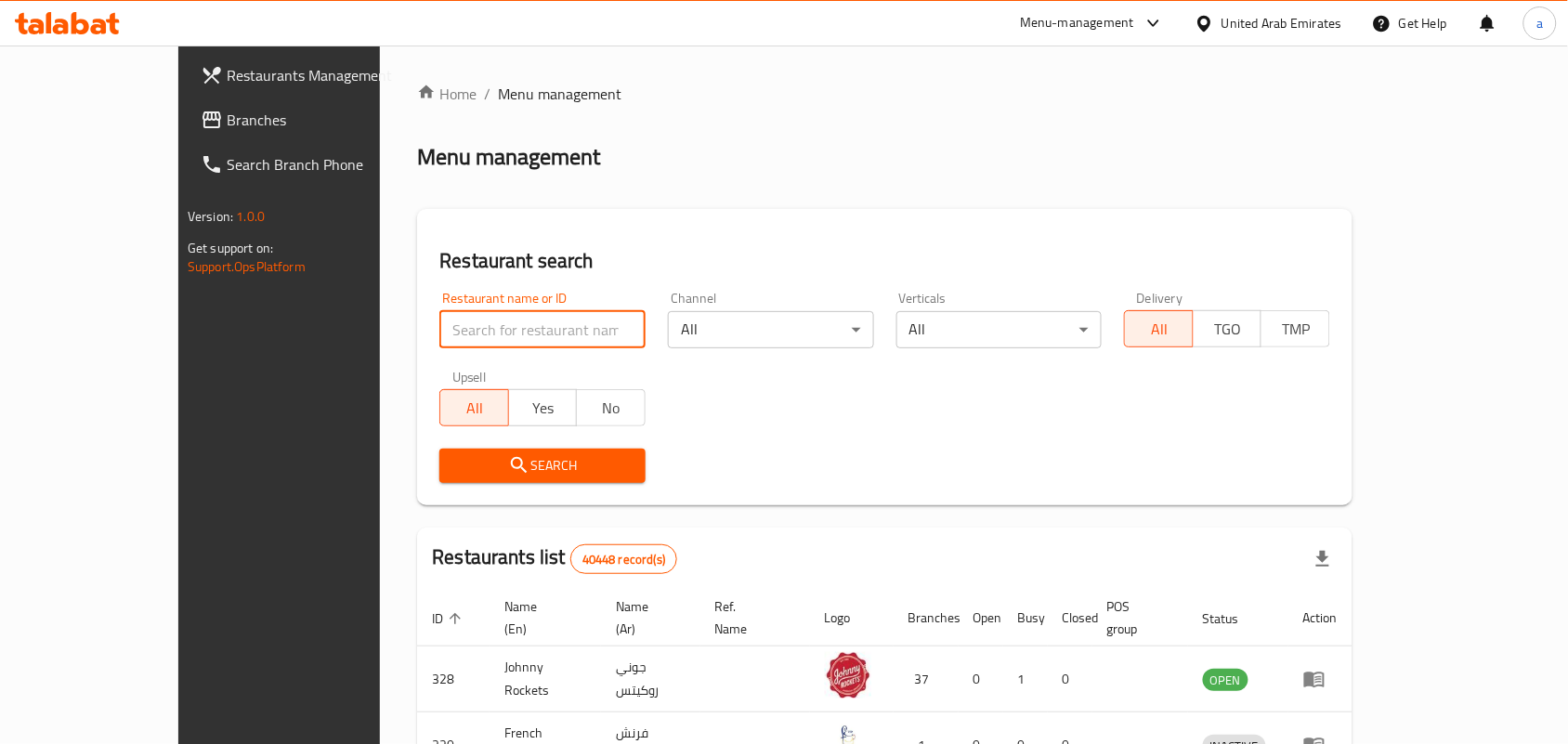 paste on "700416" 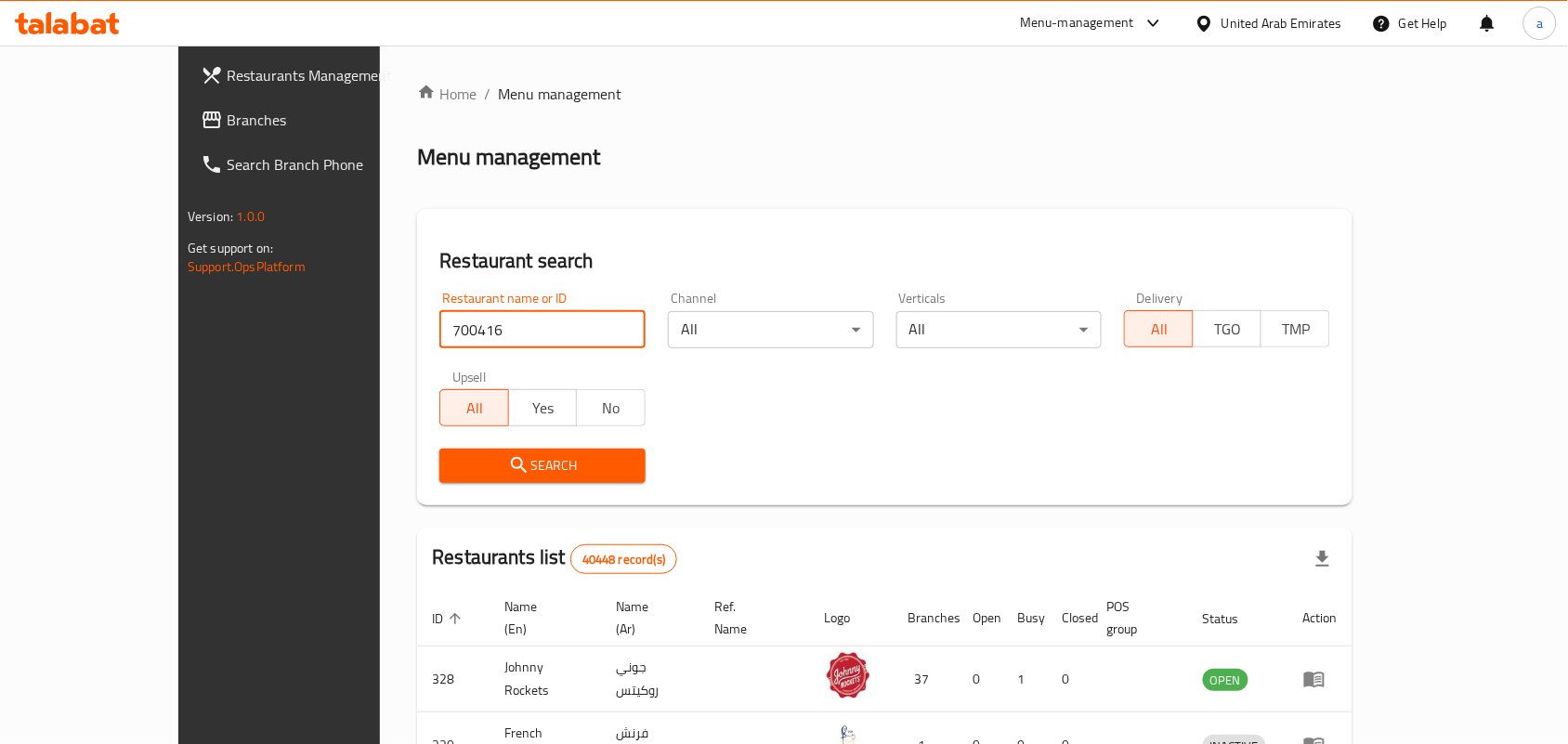 type on "700416" 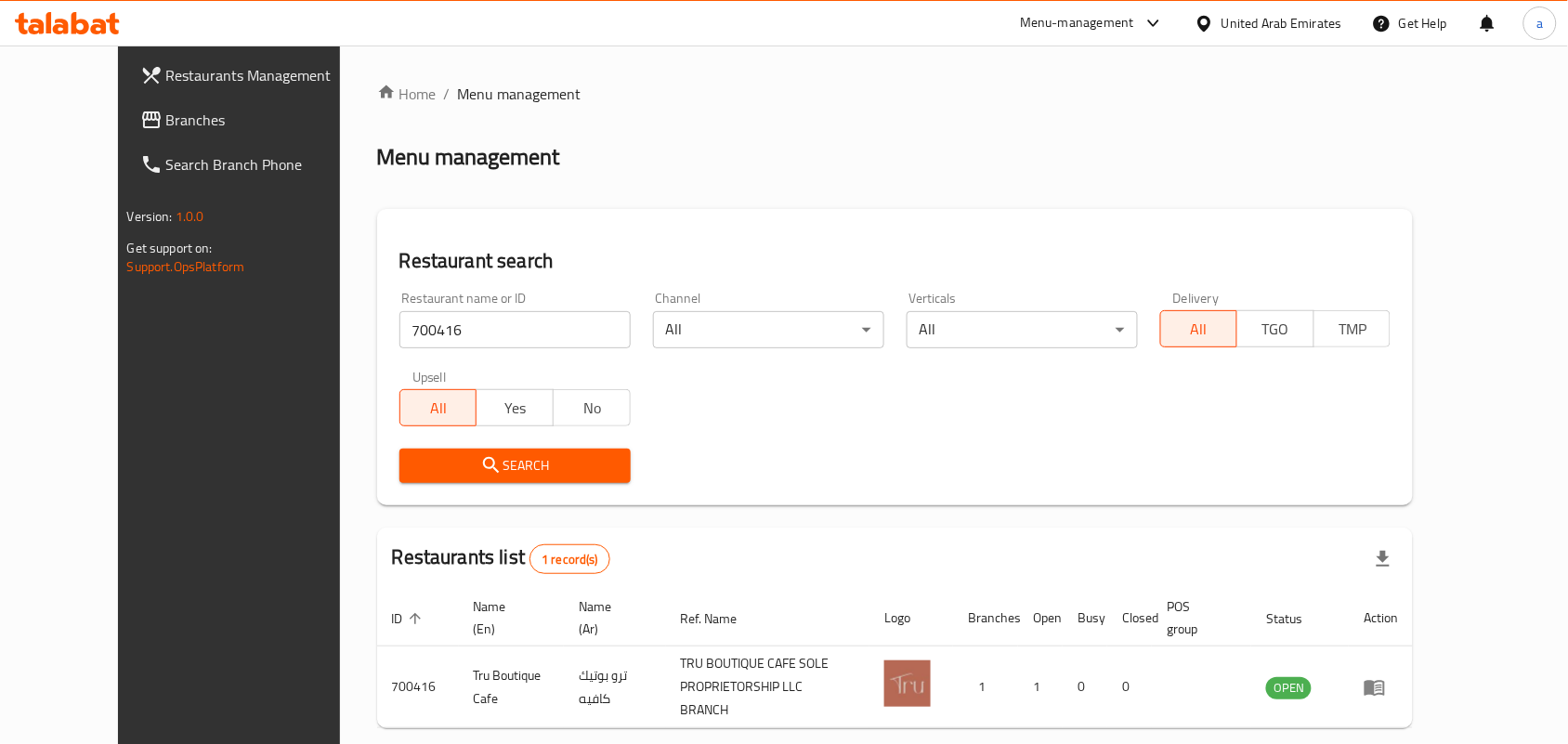 scroll, scrollTop: 70, scrollLeft: 0, axis: vertical 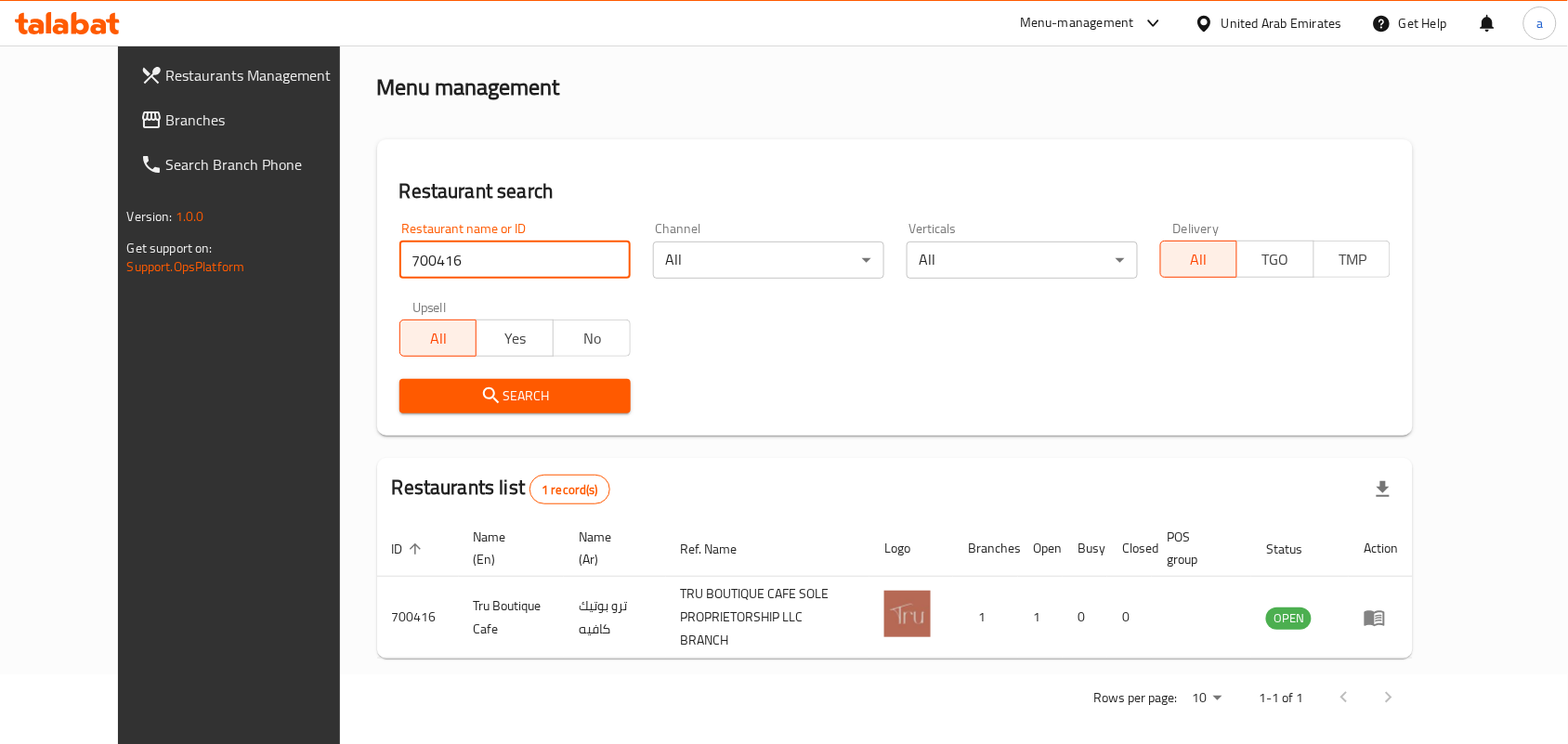 click on "Search" at bounding box center [895, 396] 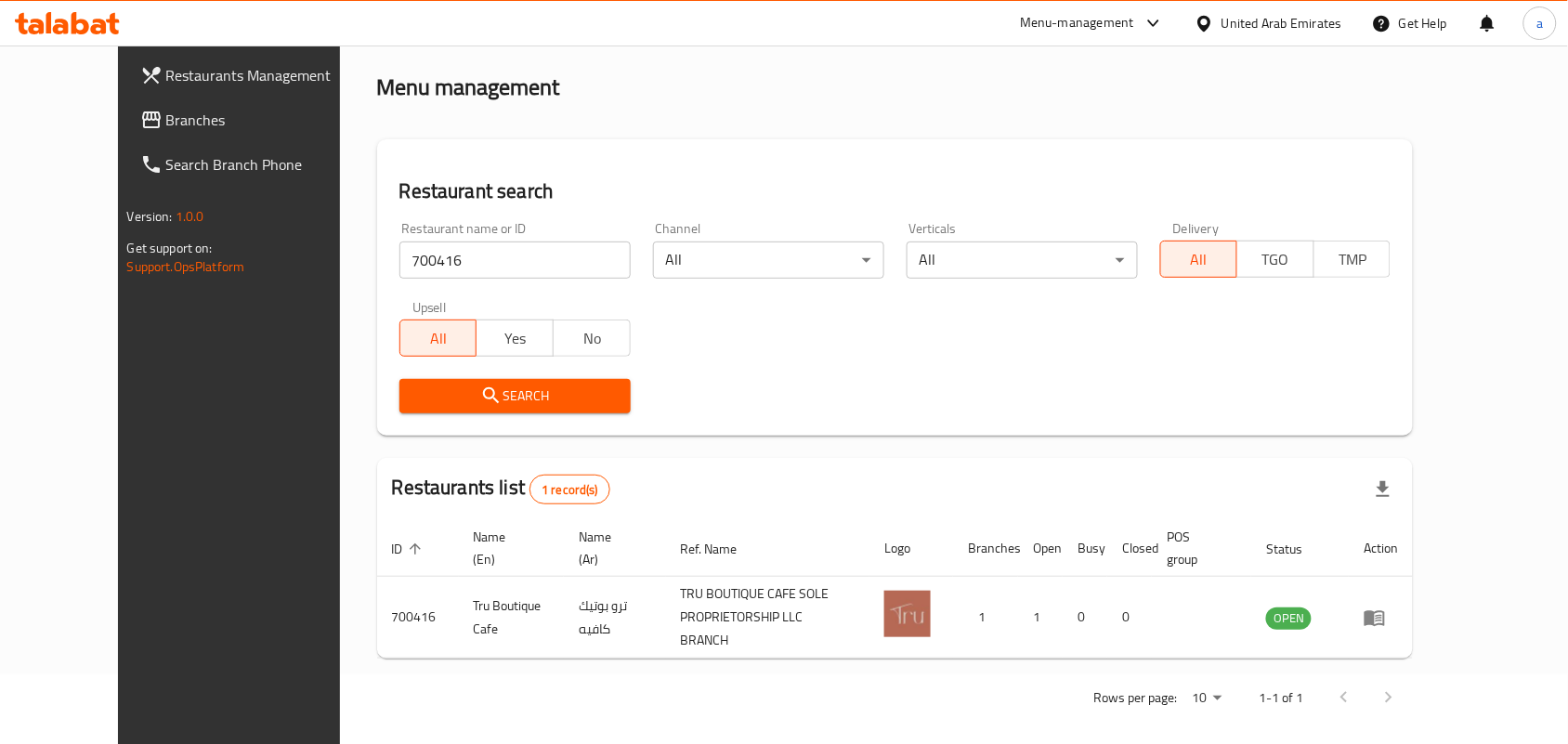click on "Restaurant name or ID 700416 Restaurant name or ID Channel All ​ Verticals All ​ Delivery All TGO TMP Upsell All Yes No   Search" at bounding box center [895, 318] 